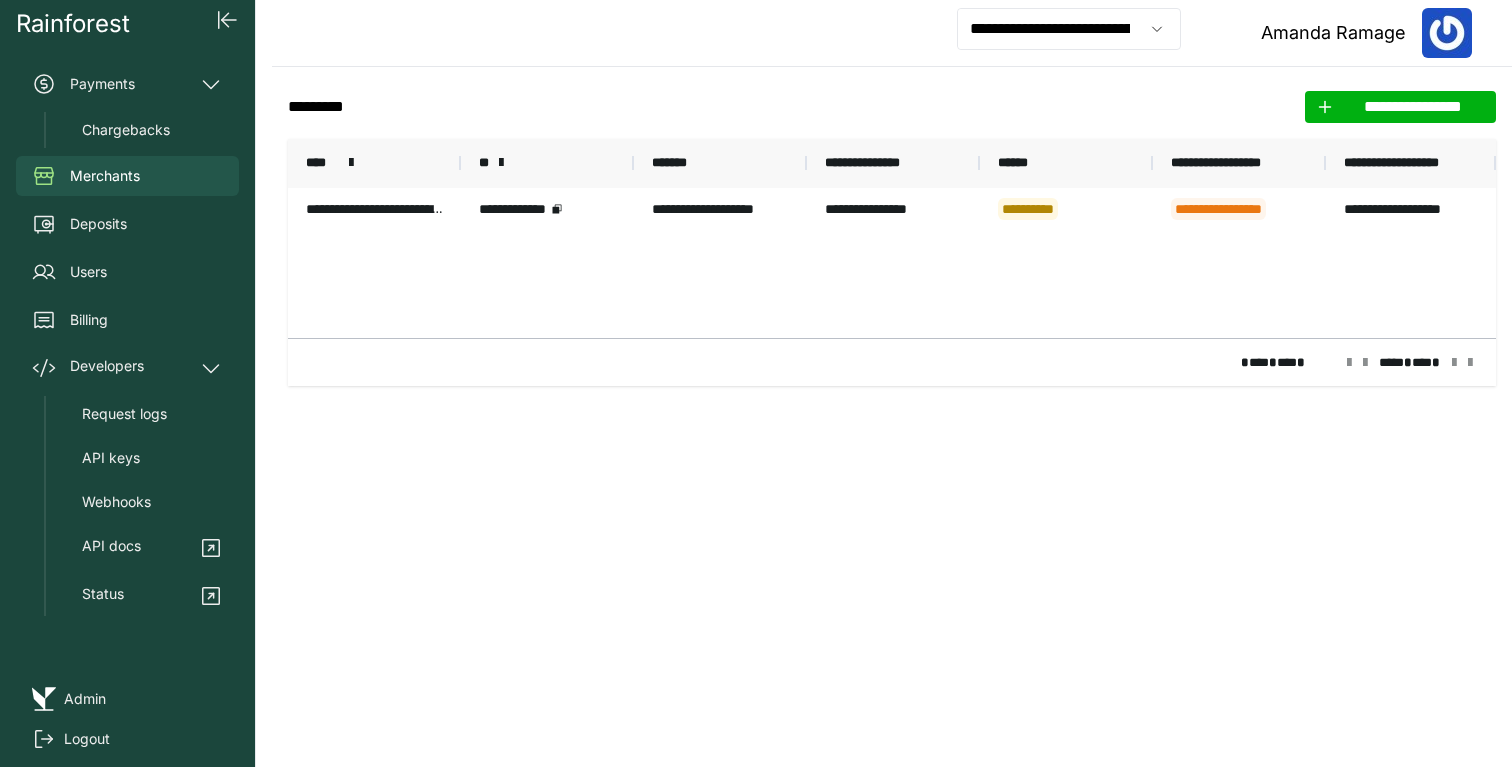 scroll, scrollTop: 0, scrollLeft: 0, axis: both 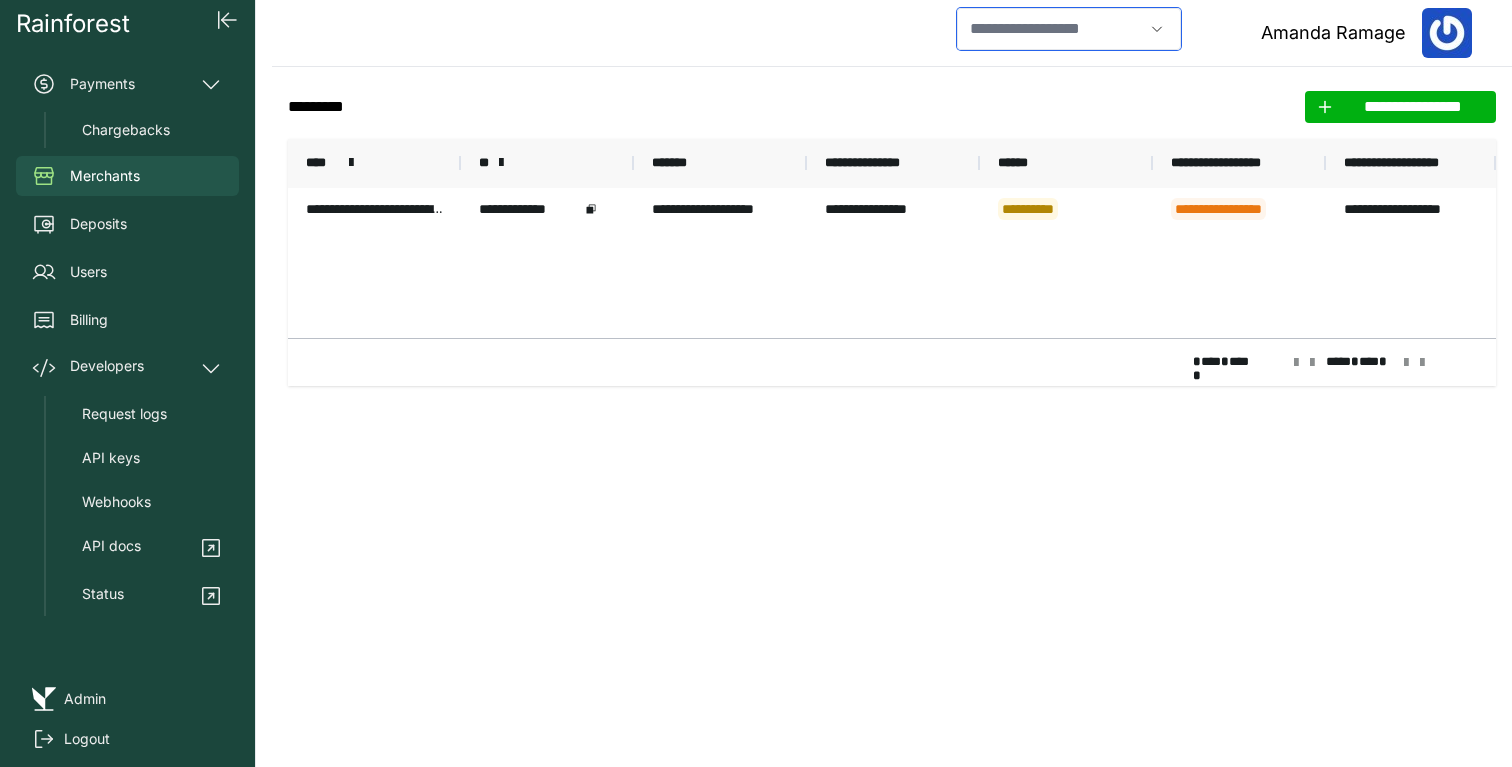 click at bounding box center (1050, 29) 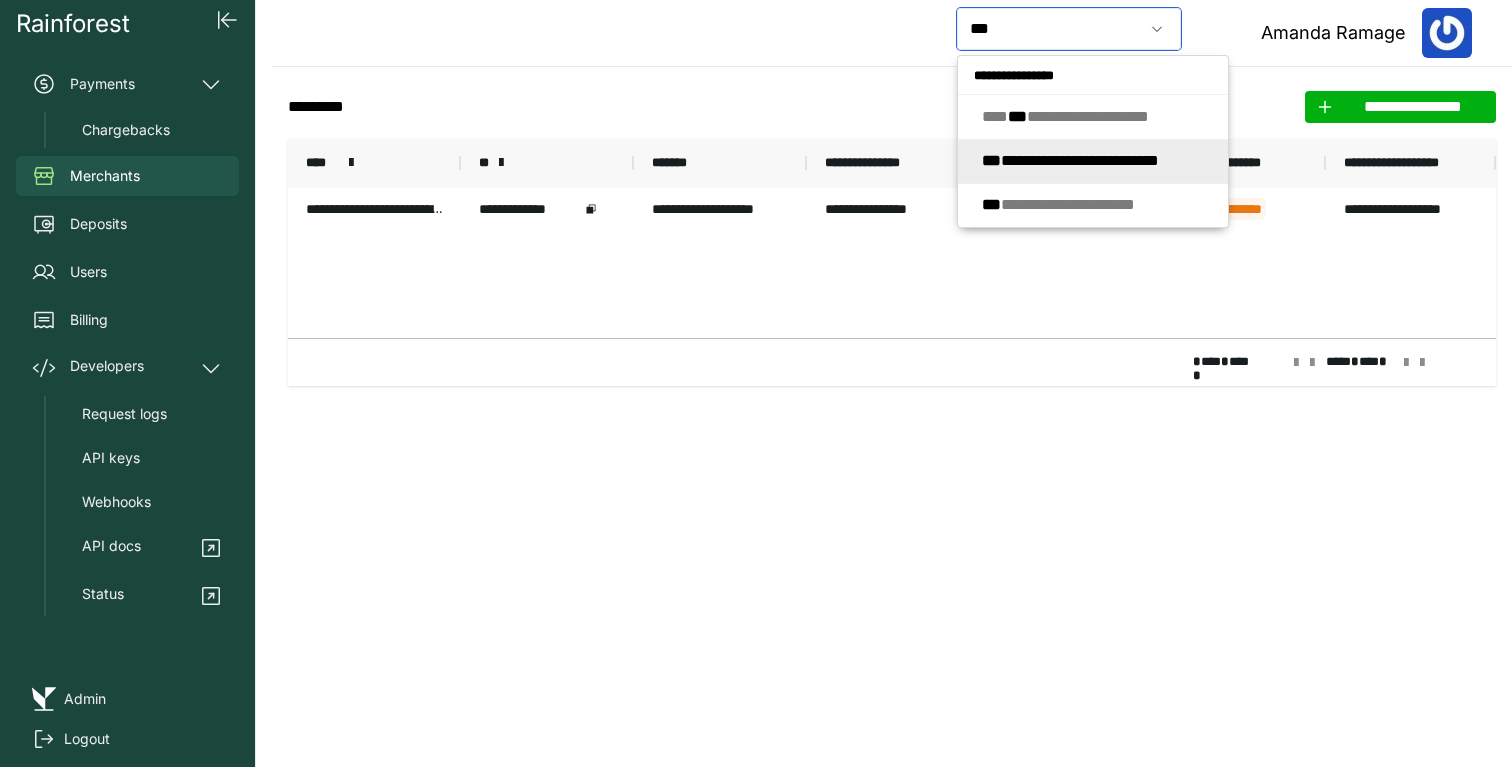 click on "**********" at bounding box center [1070, 160] 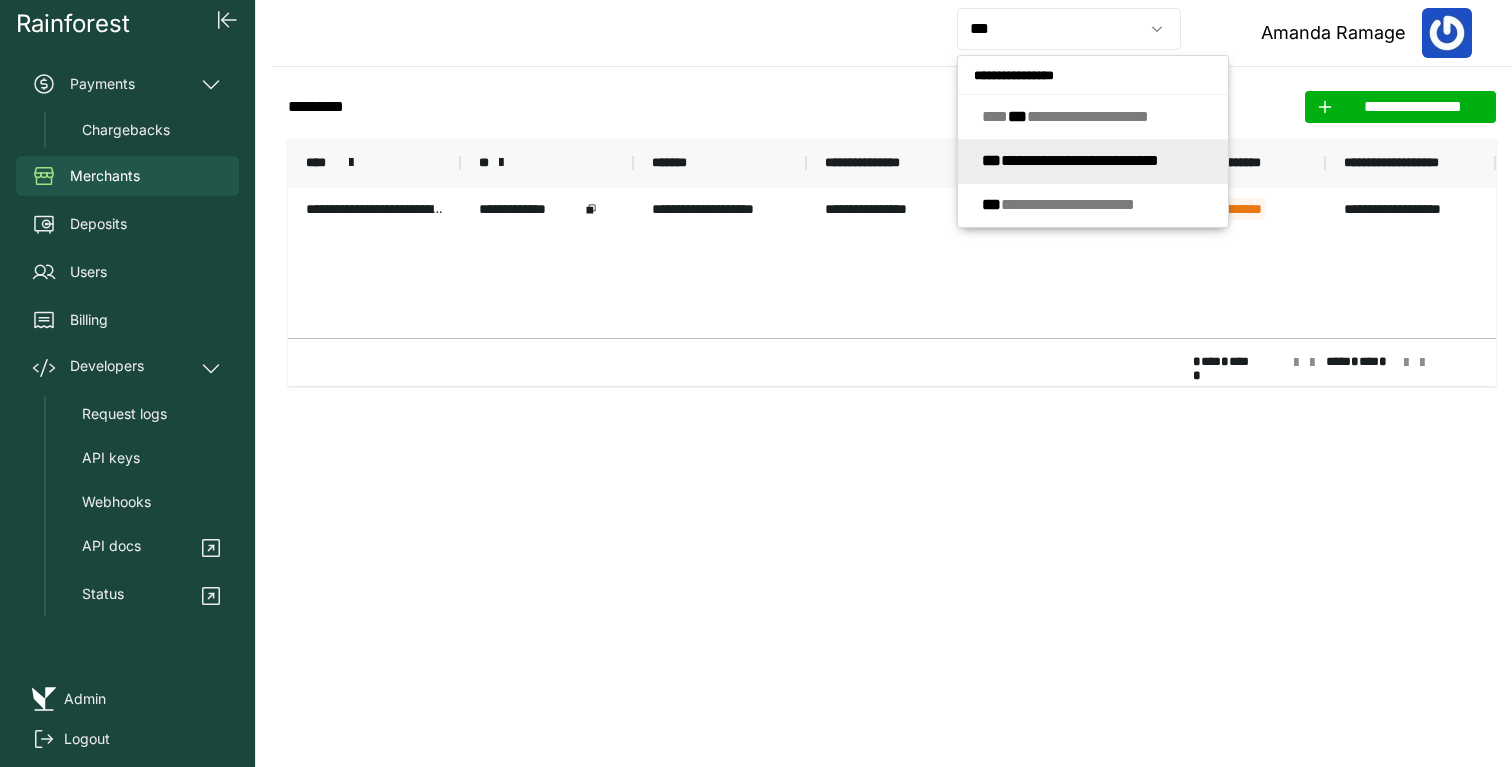 type on "**********" 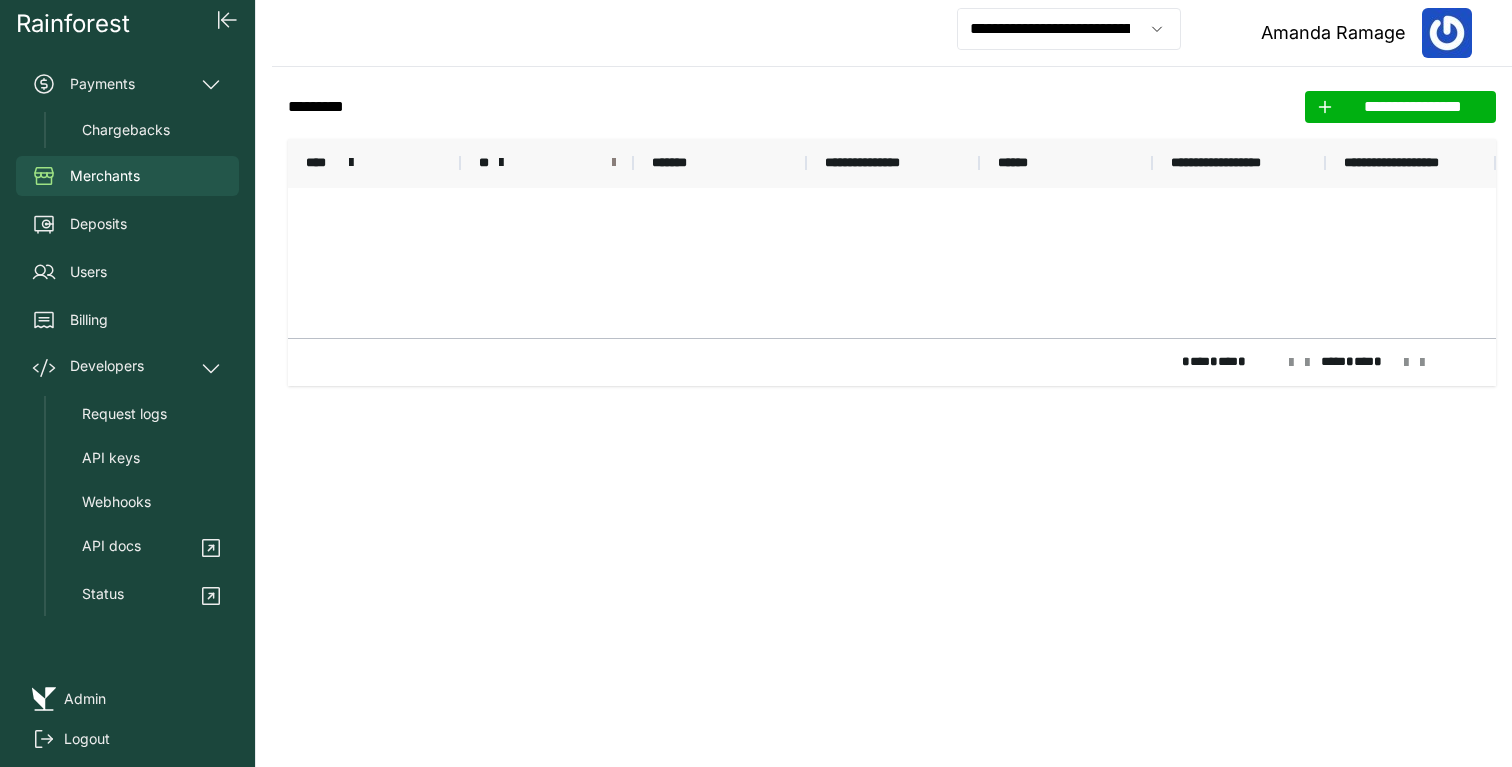 click at bounding box center [614, 163] 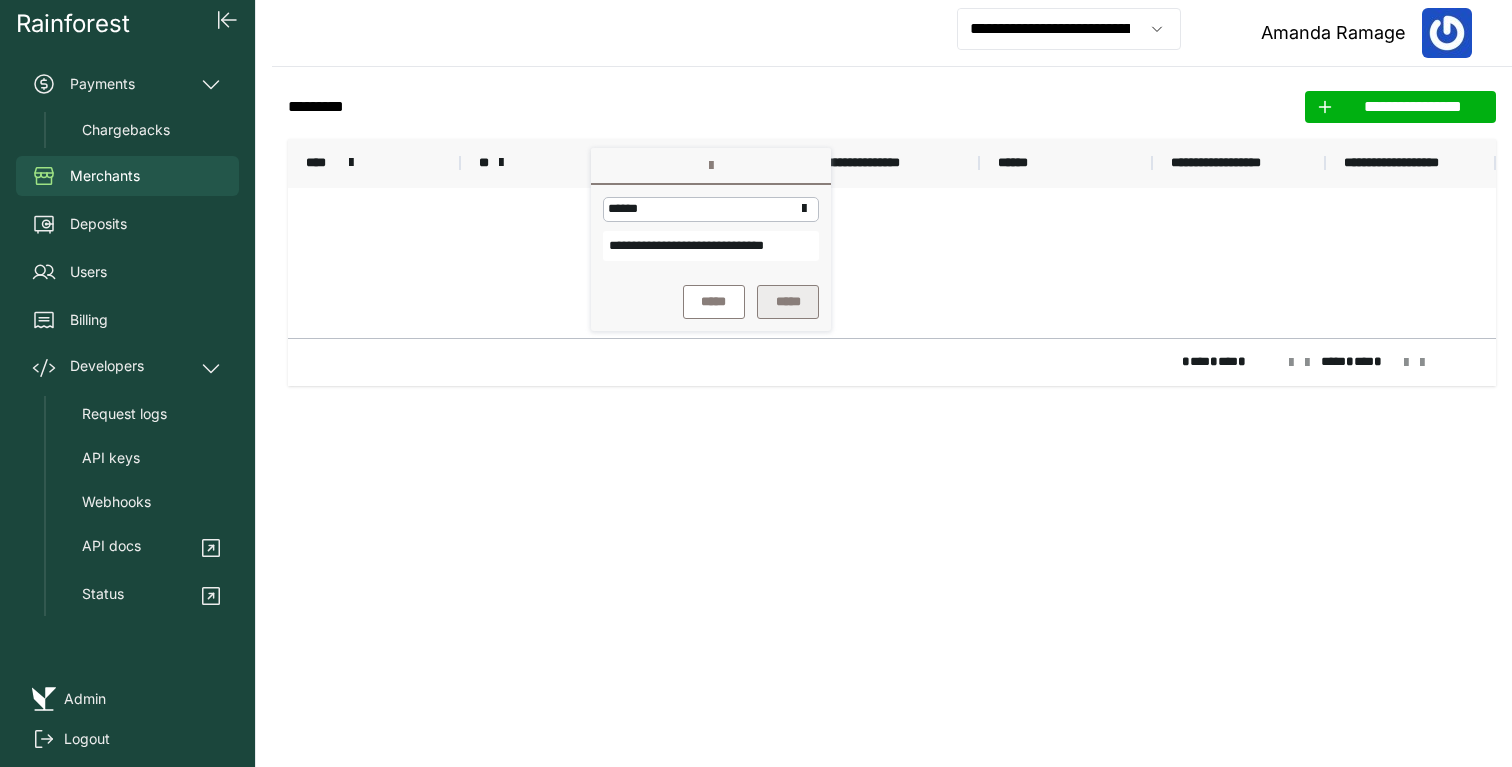 scroll, scrollTop: 0, scrollLeft: 42, axis: horizontal 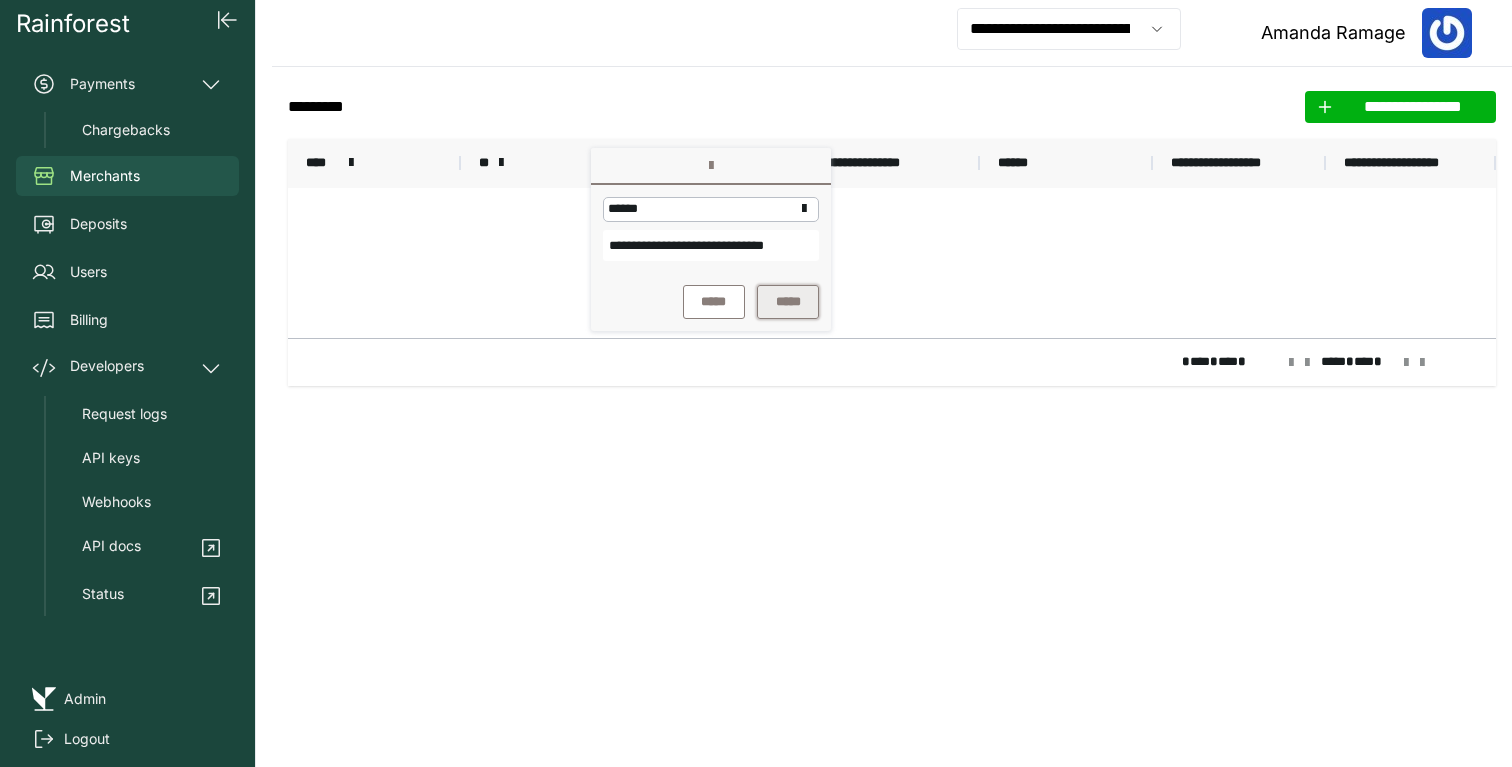 click on "*****" at bounding box center [788, 302] 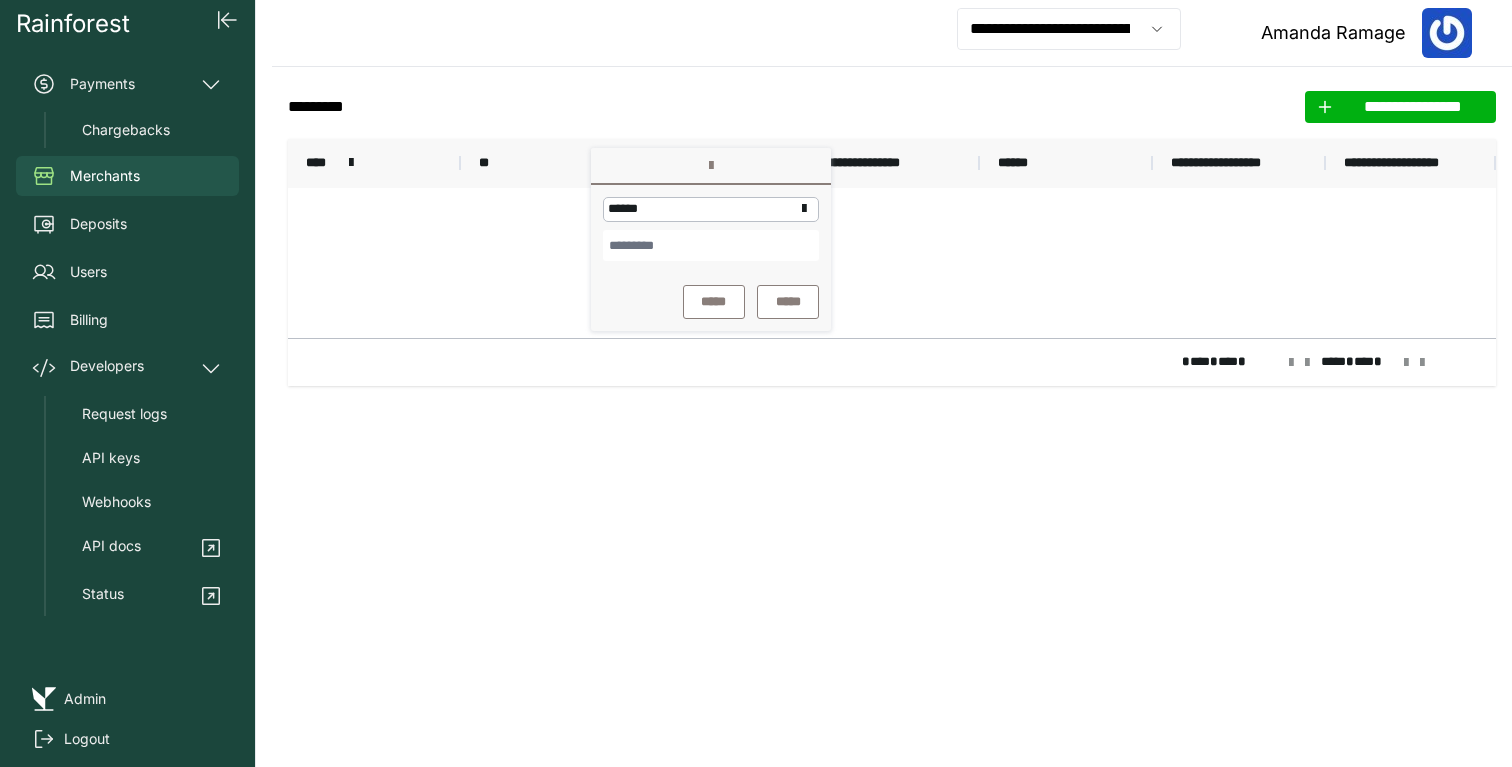 drag, startPoint x: 434, startPoint y: 23, endPoint x: 433, endPoint y: 38, distance: 15.033297 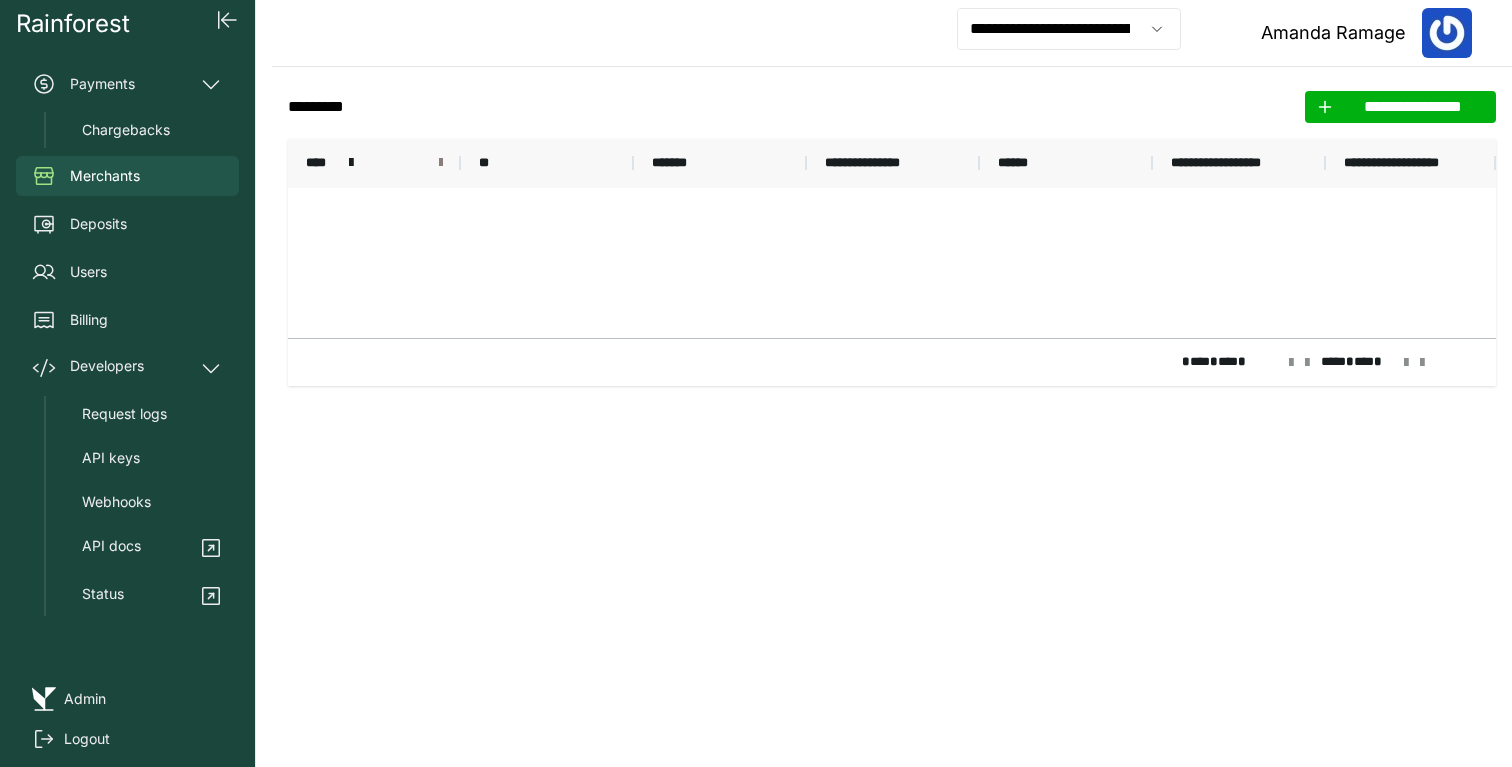 click at bounding box center [441, 163] 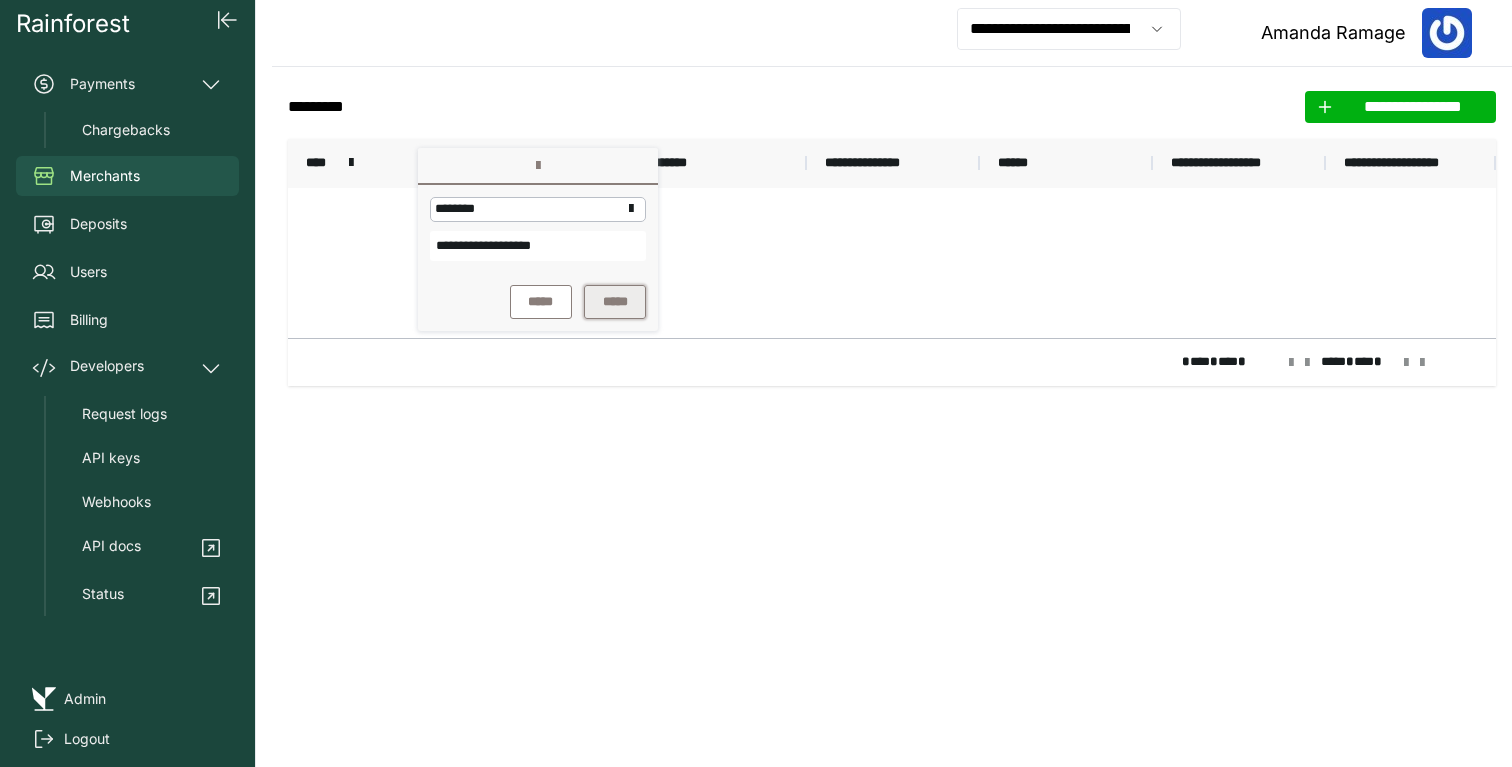 click on "*****" at bounding box center [615, 302] 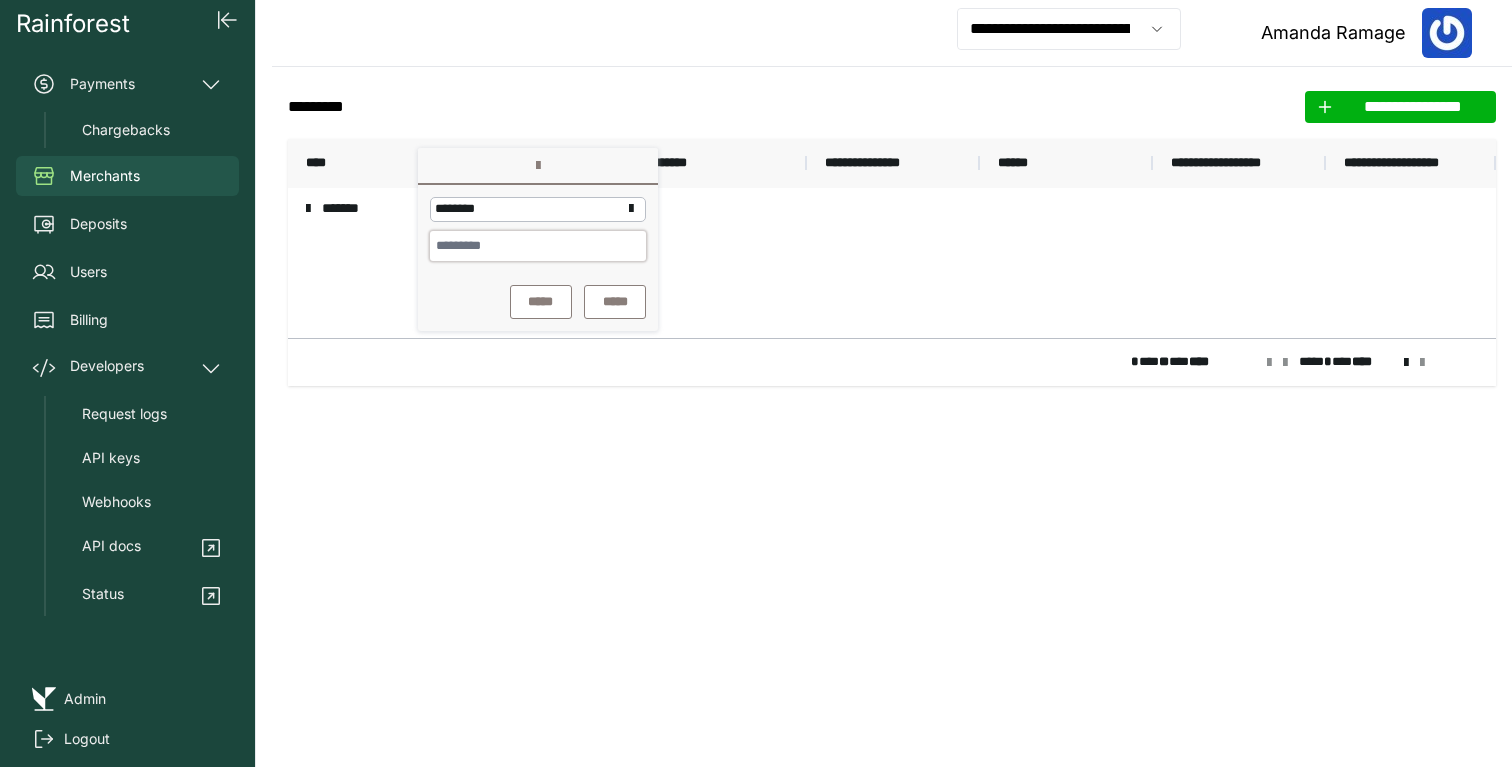 click at bounding box center [538, 246] 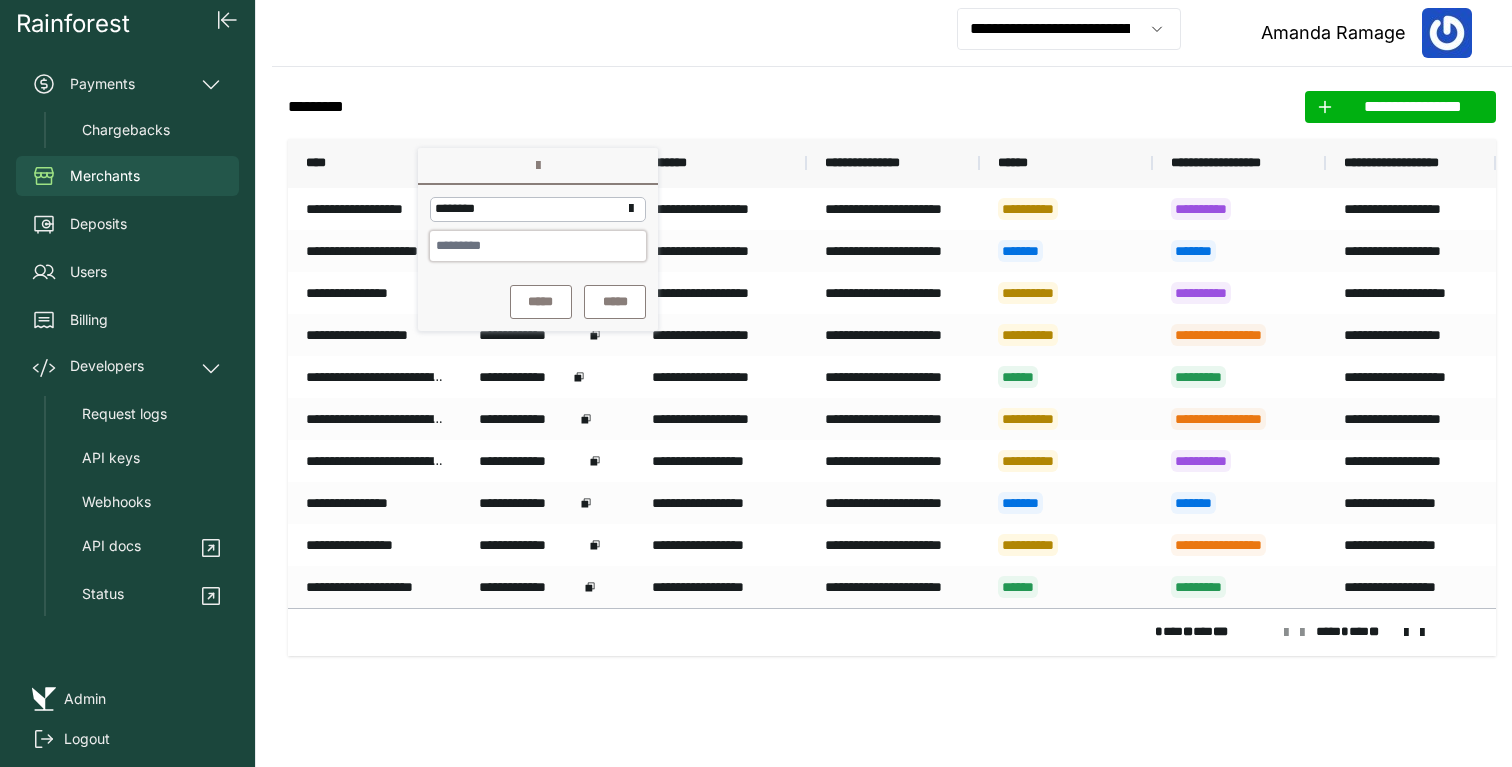 paste on "******" 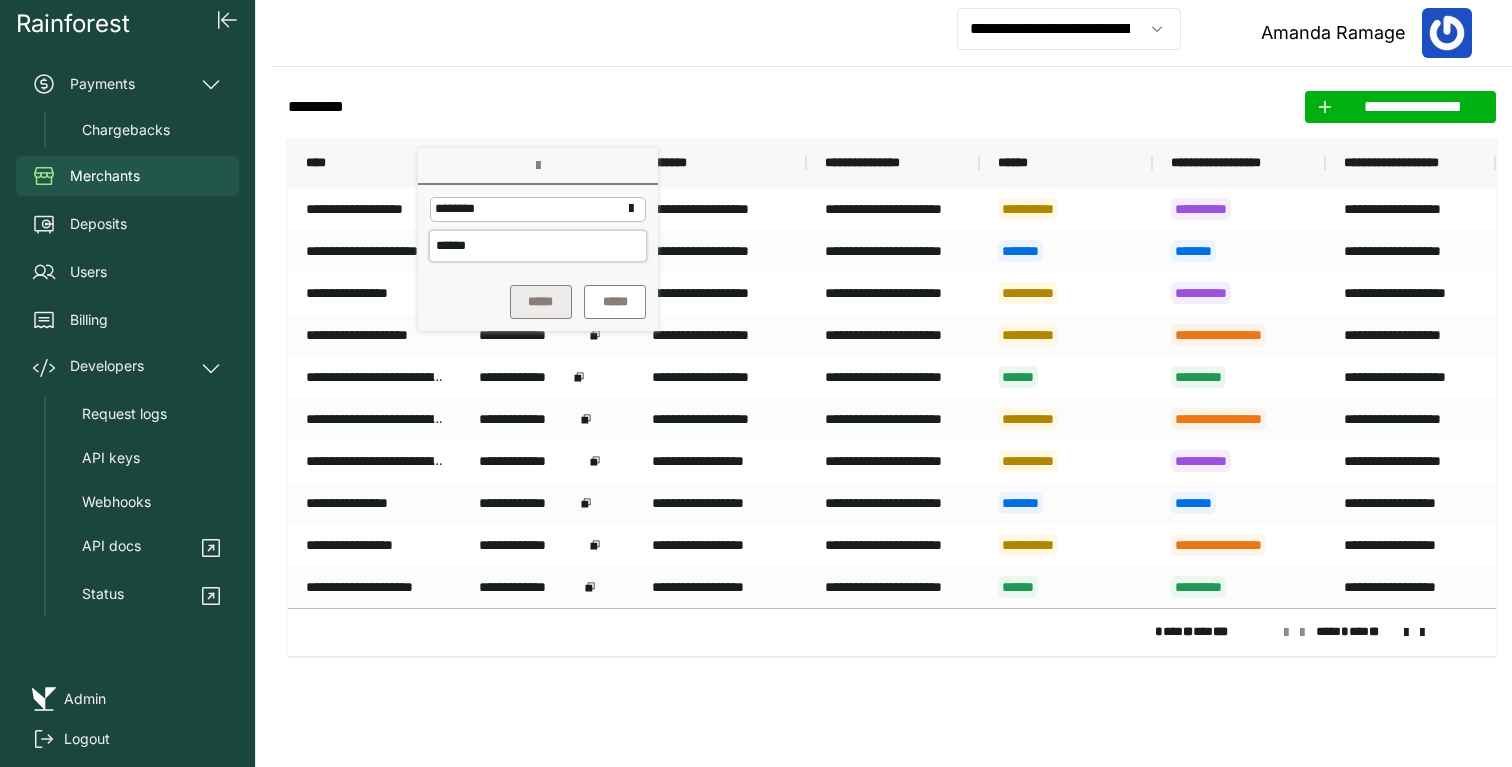 type on "******" 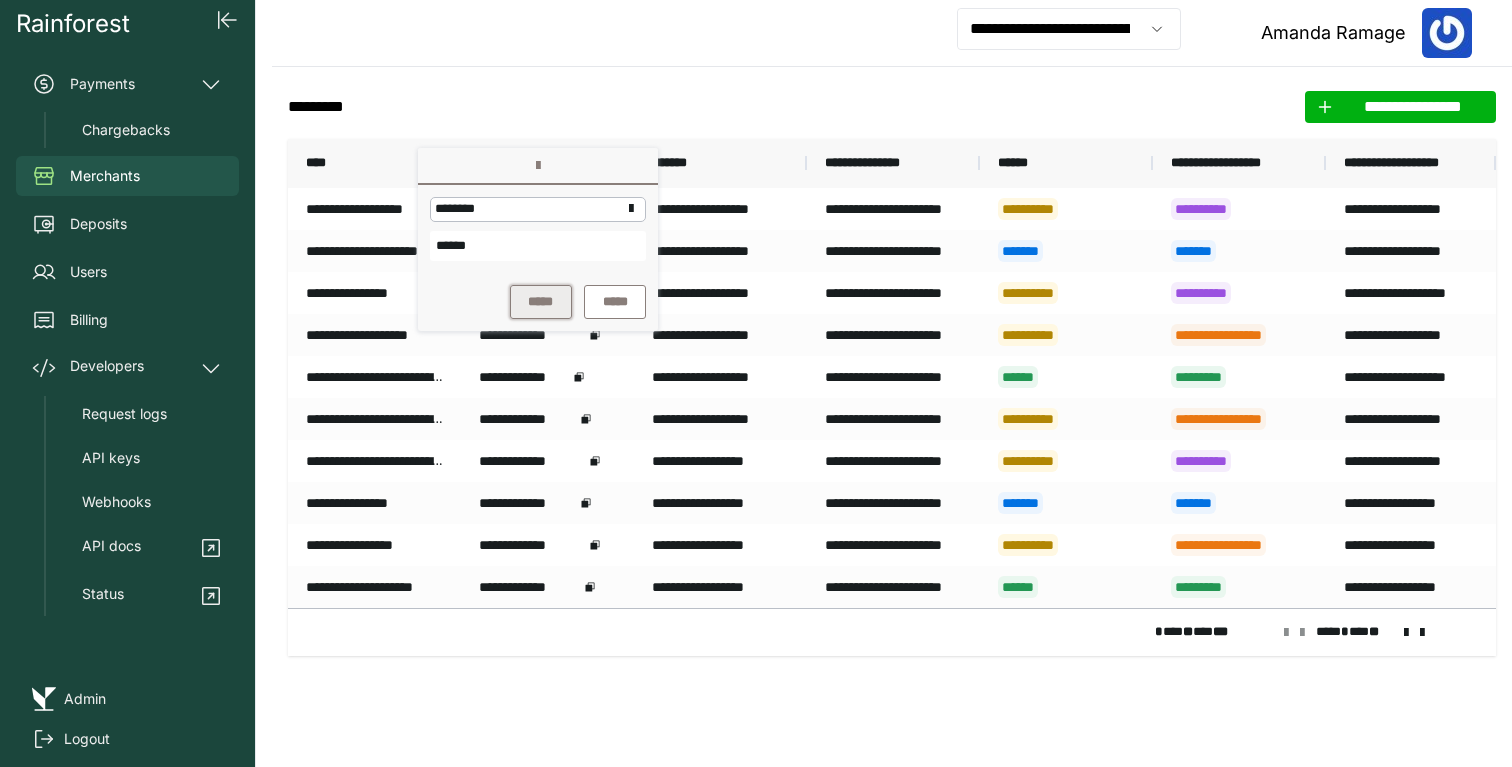 click on "*****" at bounding box center [541, 302] 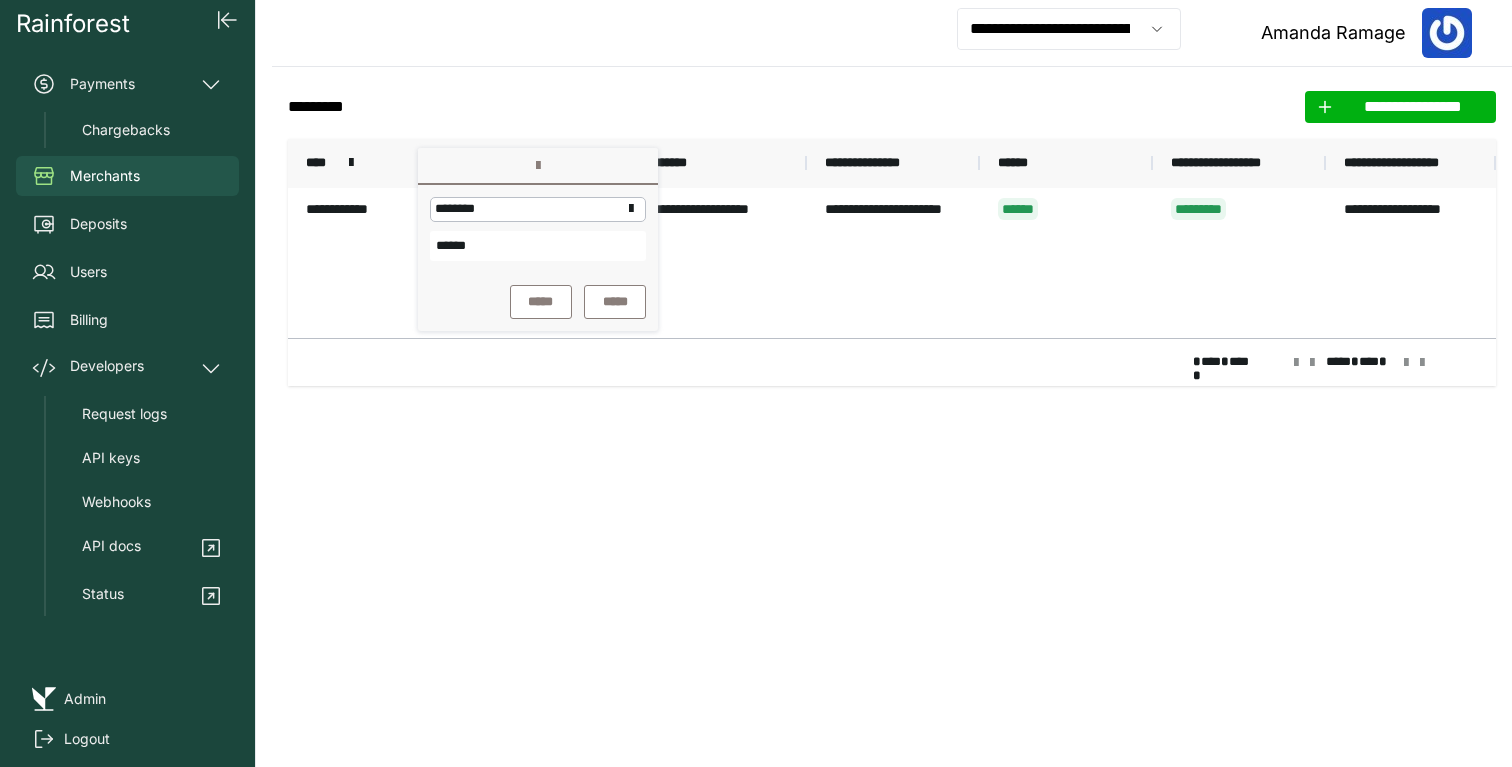click on "**********" 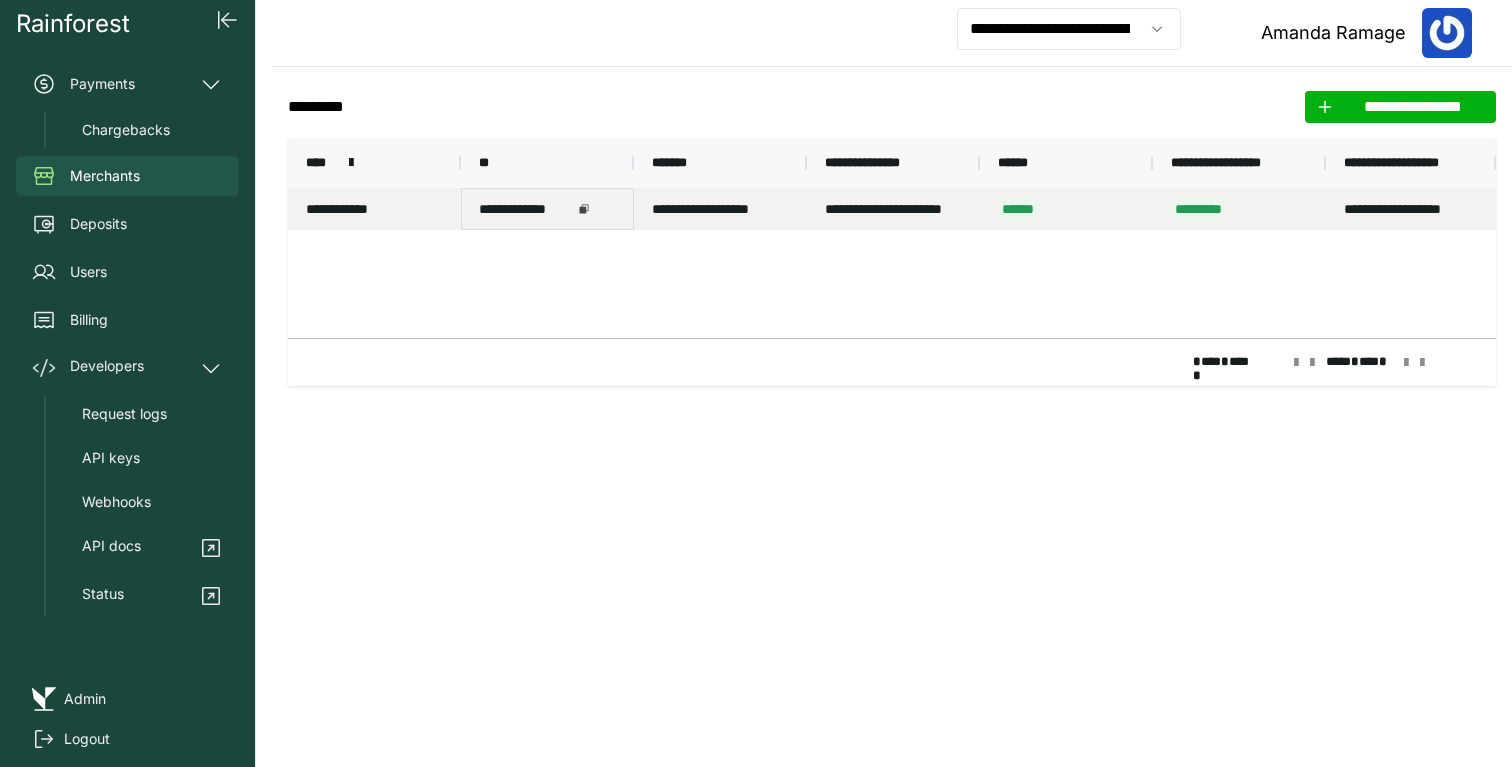click 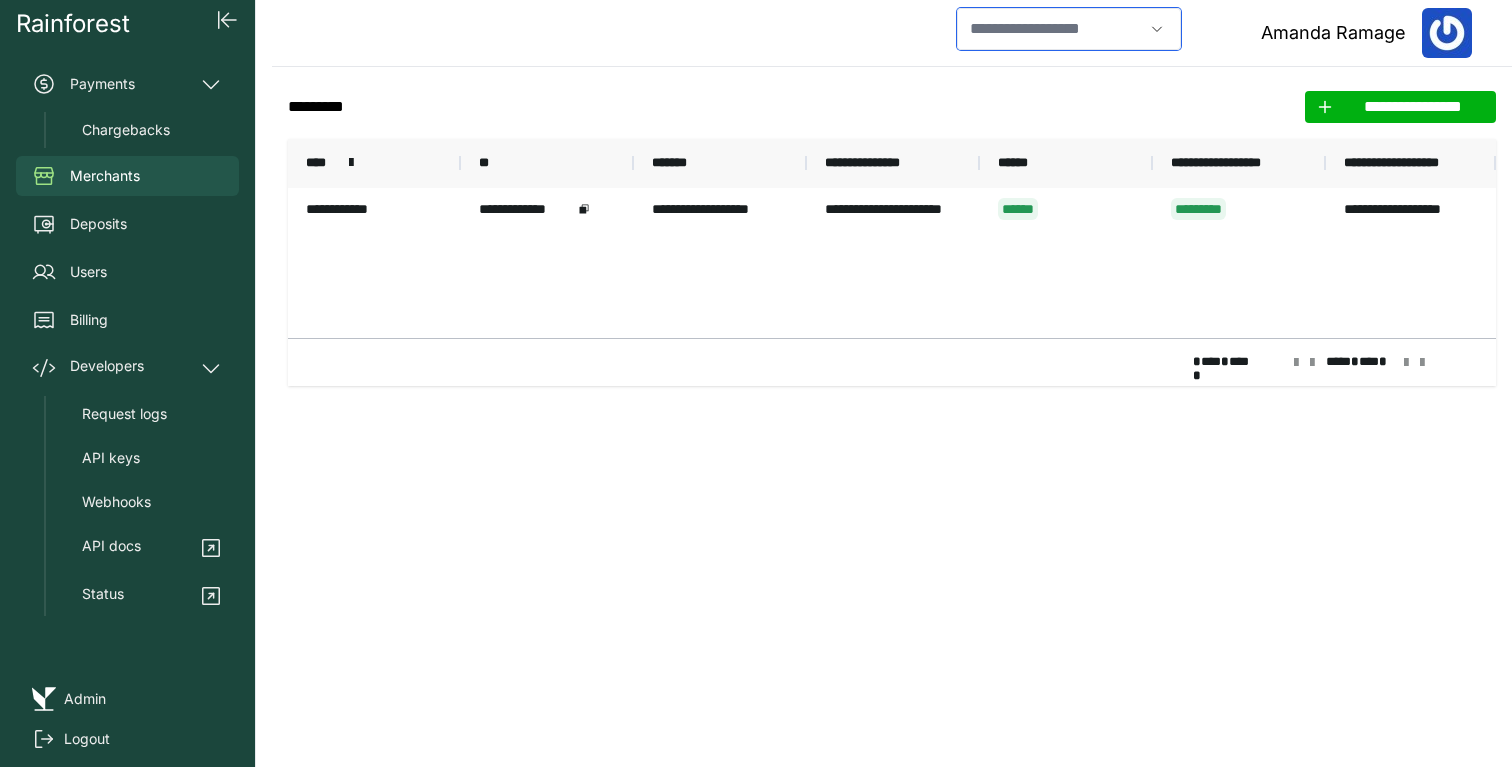 click at bounding box center (1050, 29) 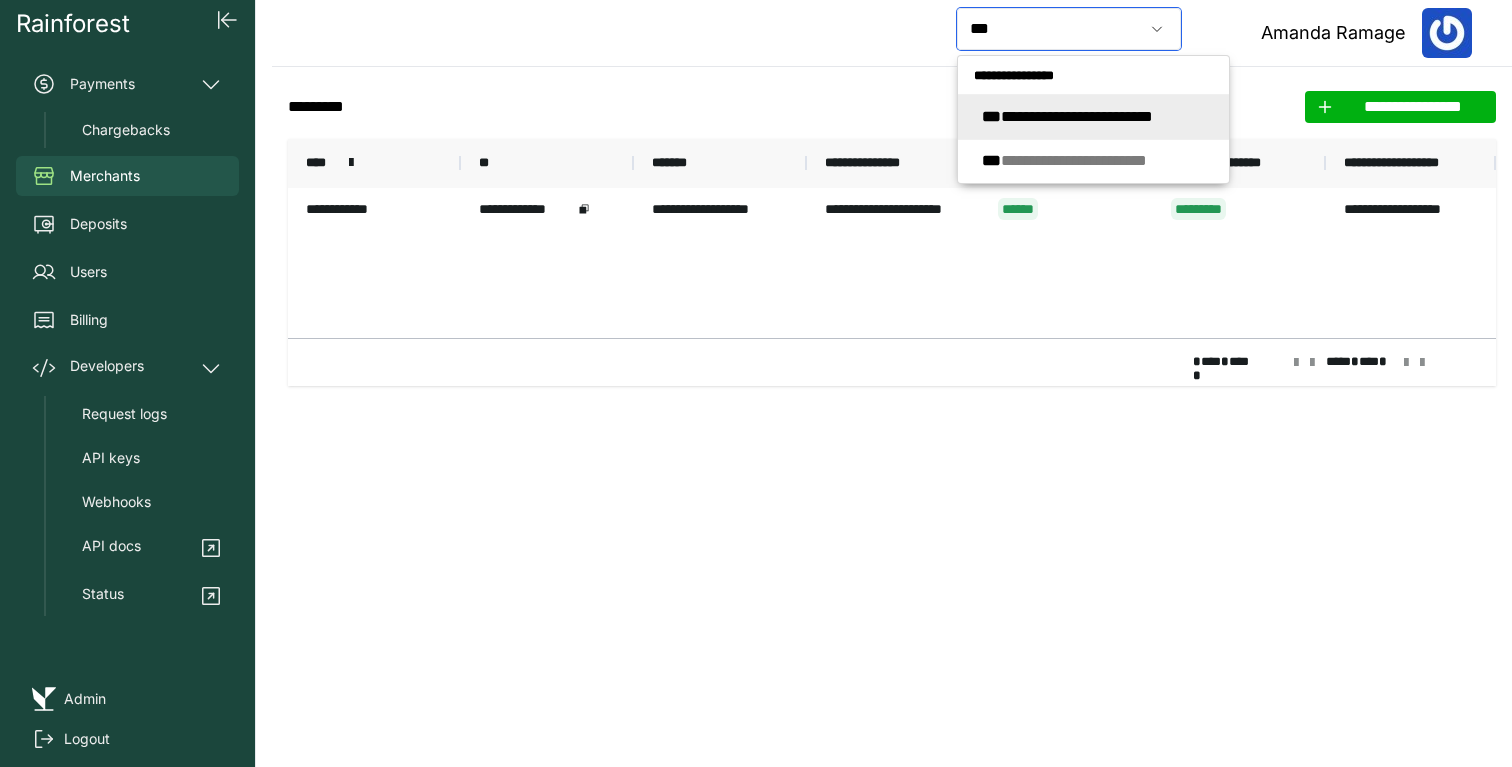 click on "**********" 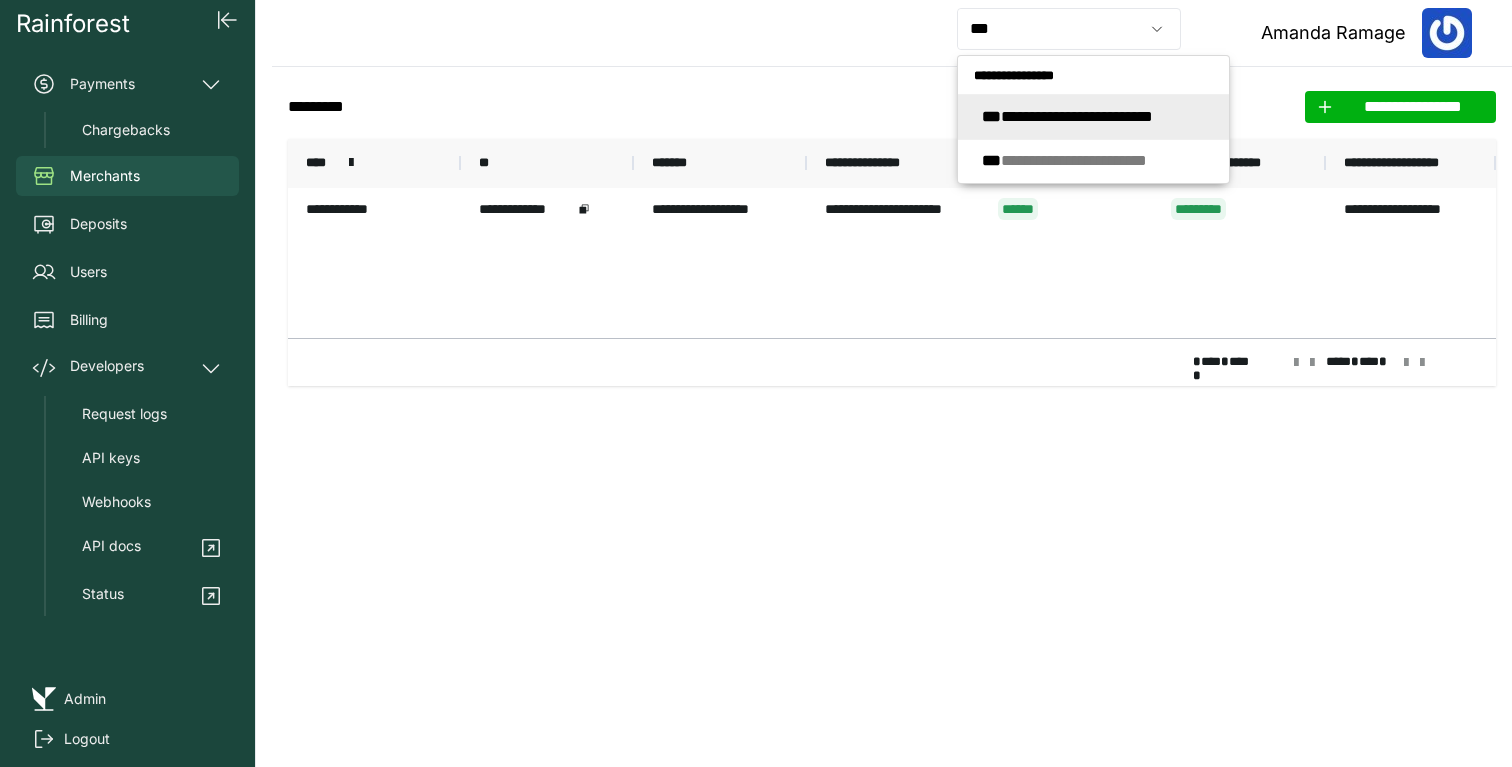 type on "**********" 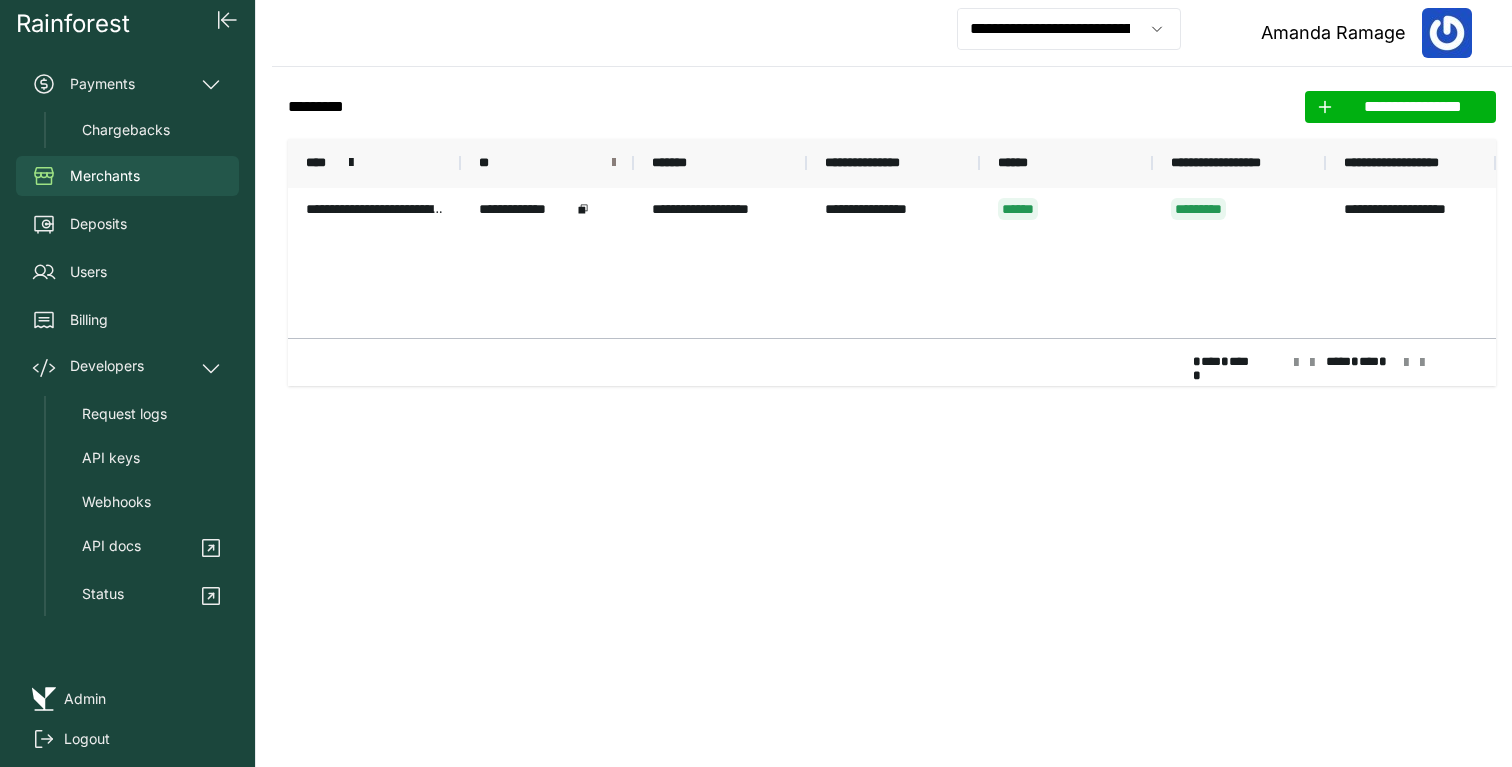 click at bounding box center (614, 163) 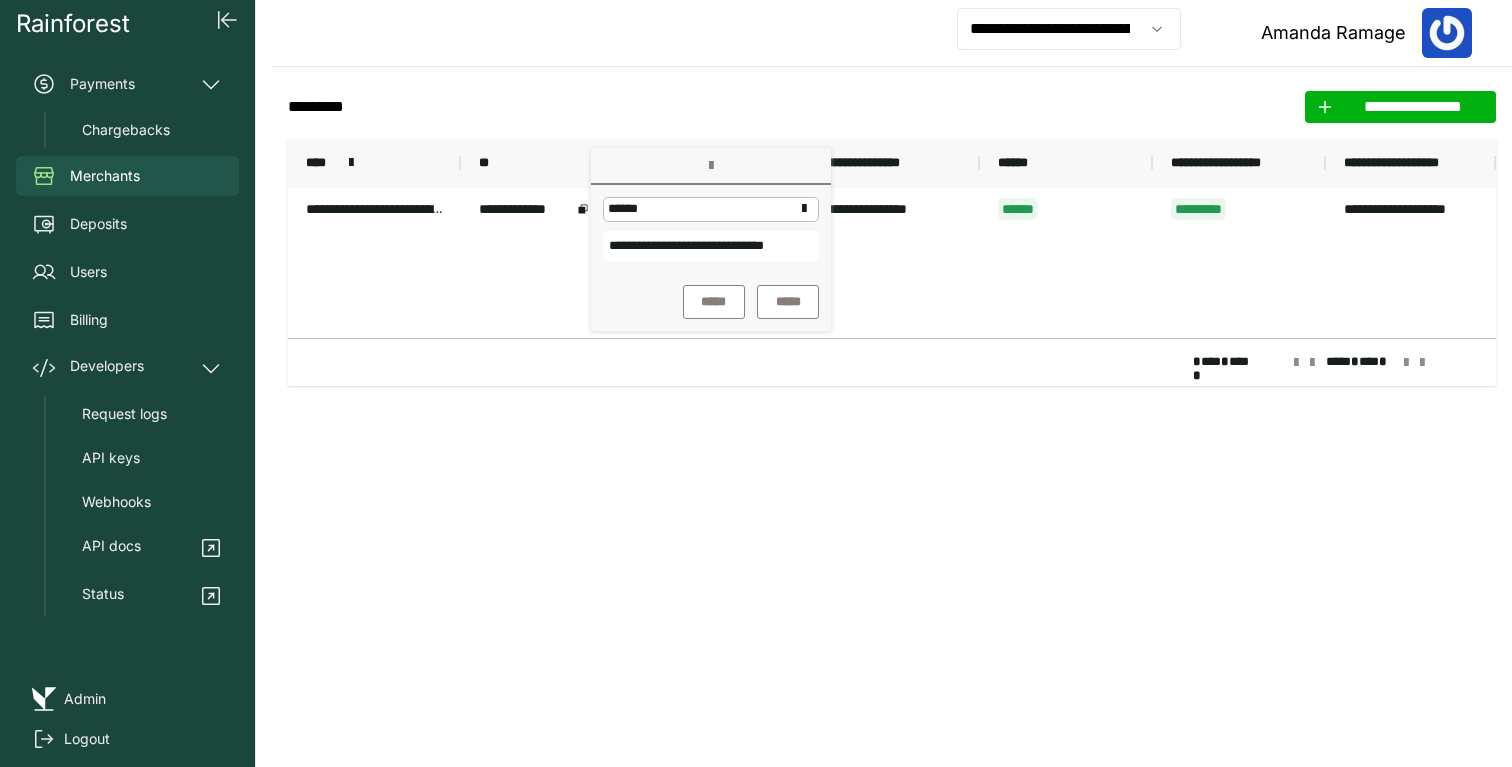scroll, scrollTop: 0, scrollLeft: 40, axis: horizontal 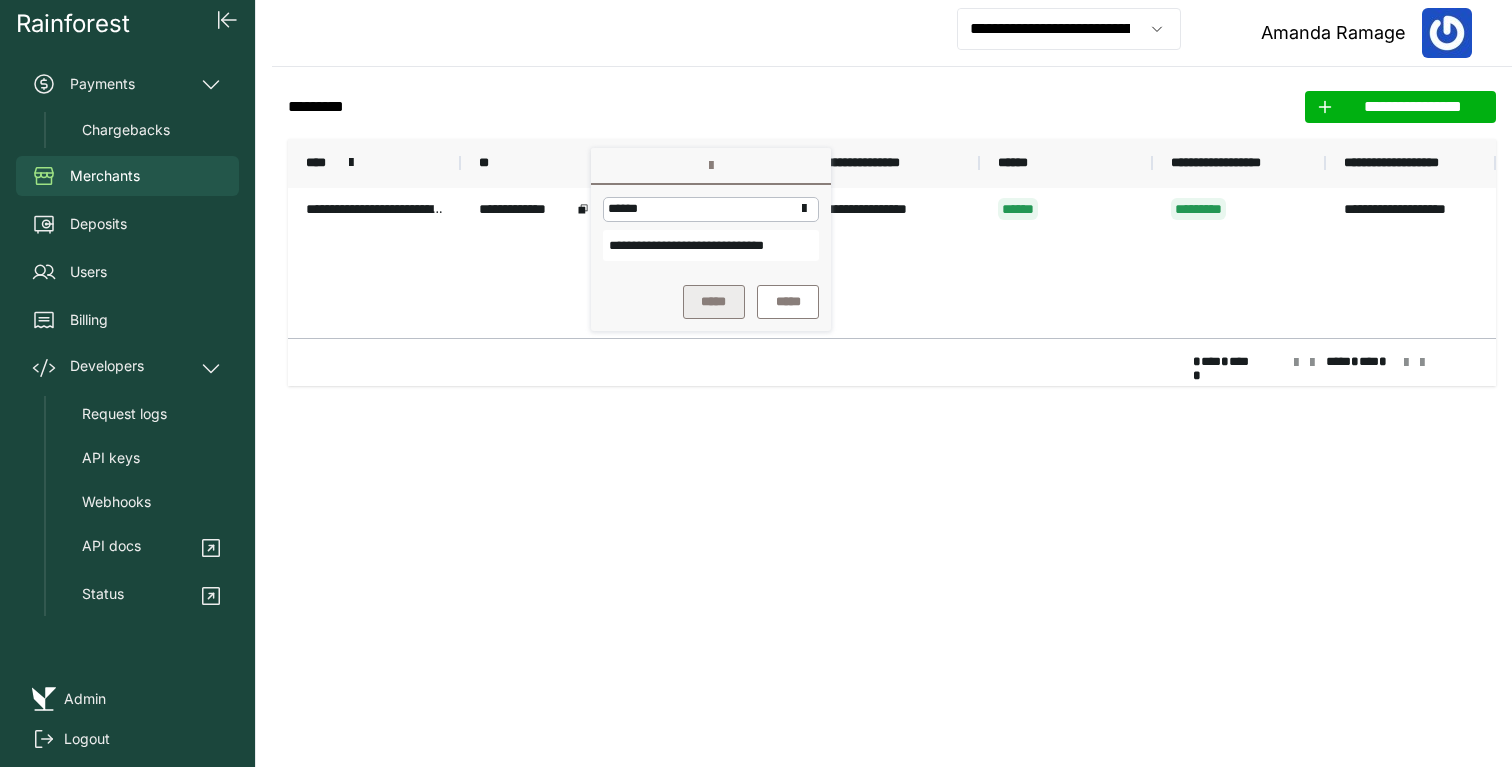 type on "**********" 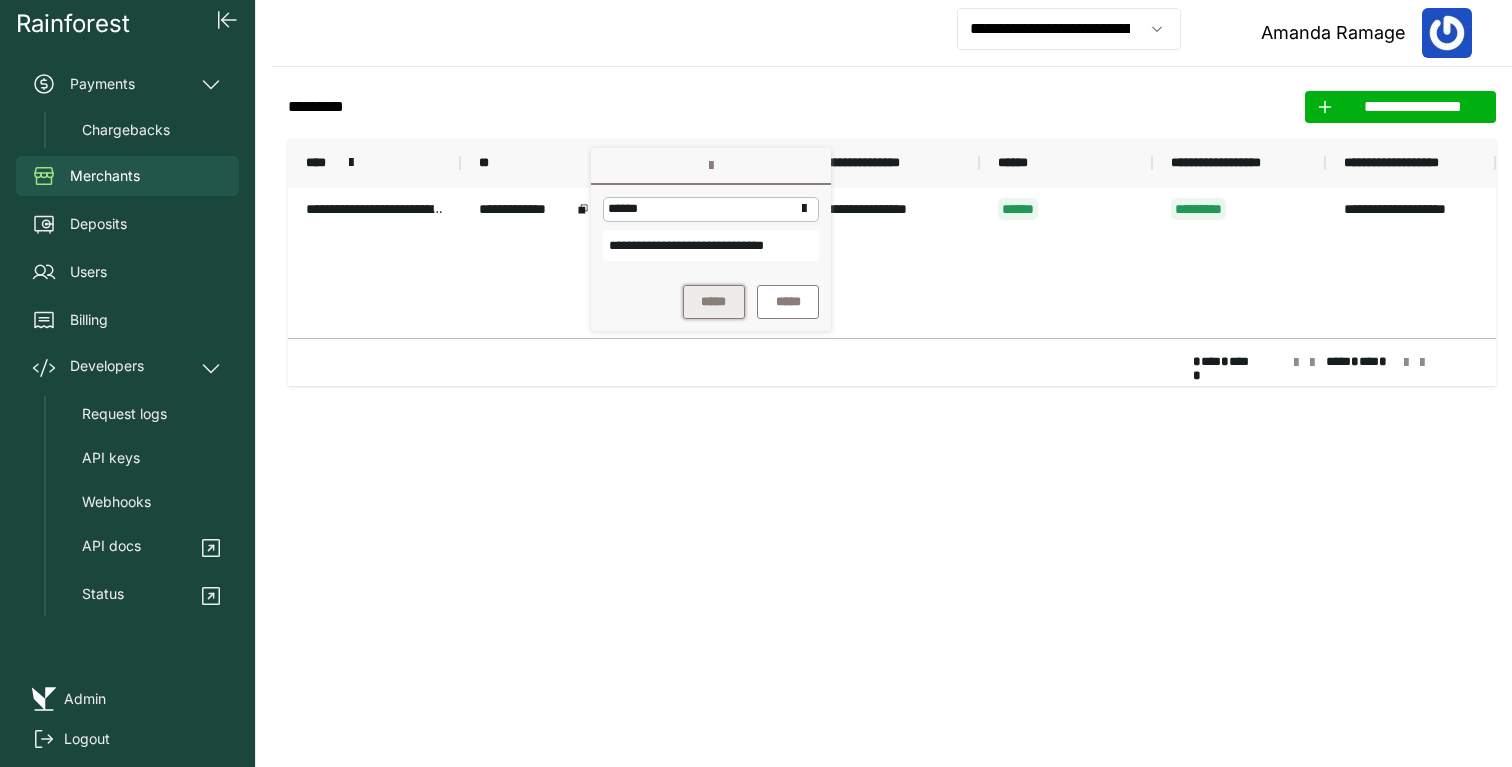 scroll, scrollTop: 0, scrollLeft: 0, axis: both 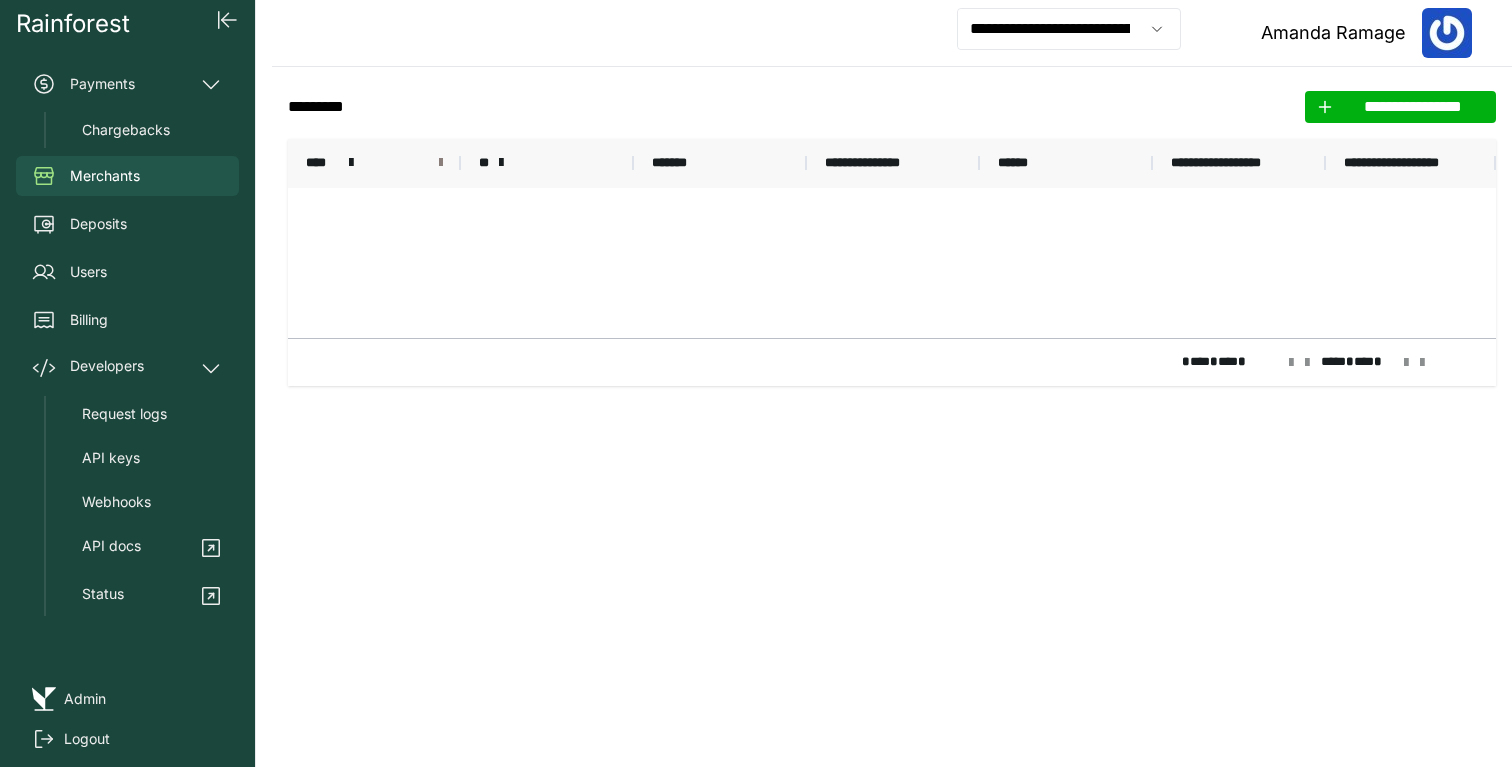 click at bounding box center (441, 163) 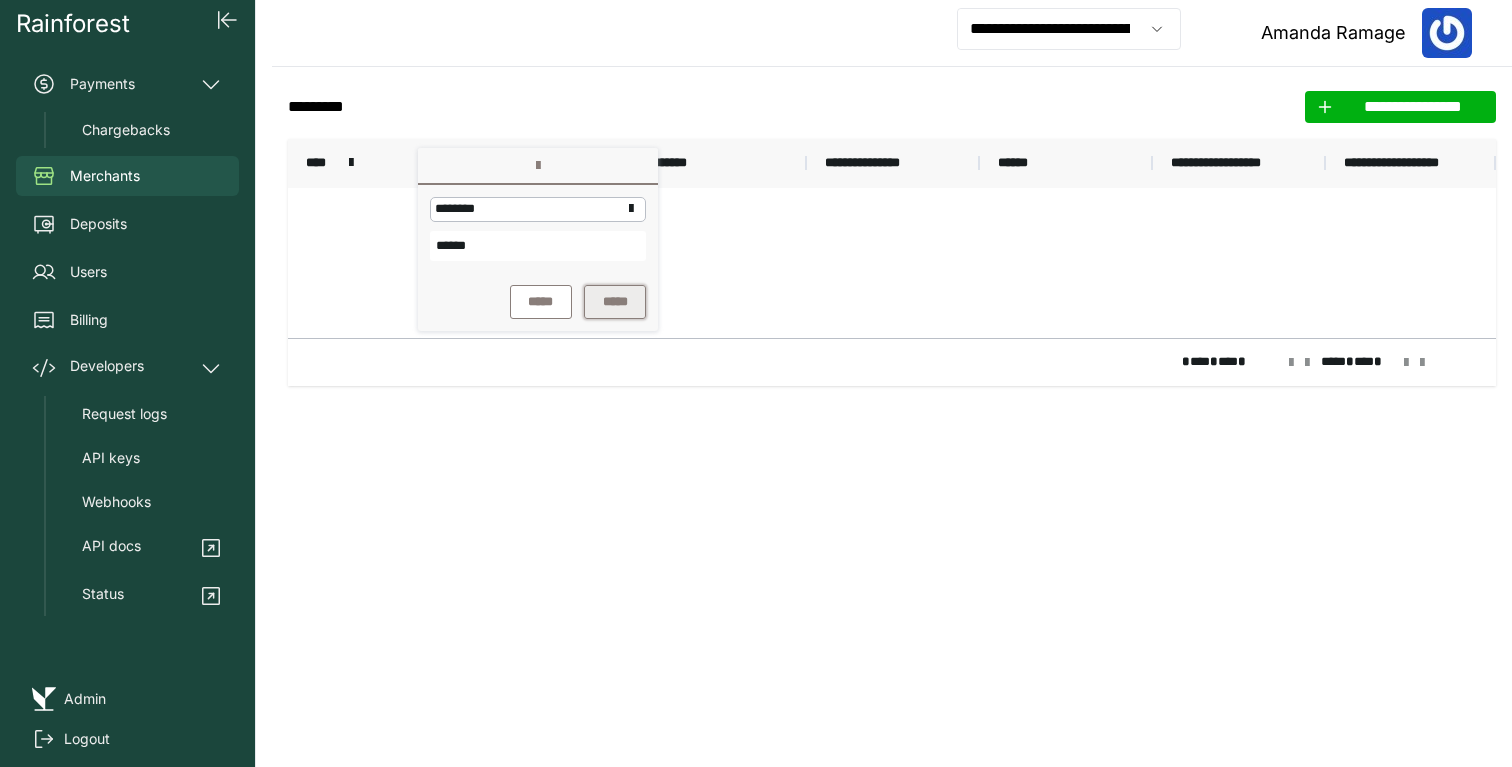 click on "*****" at bounding box center (615, 302) 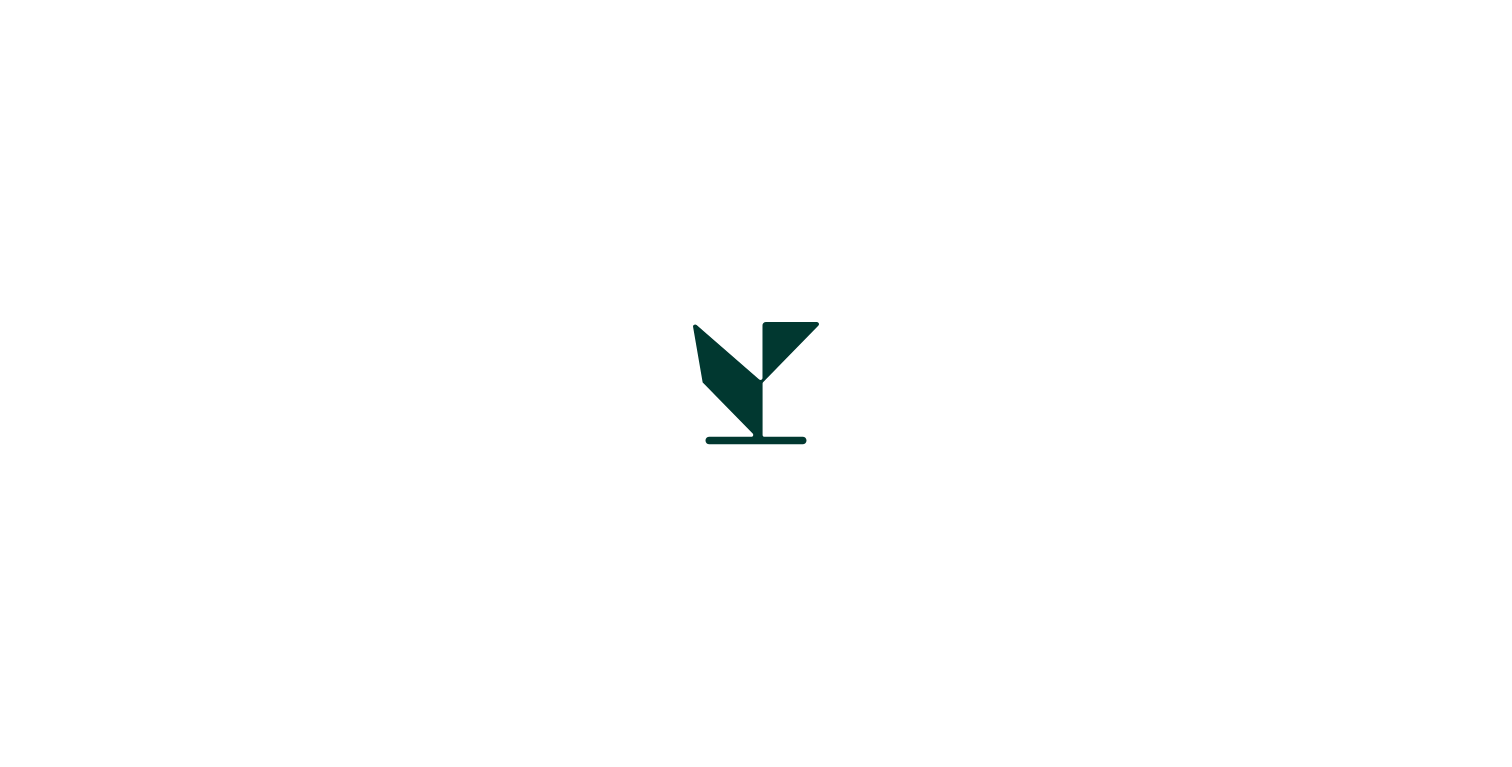 scroll, scrollTop: 0, scrollLeft: 0, axis: both 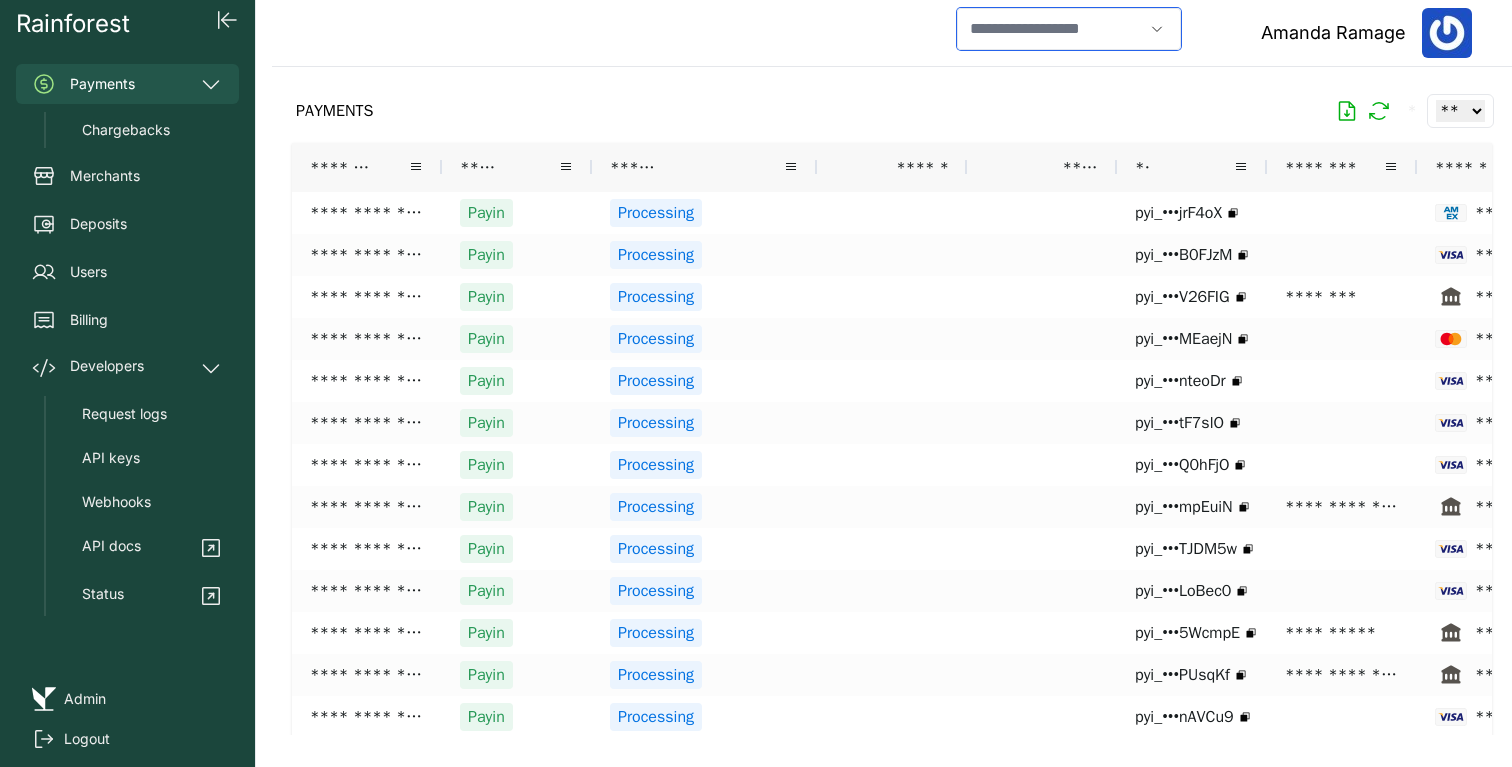 click at bounding box center [1050, 29] 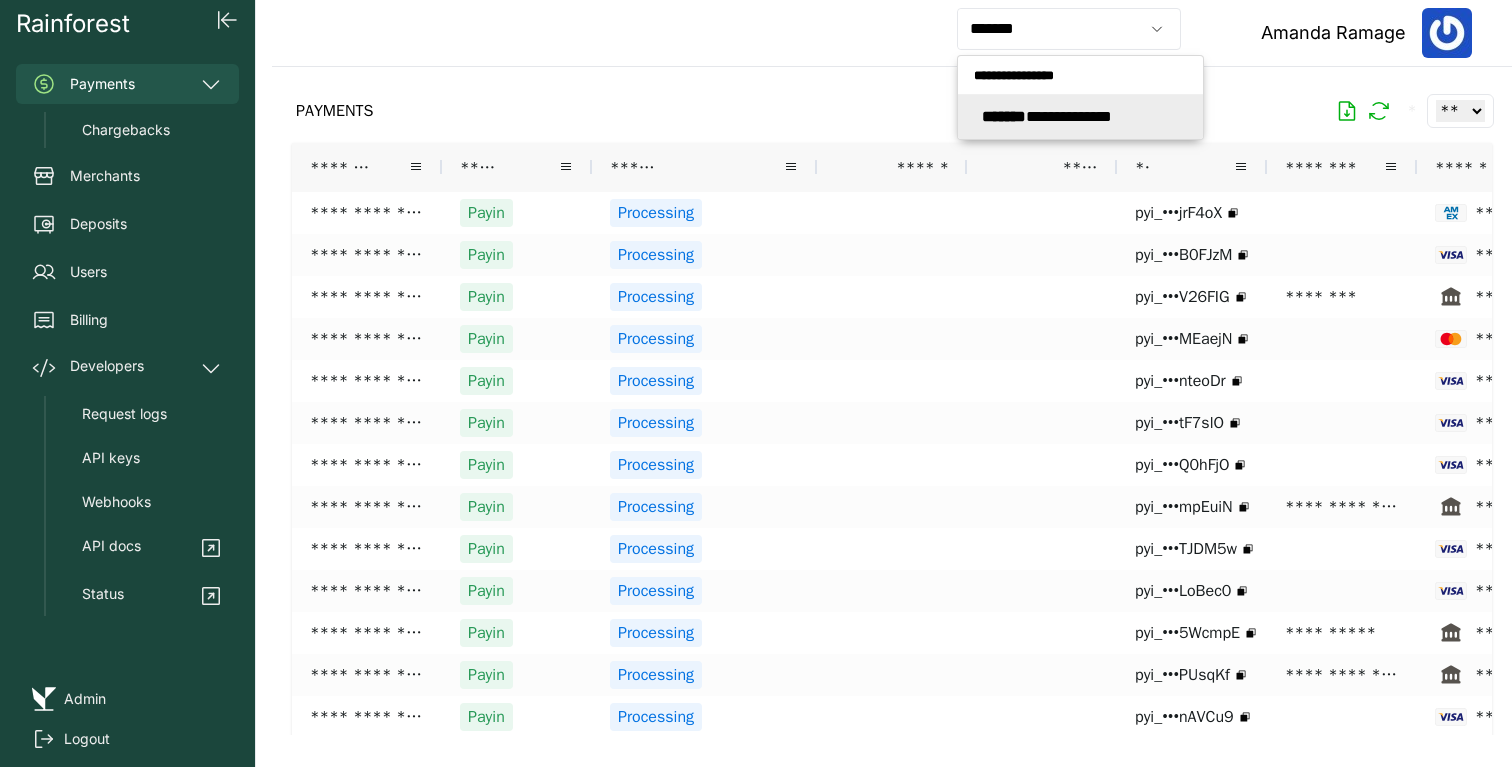 type on "**********" 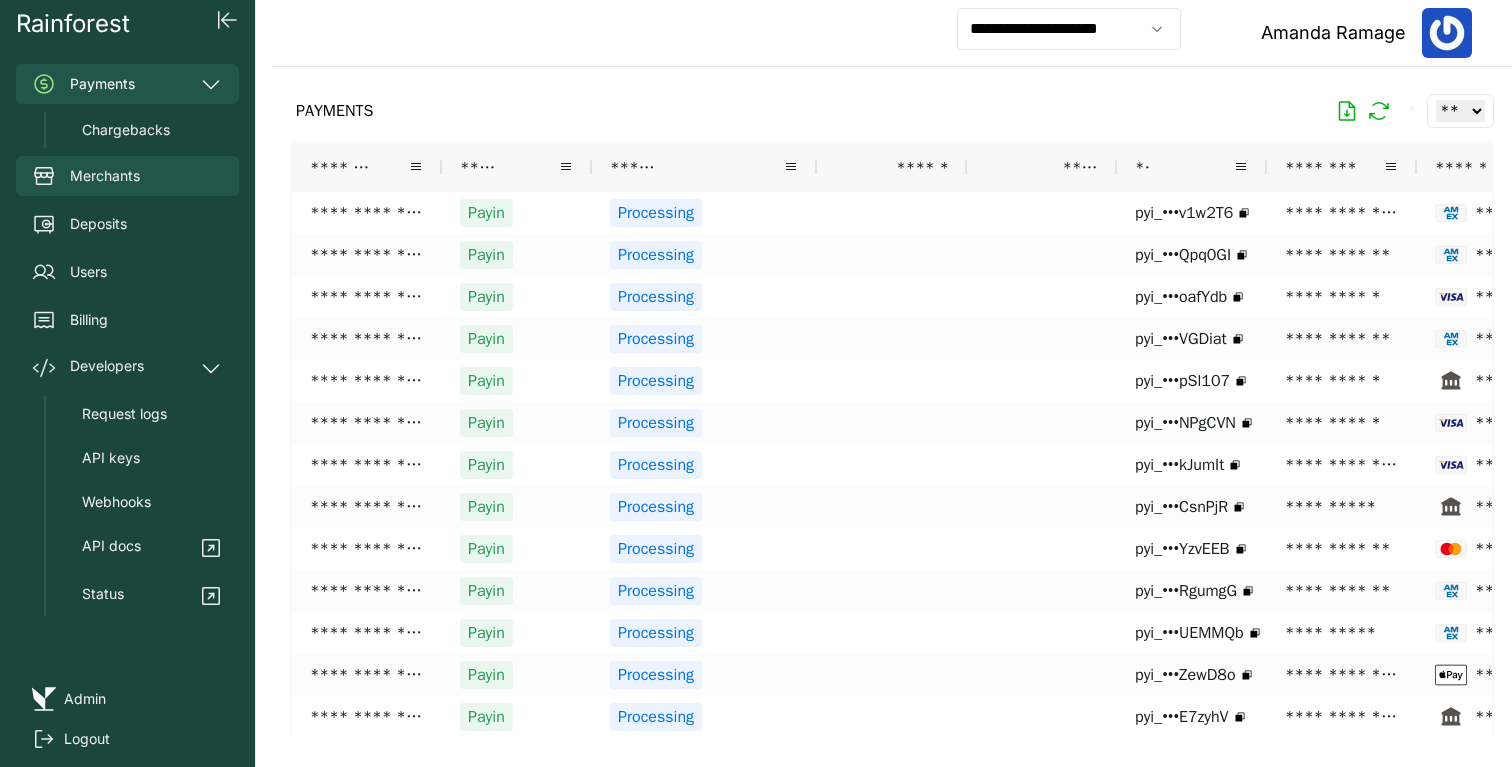 click on "Merchants" at bounding box center [127, 176] 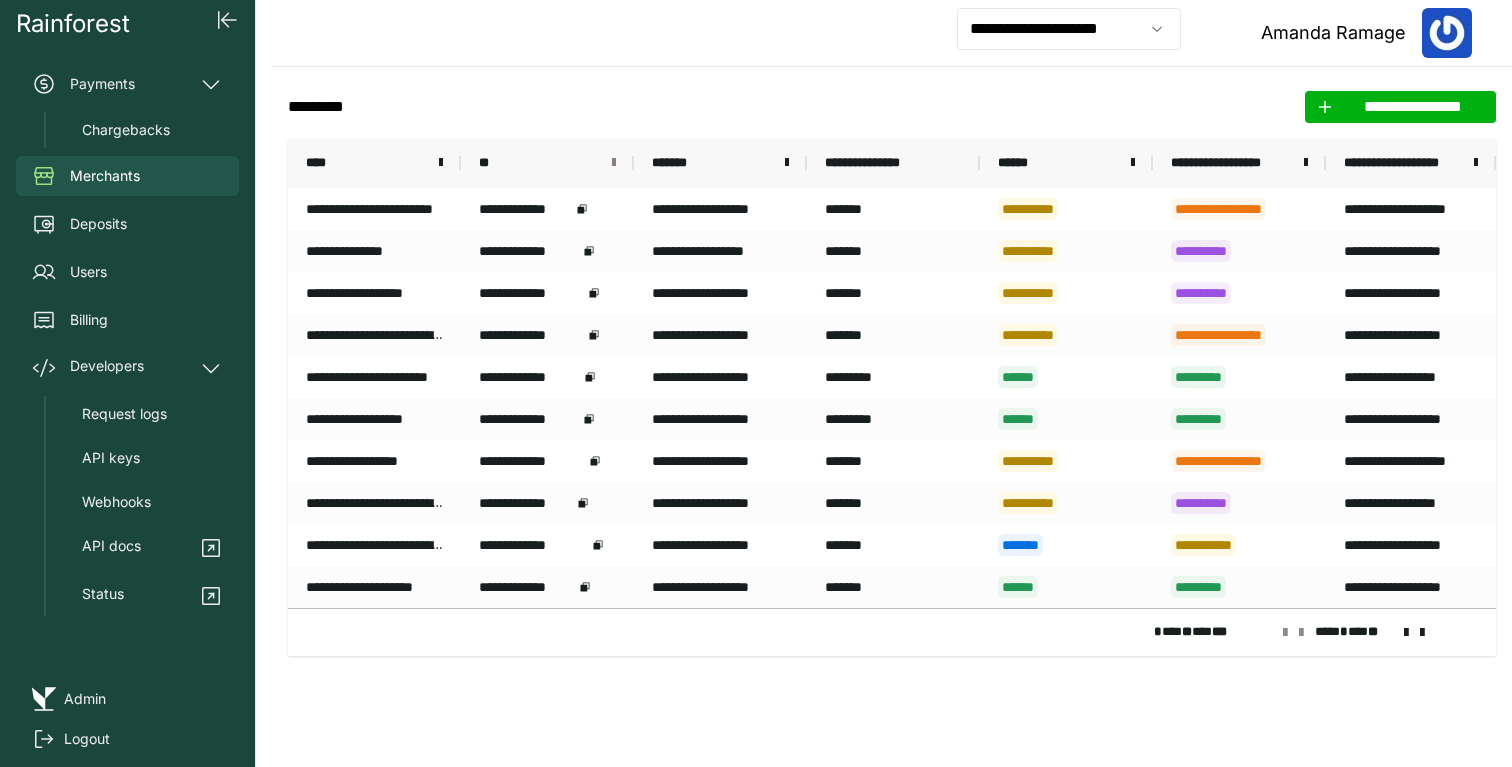 click at bounding box center (614, 163) 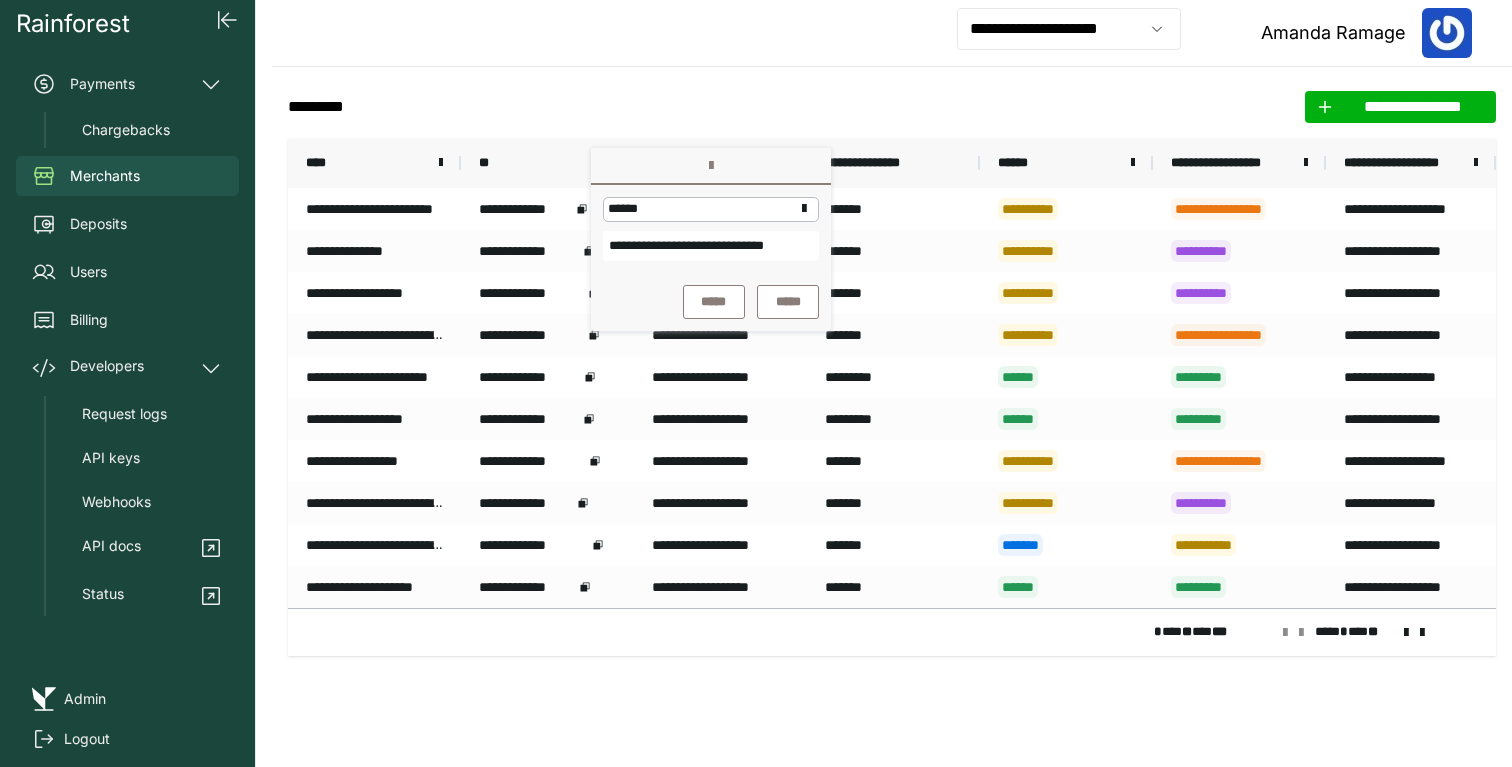scroll, scrollTop: 0, scrollLeft: 42, axis: horizontal 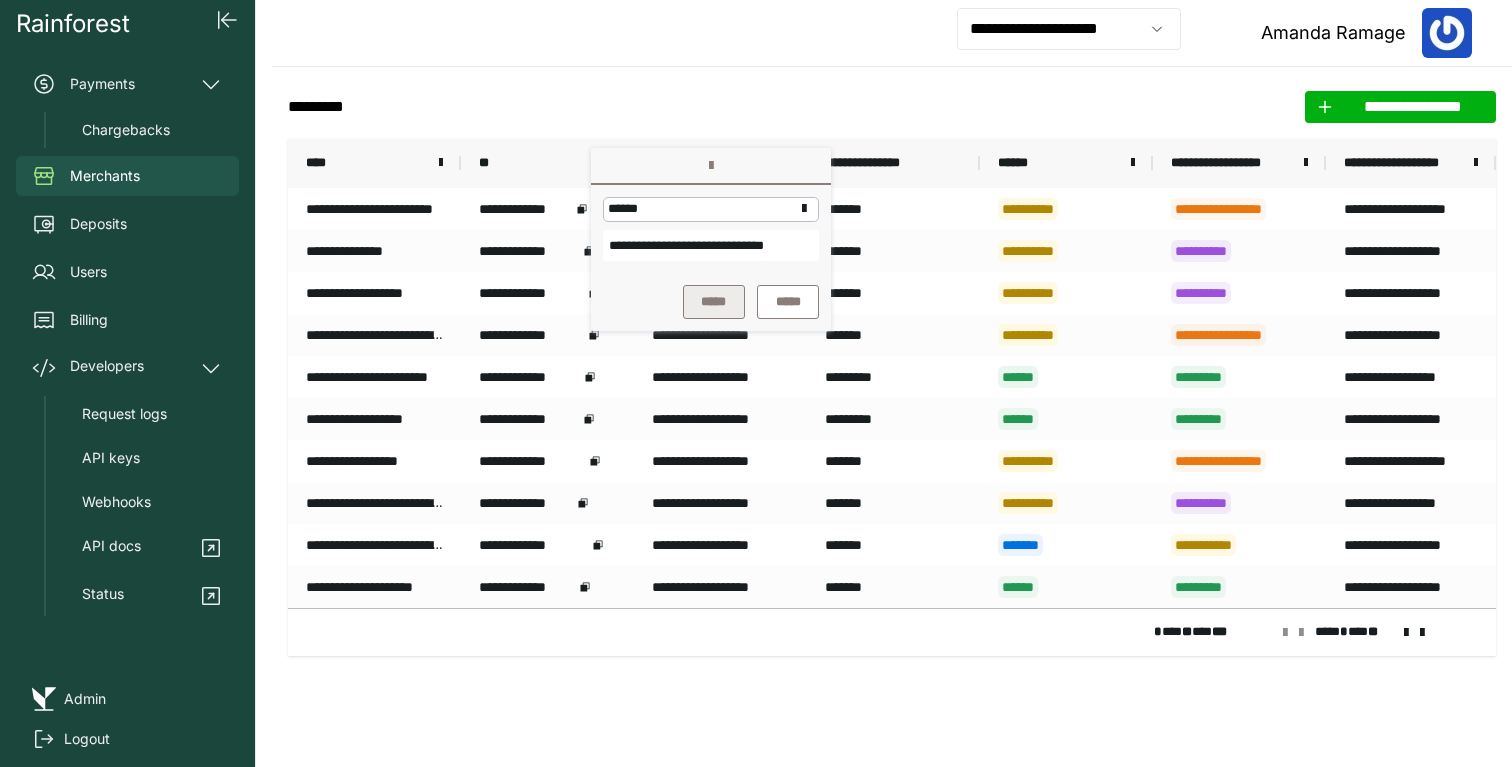 type on "**********" 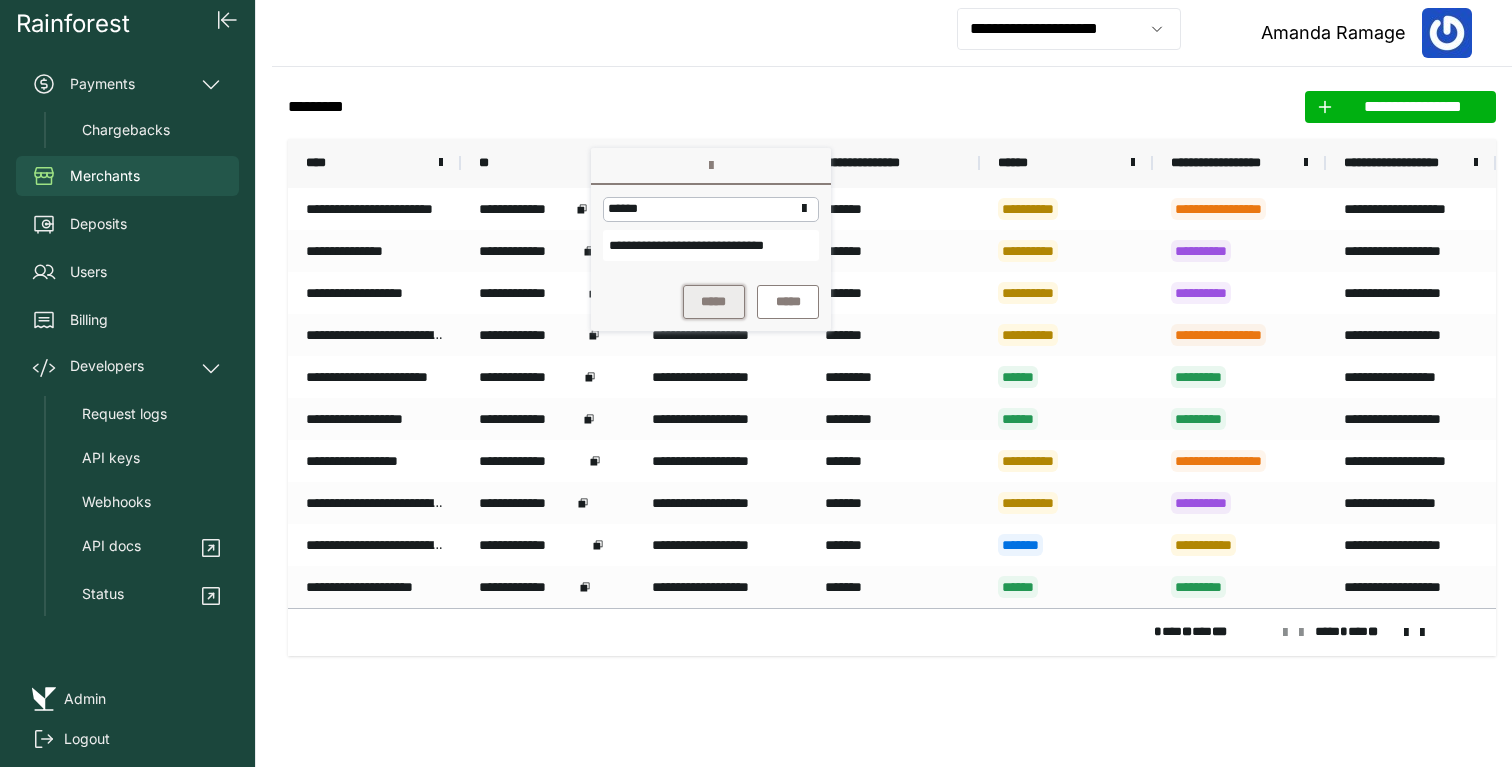 click on "*****" at bounding box center [714, 302] 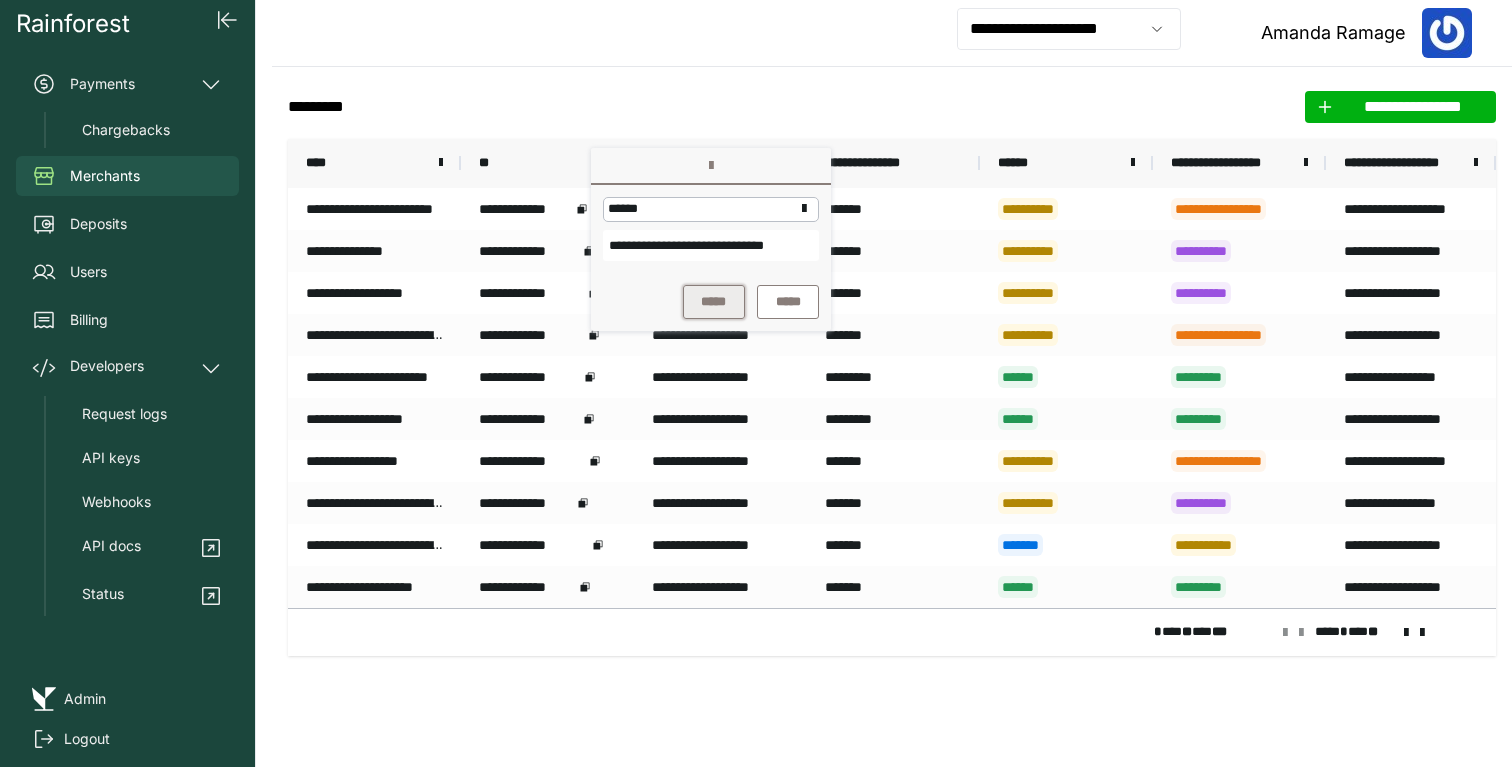 scroll, scrollTop: 0, scrollLeft: 0, axis: both 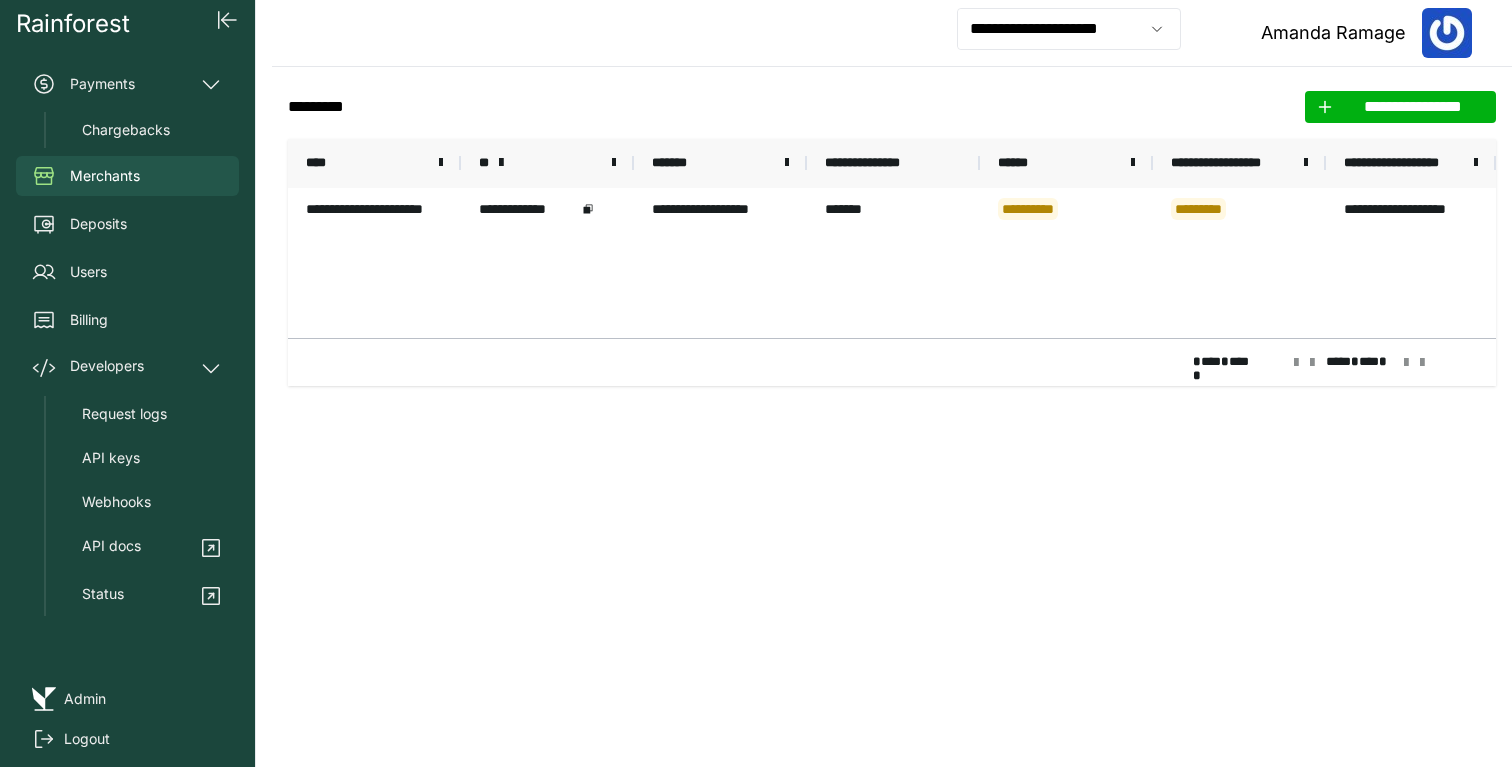 click on "[FIRST] [LAST]" at bounding box center (892, 33) 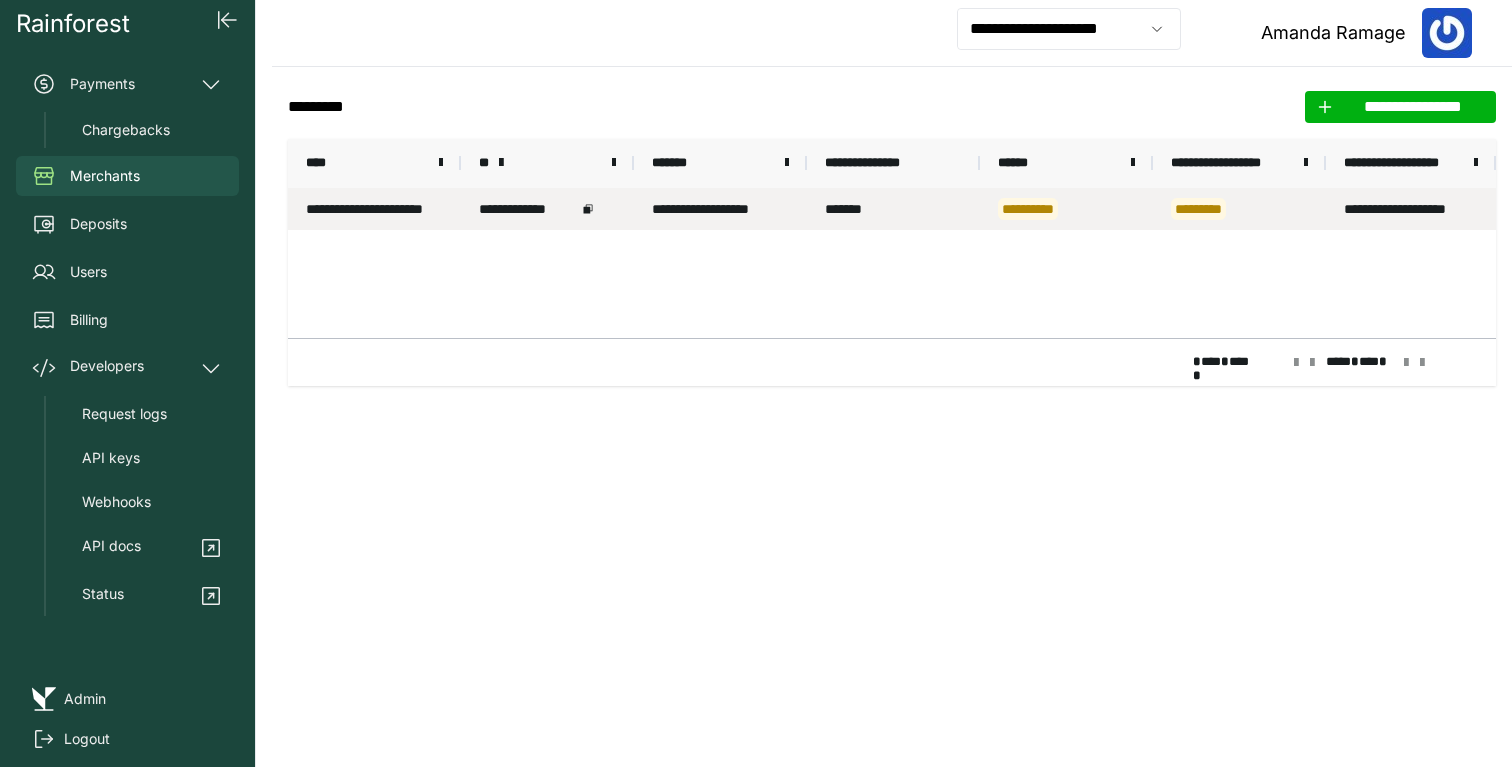 click on "**********" at bounding box center [374, 209] 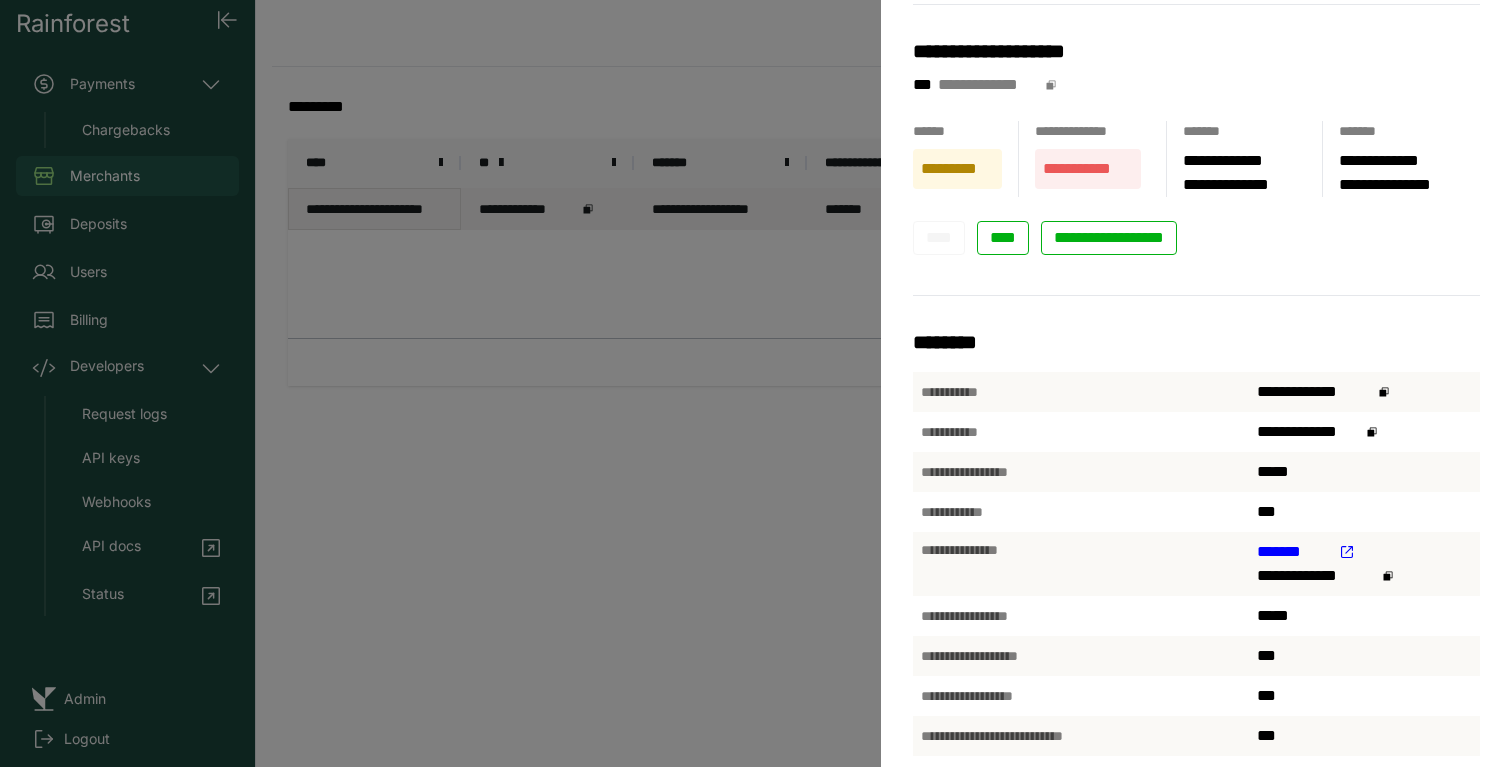 scroll, scrollTop: 0, scrollLeft: 0, axis: both 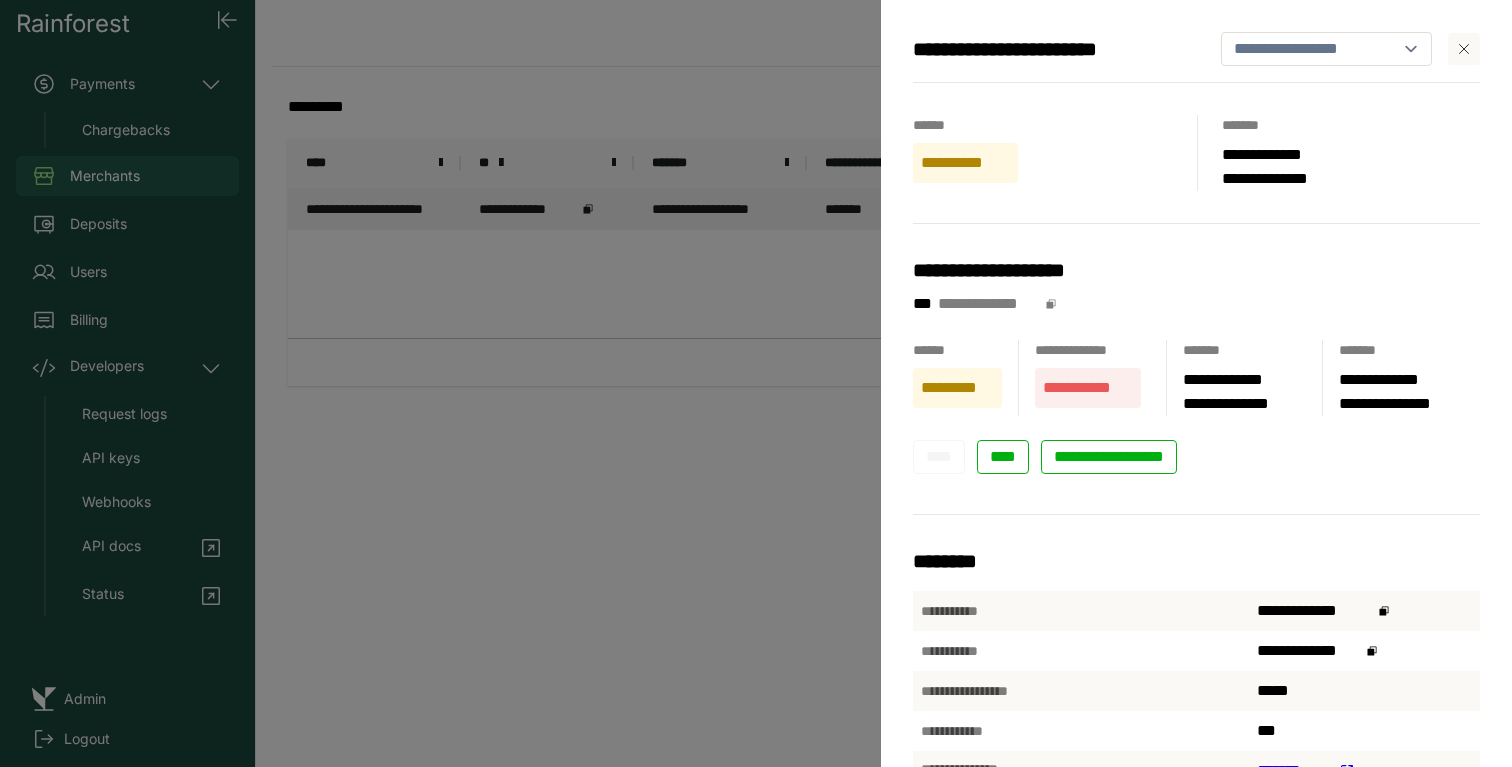 click on "**********" at bounding box center [756, 383] 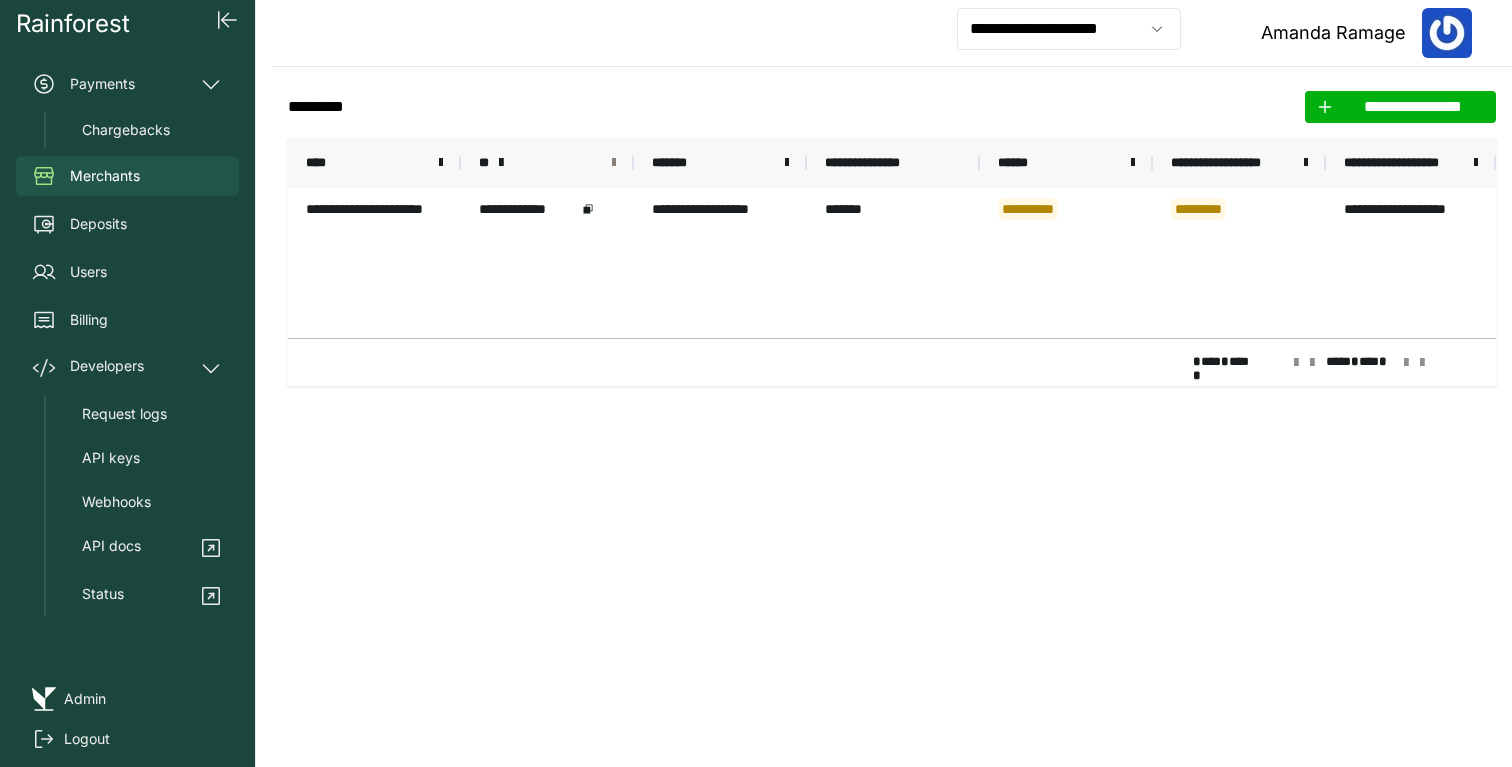 click at bounding box center [614, 163] 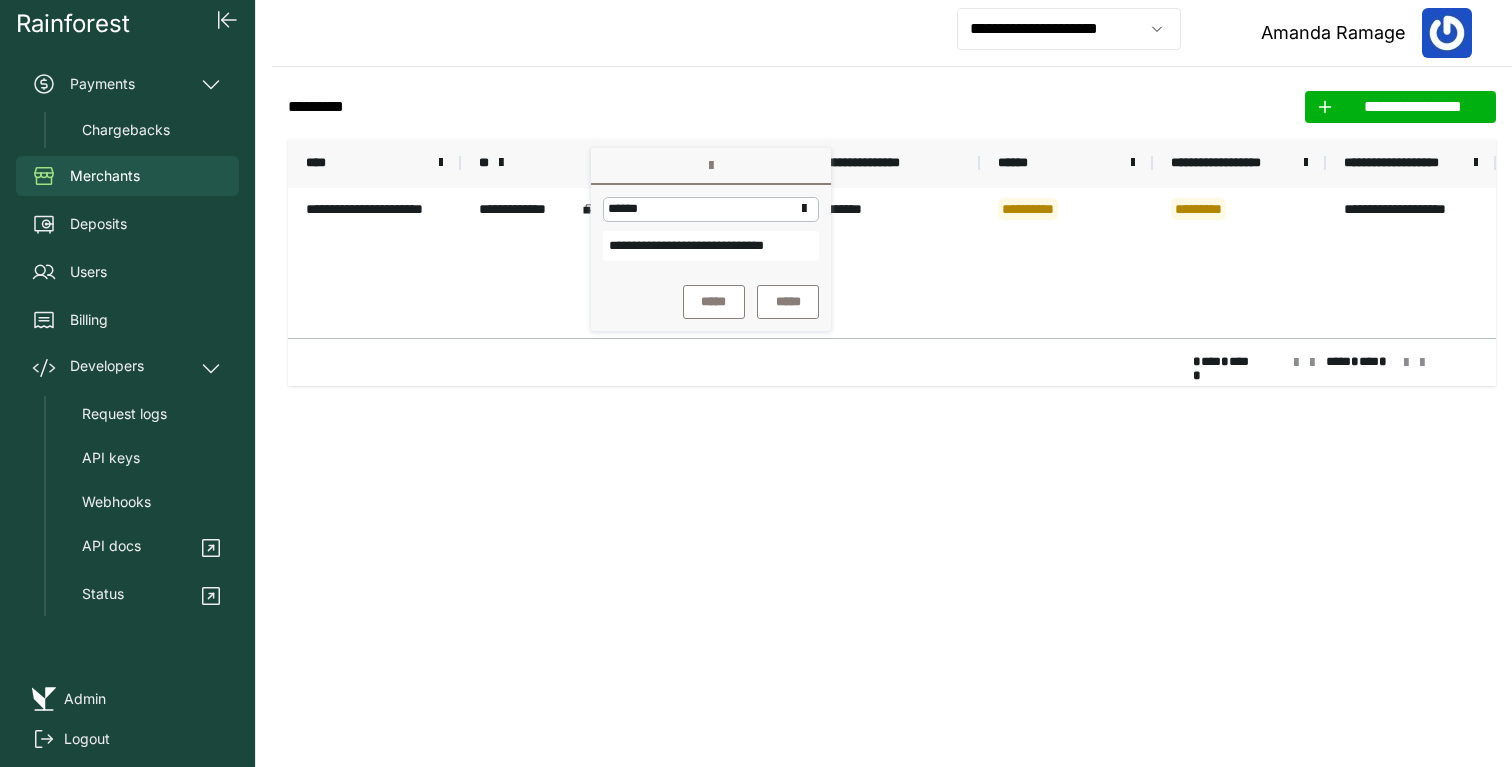 scroll, scrollTop: 0, scrollLeft: 43, axis: horizontal 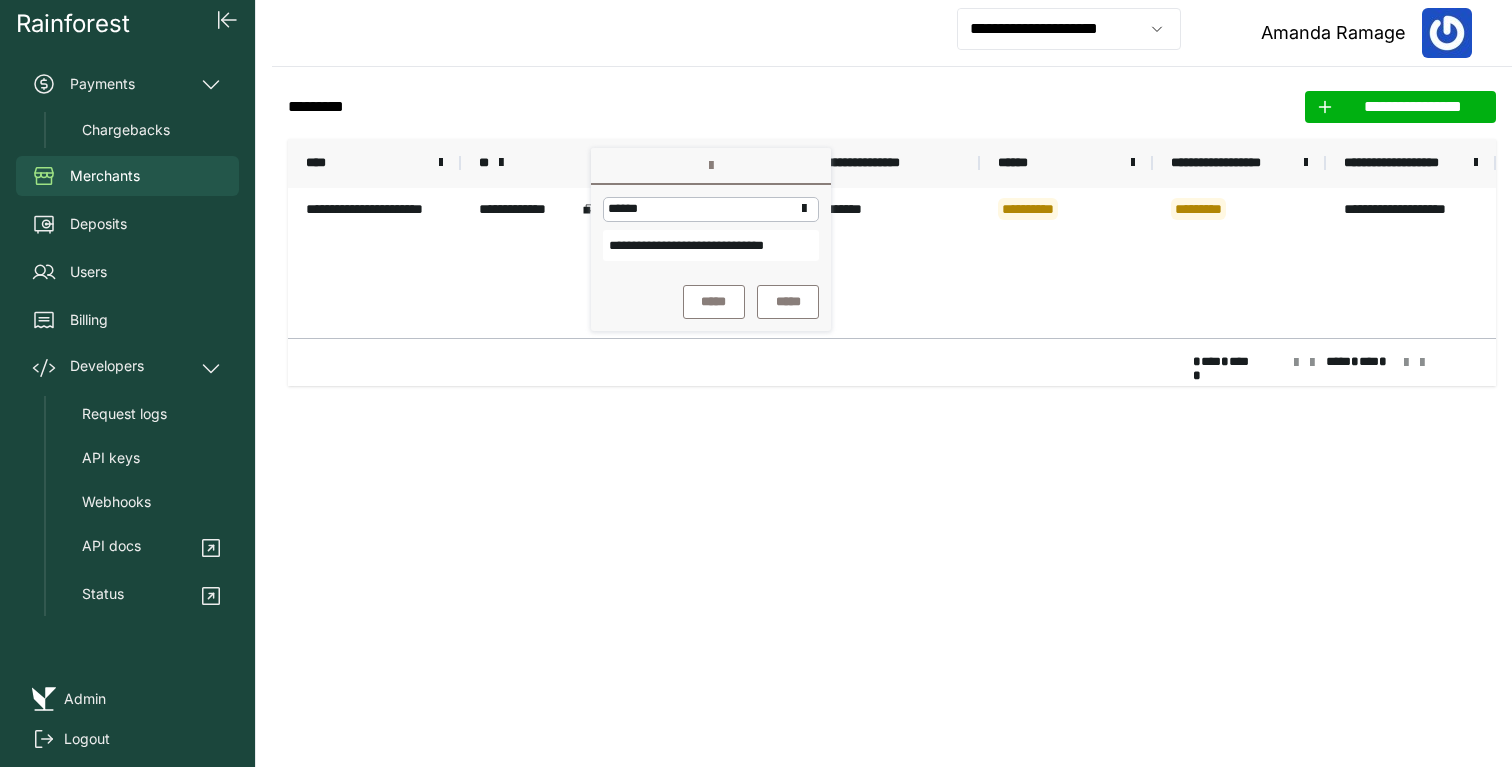 click on "**********" at bounding box center [711, 245] 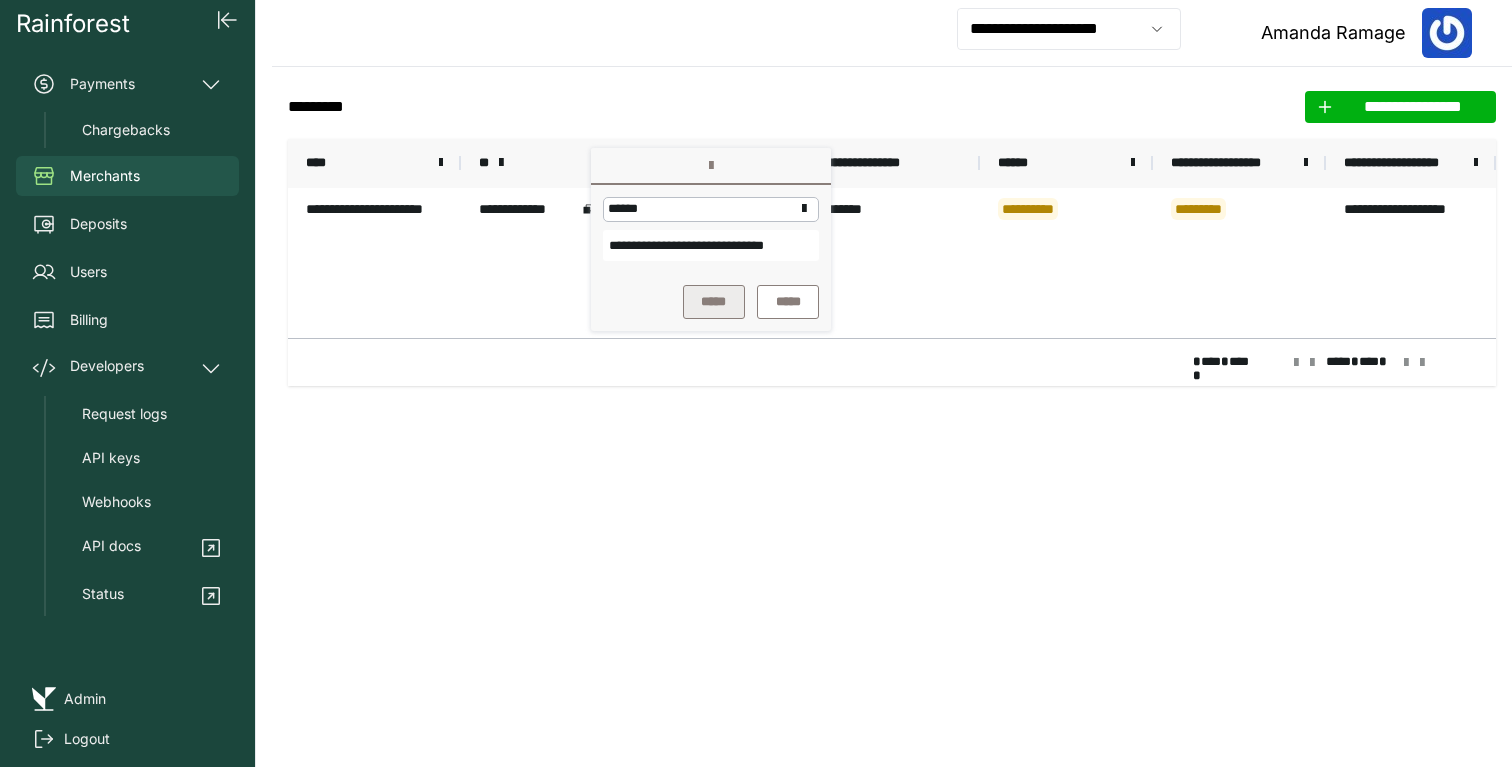 type on "**********" 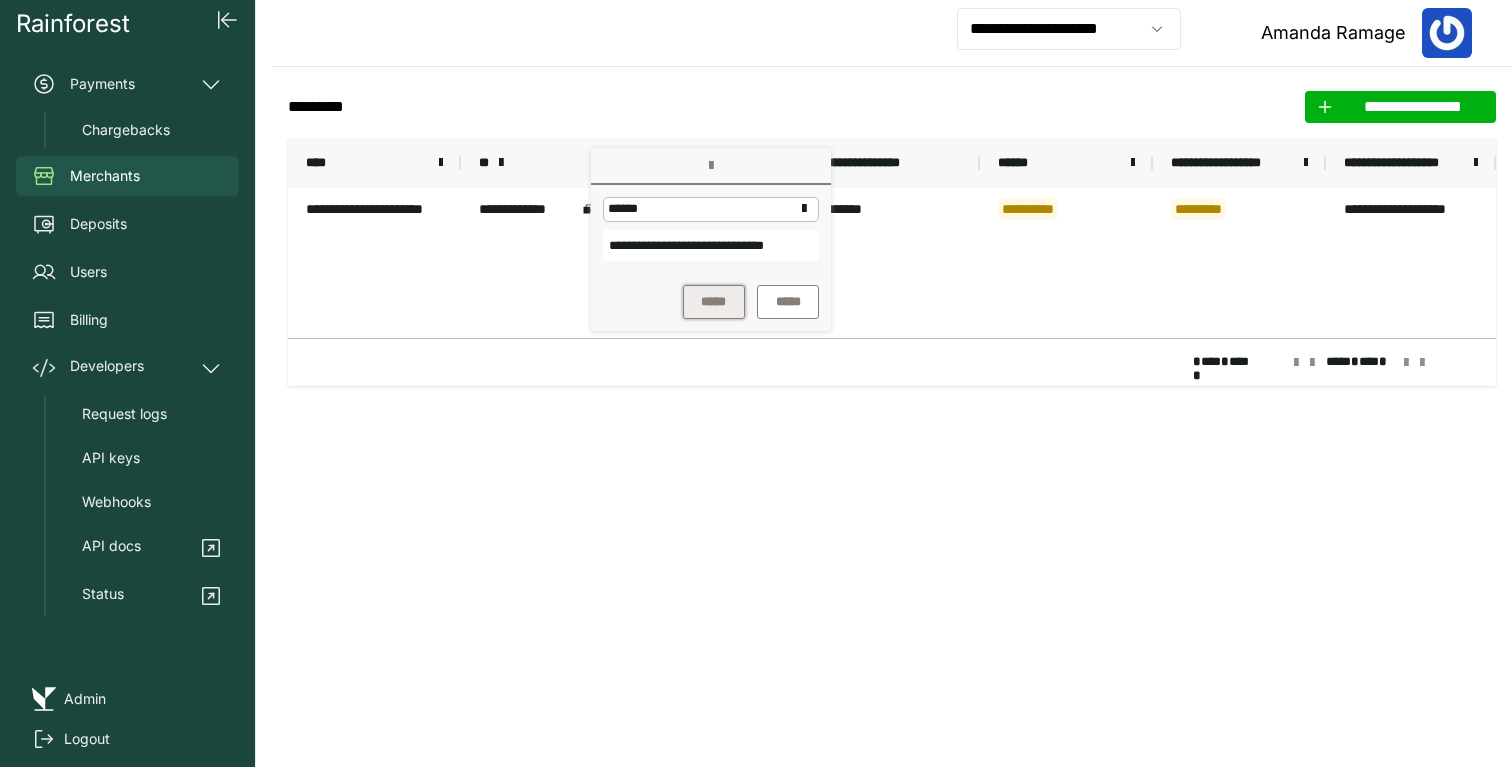 scroll, scrollTop: 0, scrollLeft: 0, axis: both 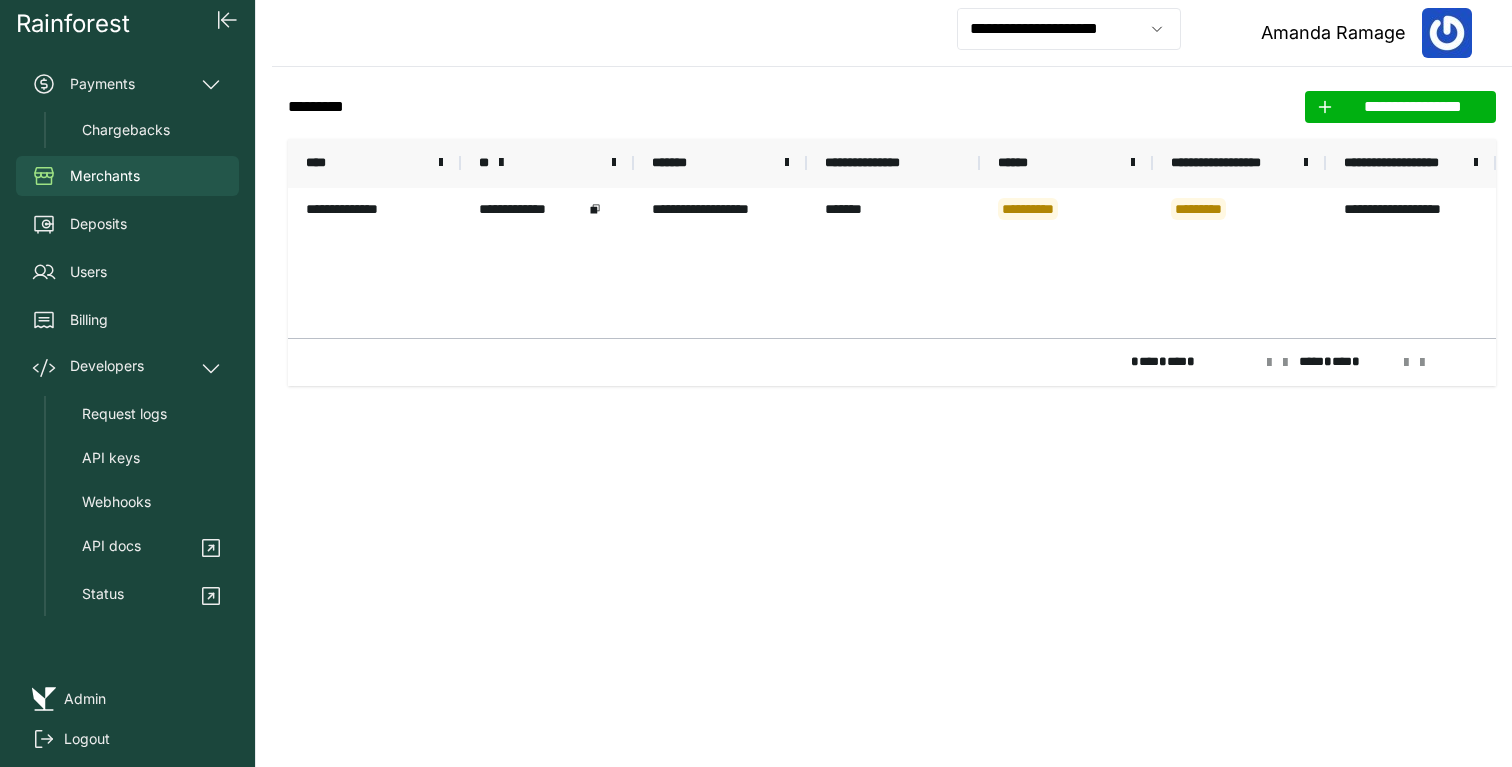 click on "**********" 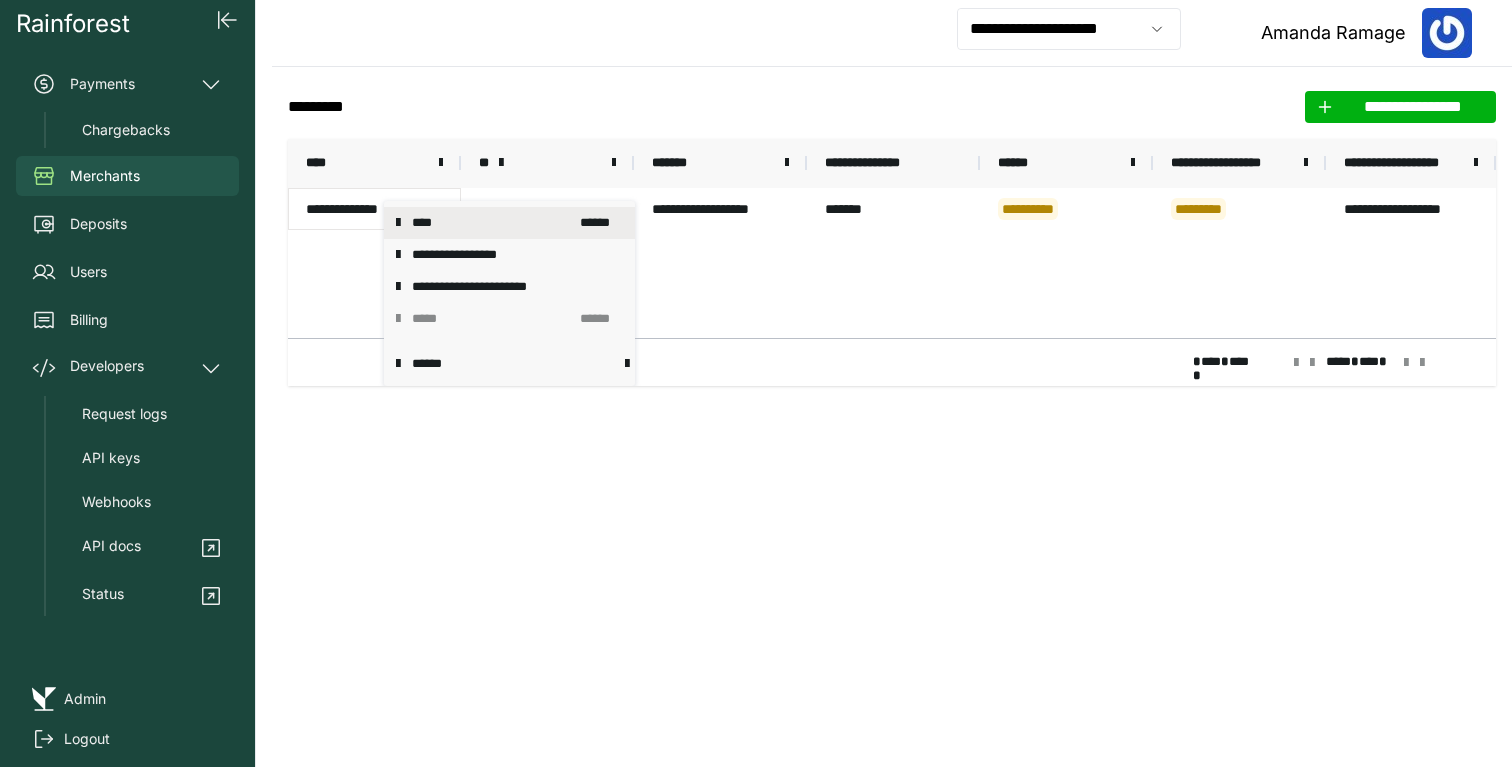 click on "****" at bounding box center (490, 223) 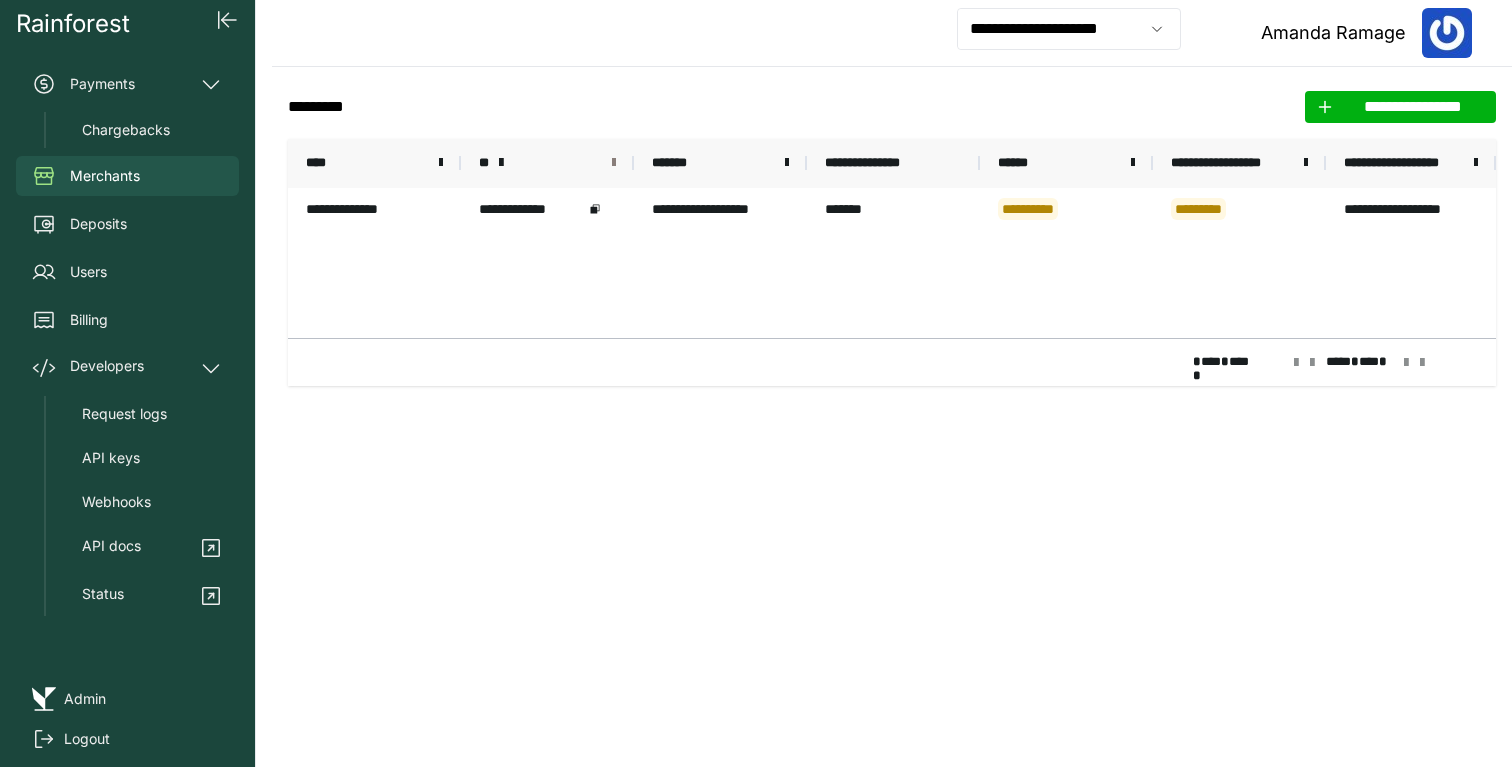 click at bounding box center [614, 163] 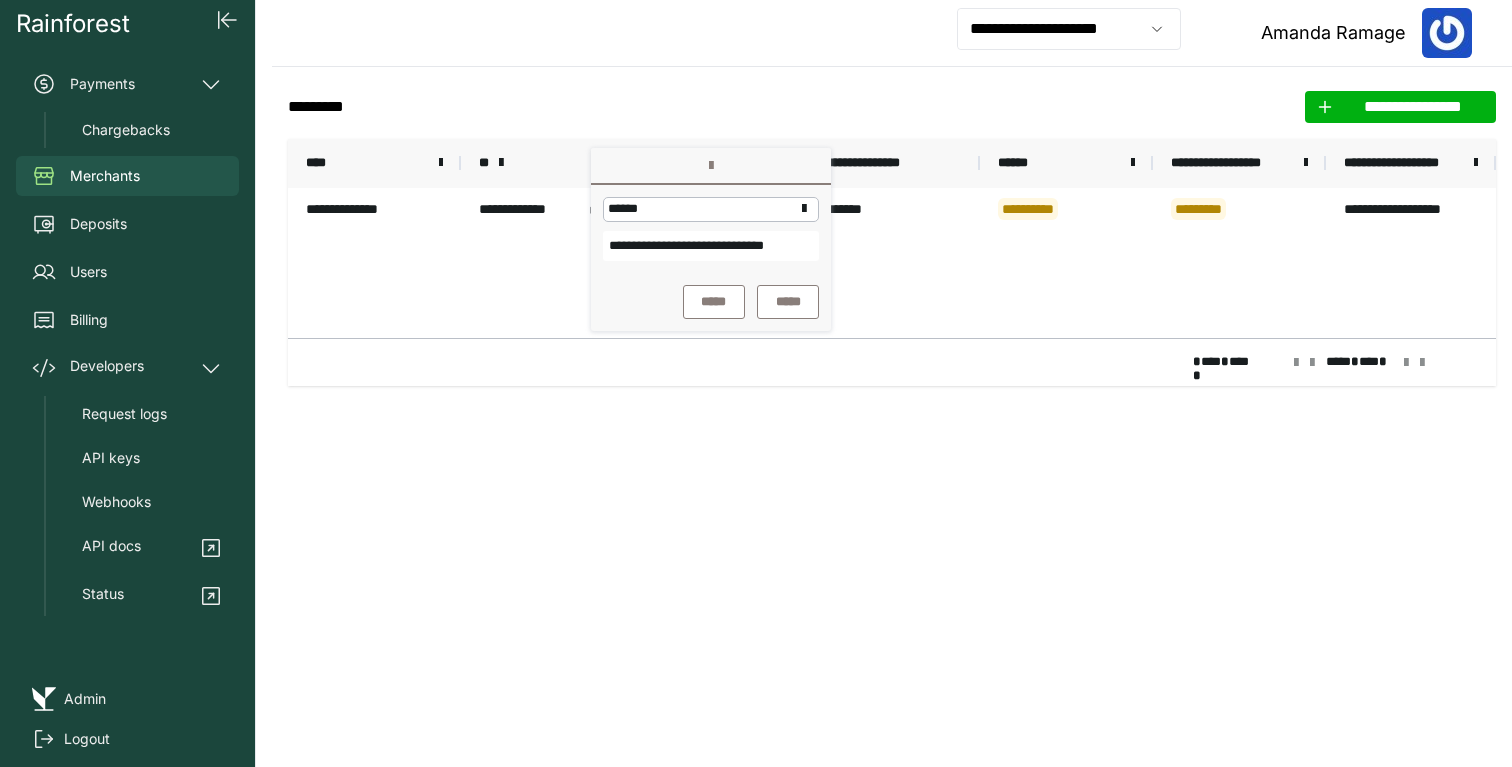 scroll, scrollTop: 0, scrollLeft: 44, axis: horizontal 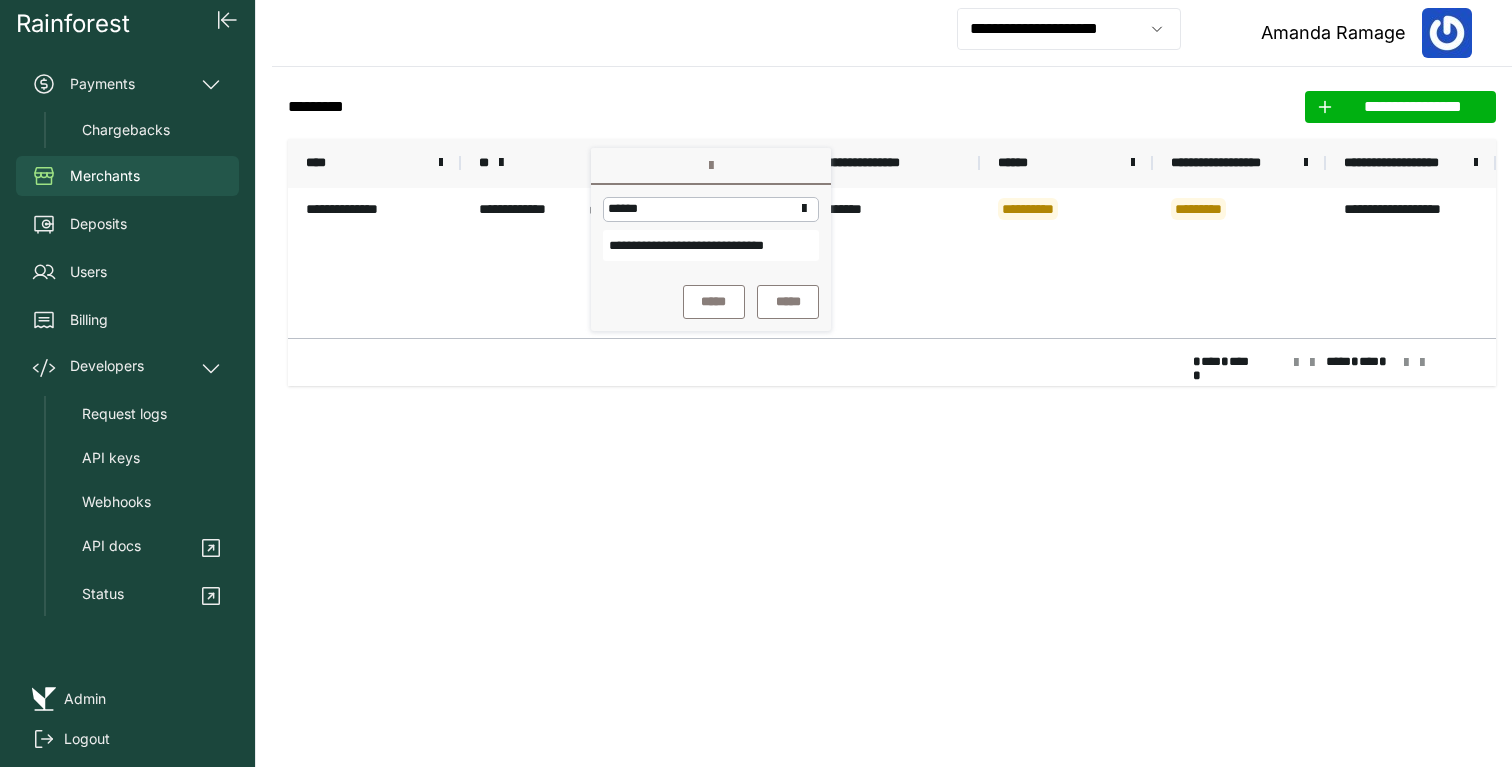 click on "**********" at bounding box center [711, 245] 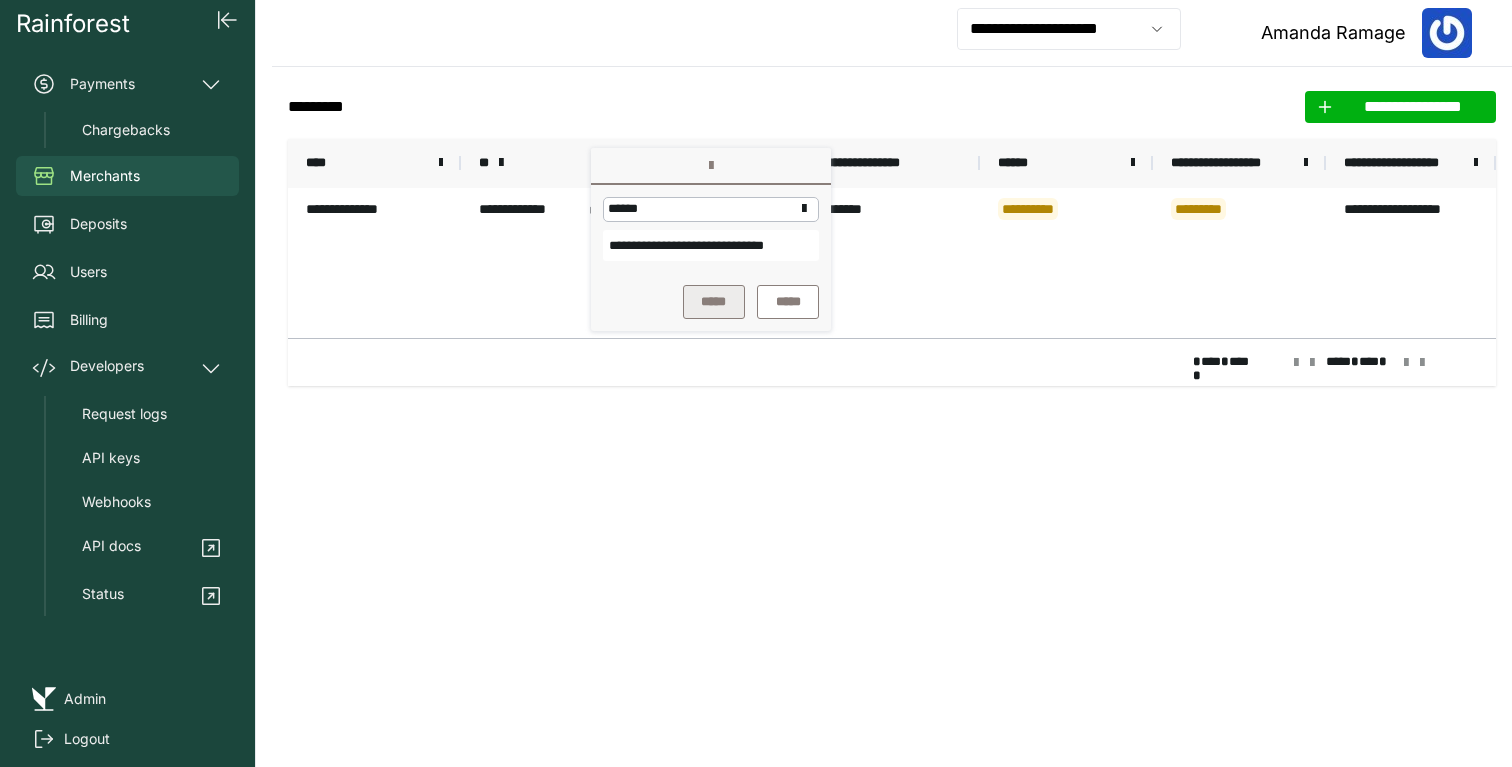 type on "**********" 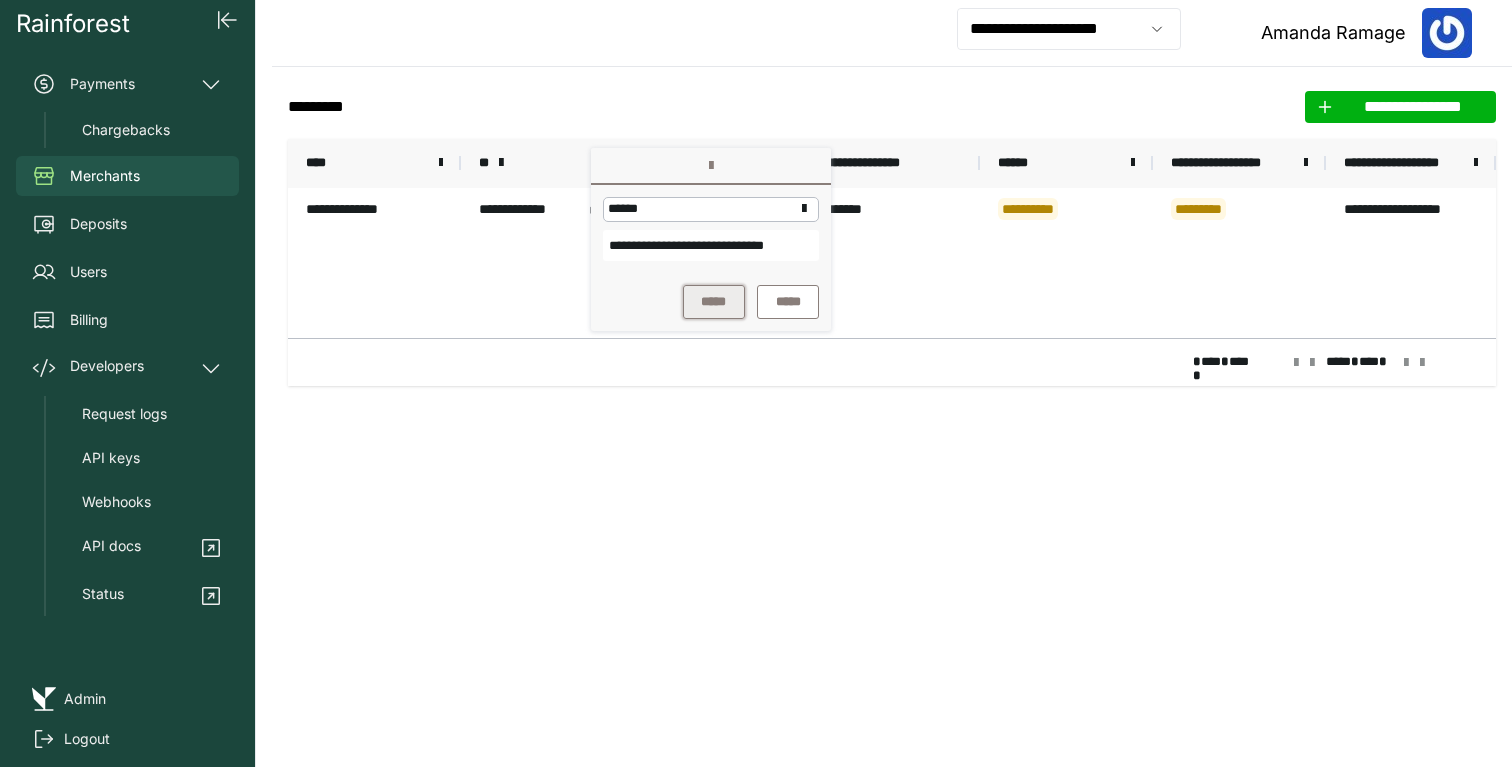 scroll, scrollTop: 0, scrollLeft: 0, axis: both 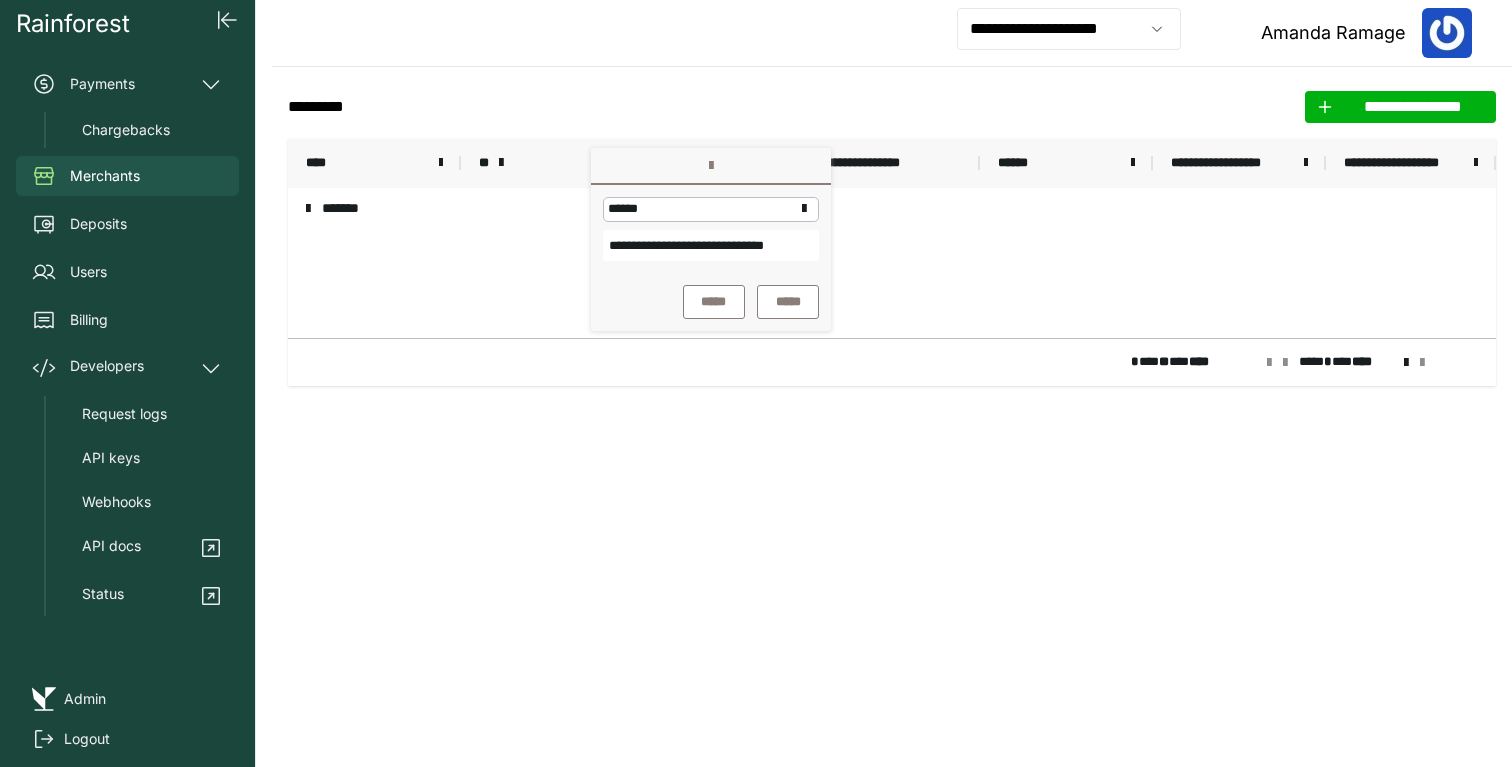 click on "**********" 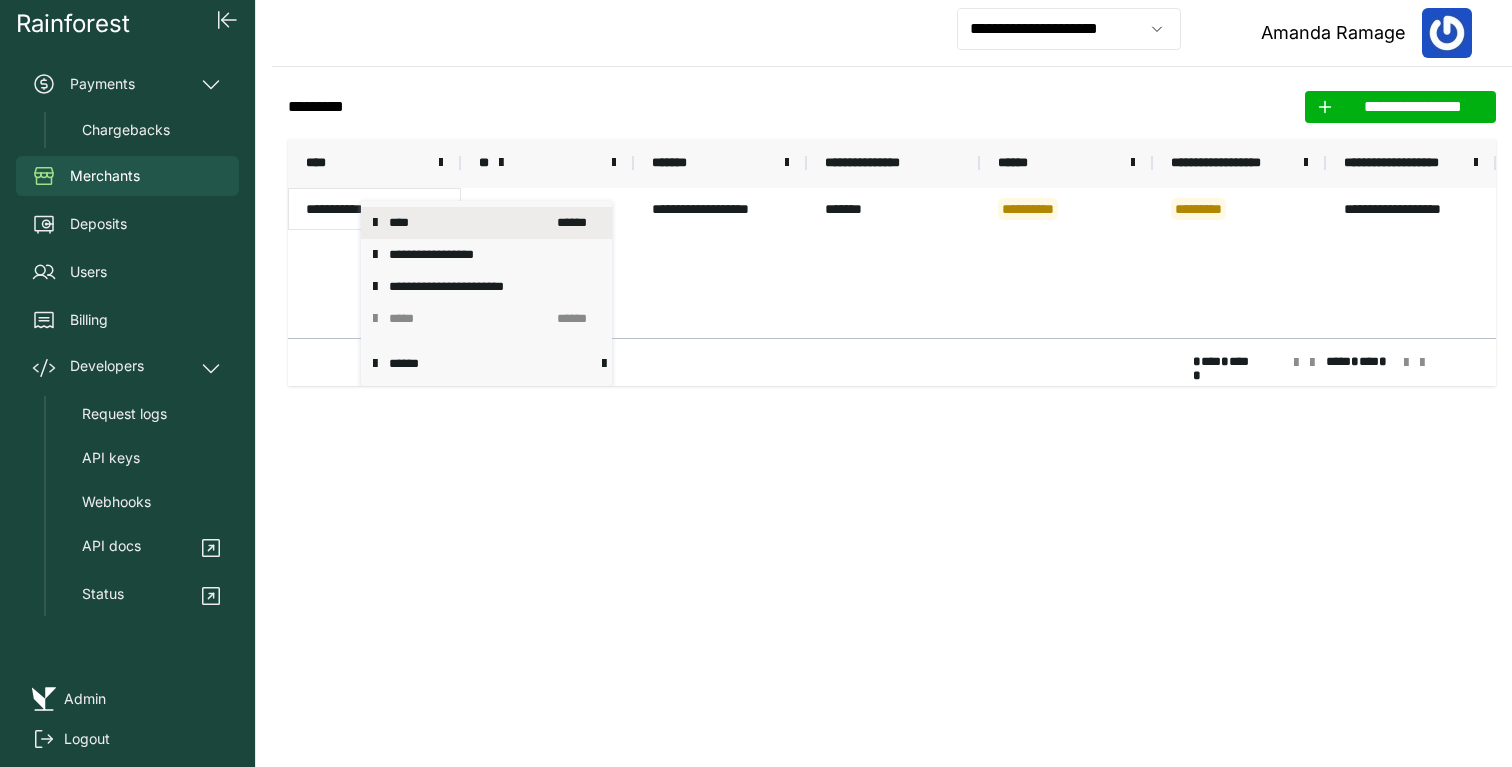 click on "****" at bounding box center [467, 223] 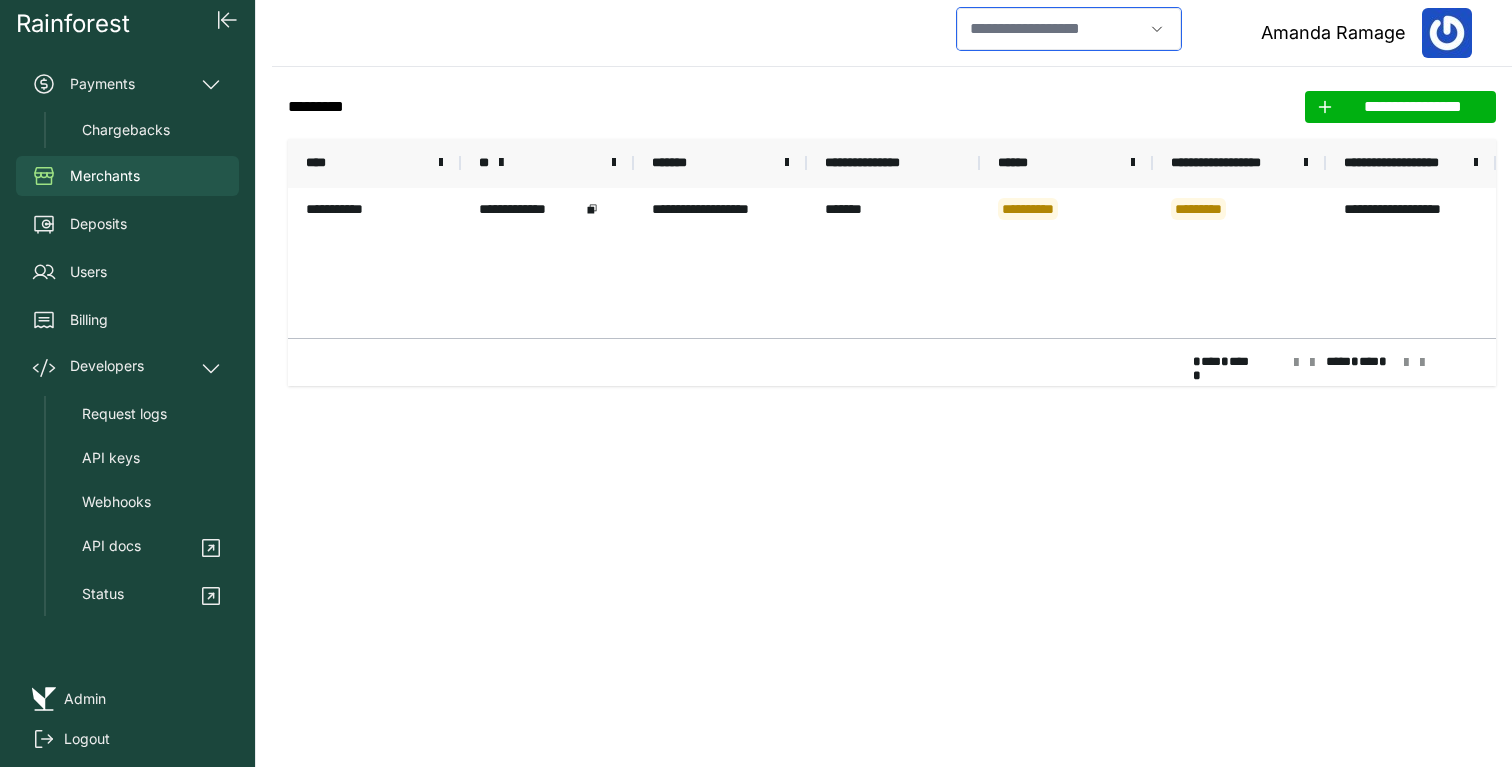 click at bounding box center [1050, 29] 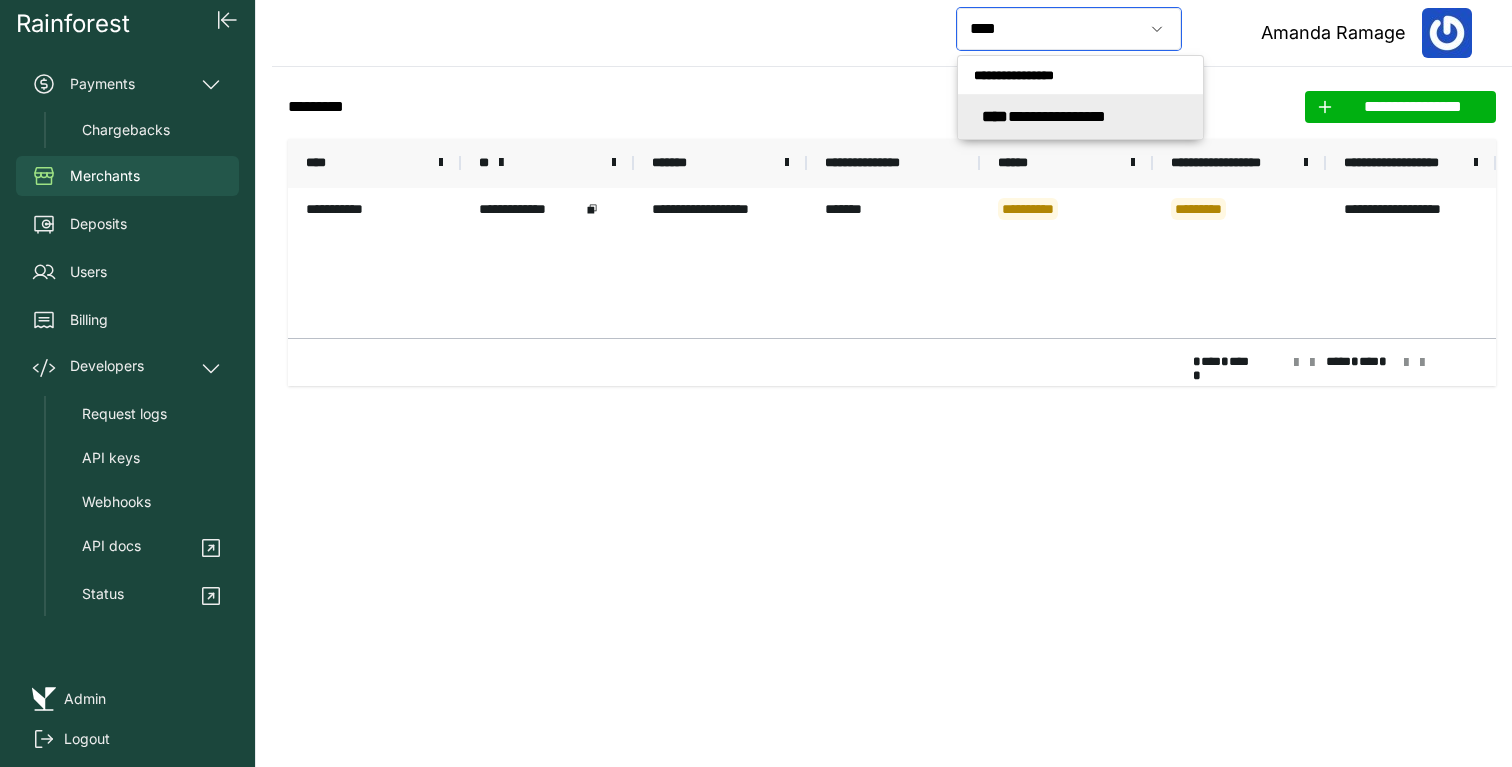 click on "**********" at bounding box center (1044, 116) 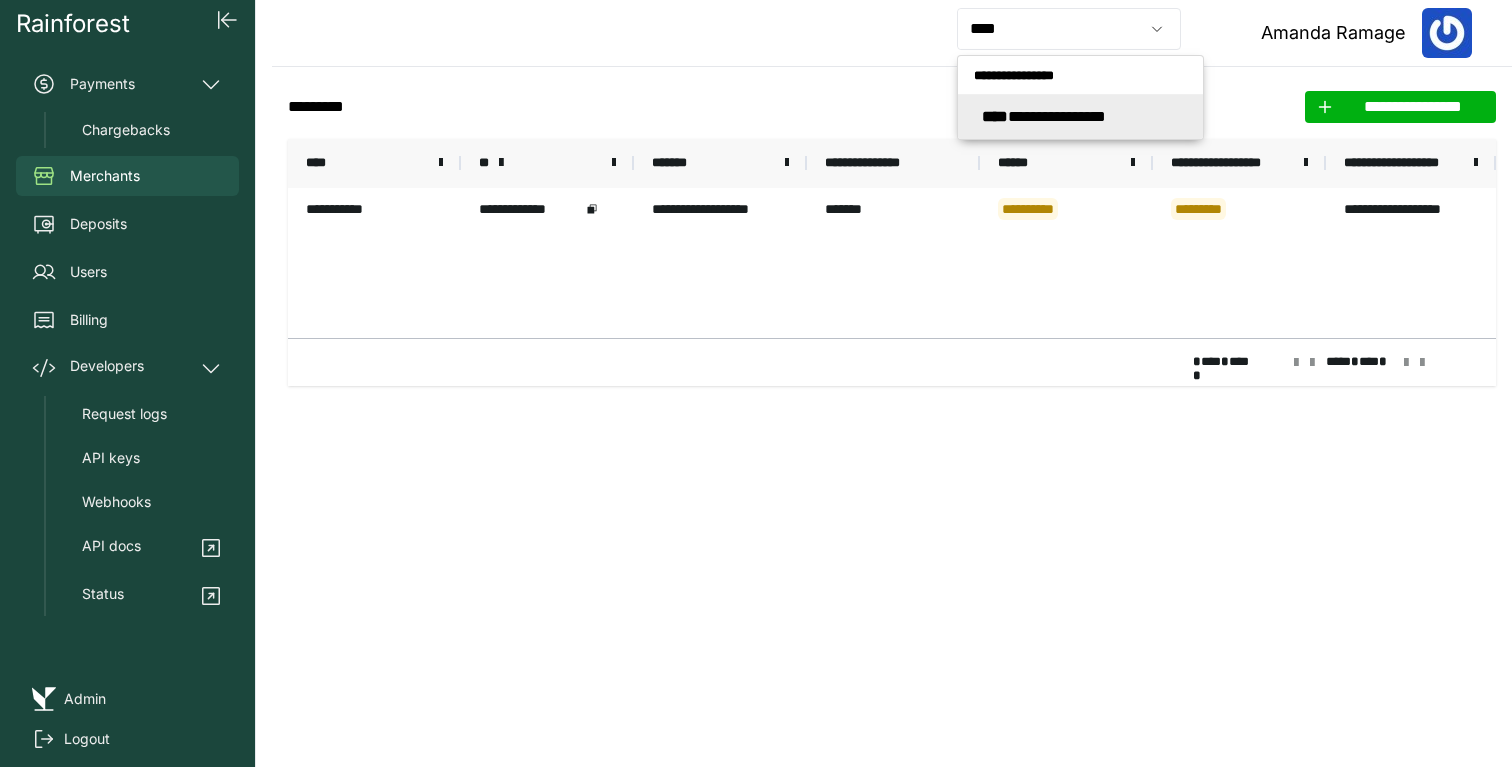 type on "**********" 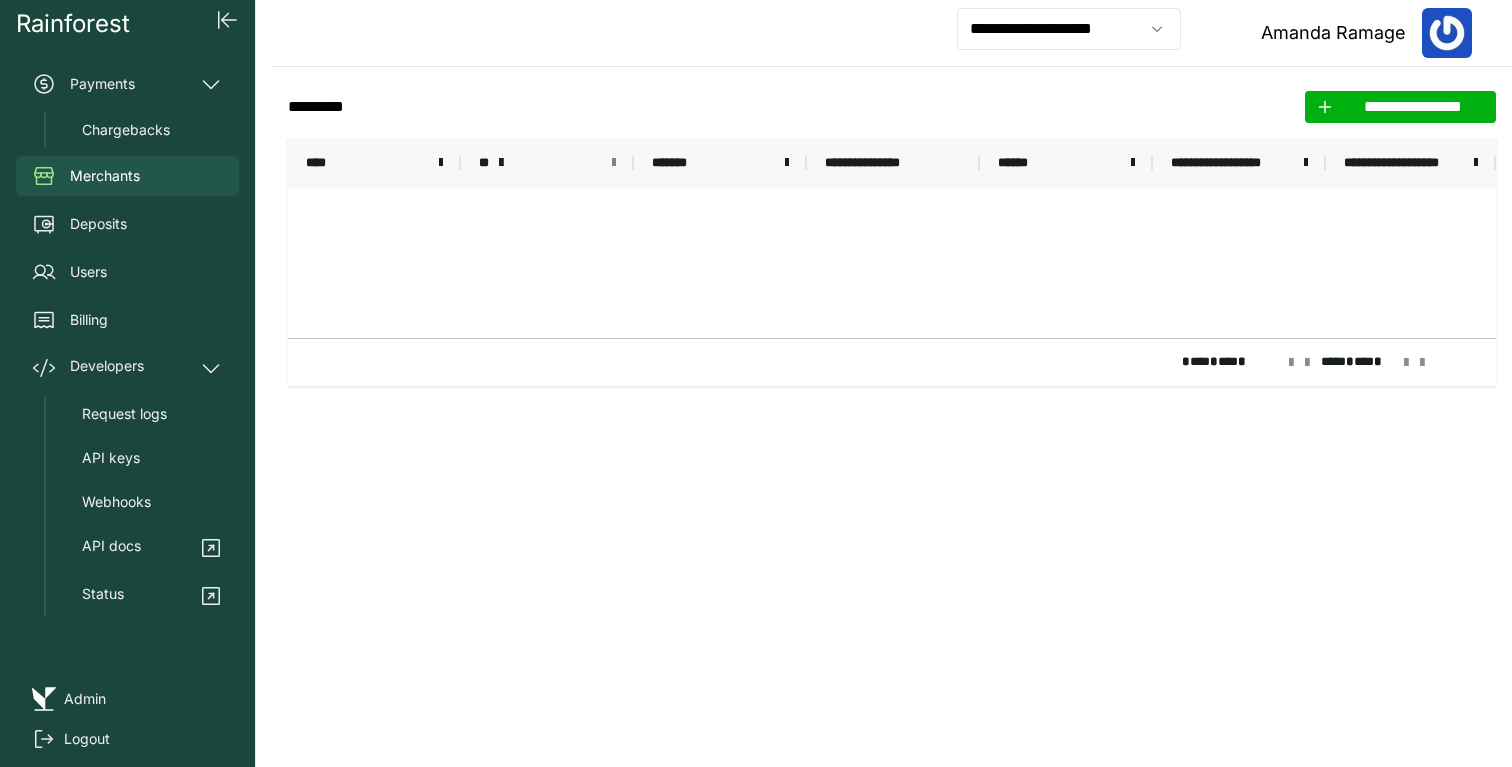 click at bounding box center (614, 163) 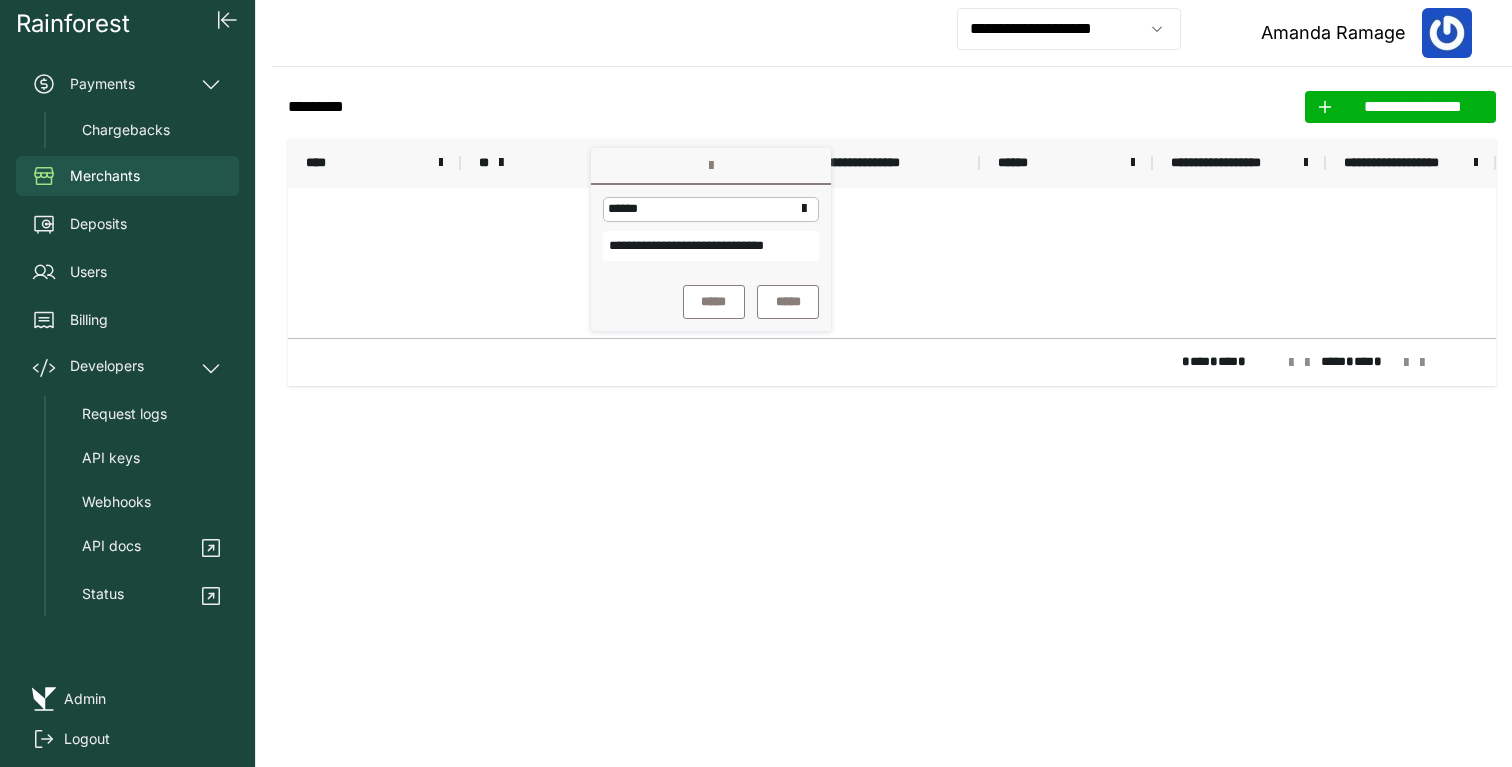 scroll, scrollTop: 0, scrollLeft: 42, axis: horizontal 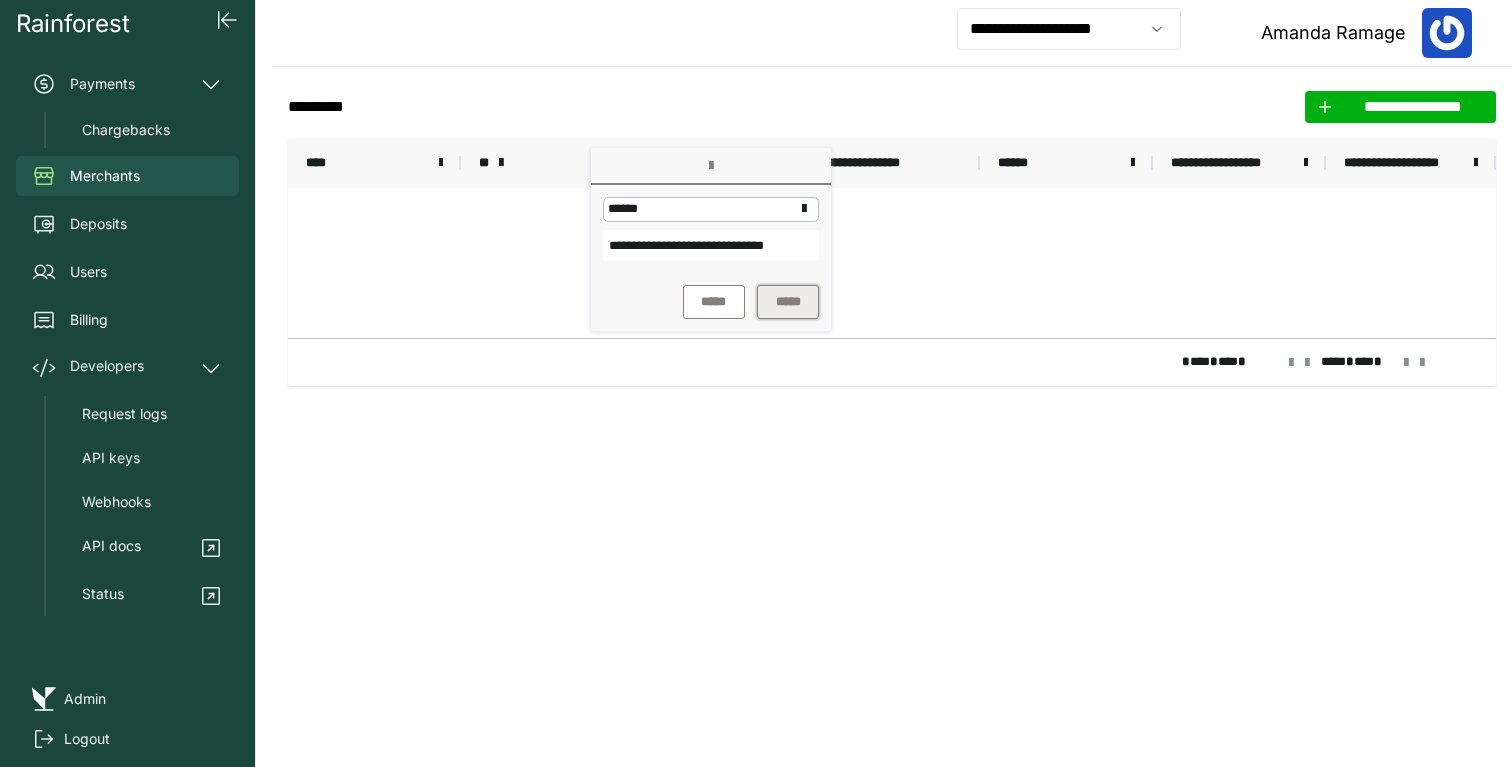 click on "*****" at bounding box center [788, 302] 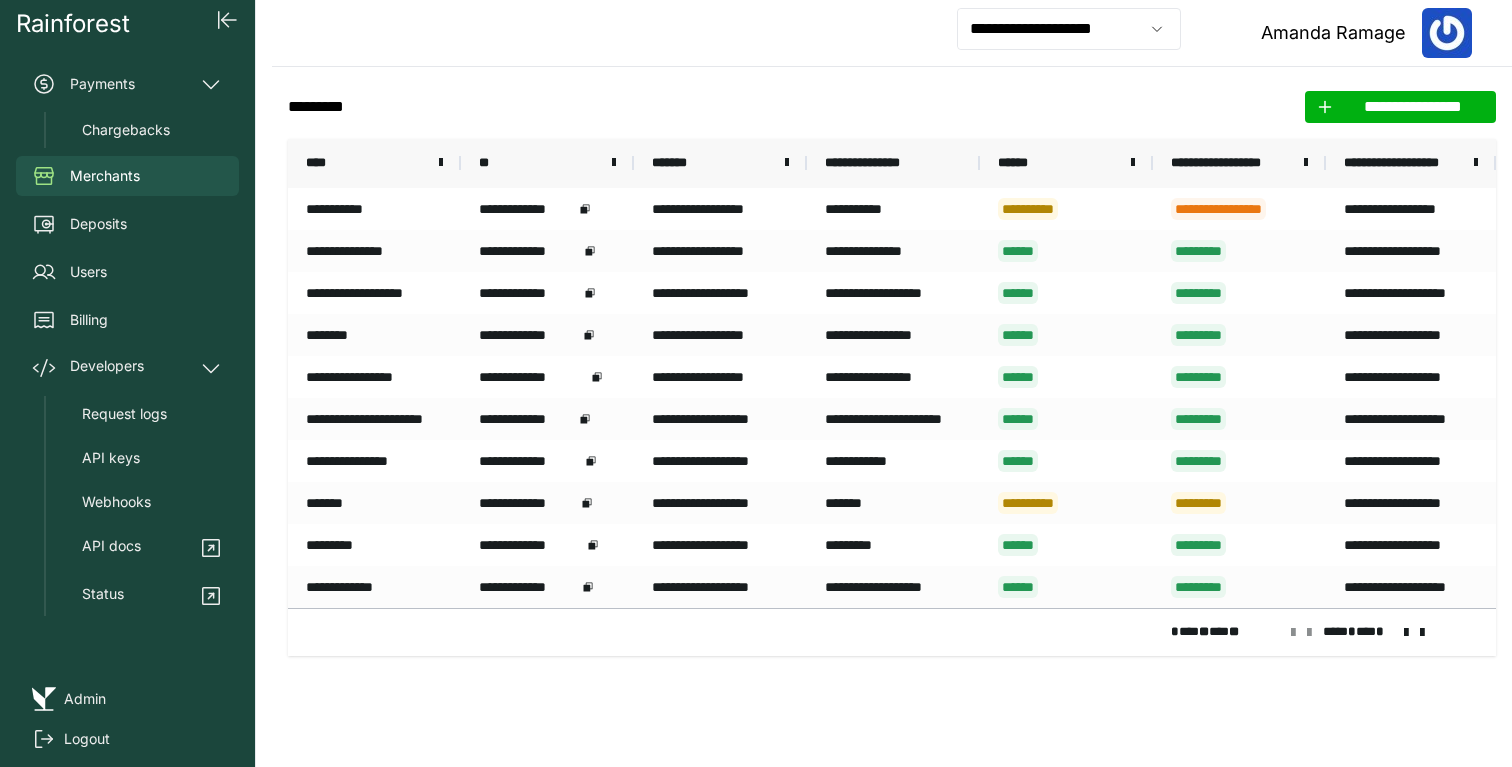 click on "**********" 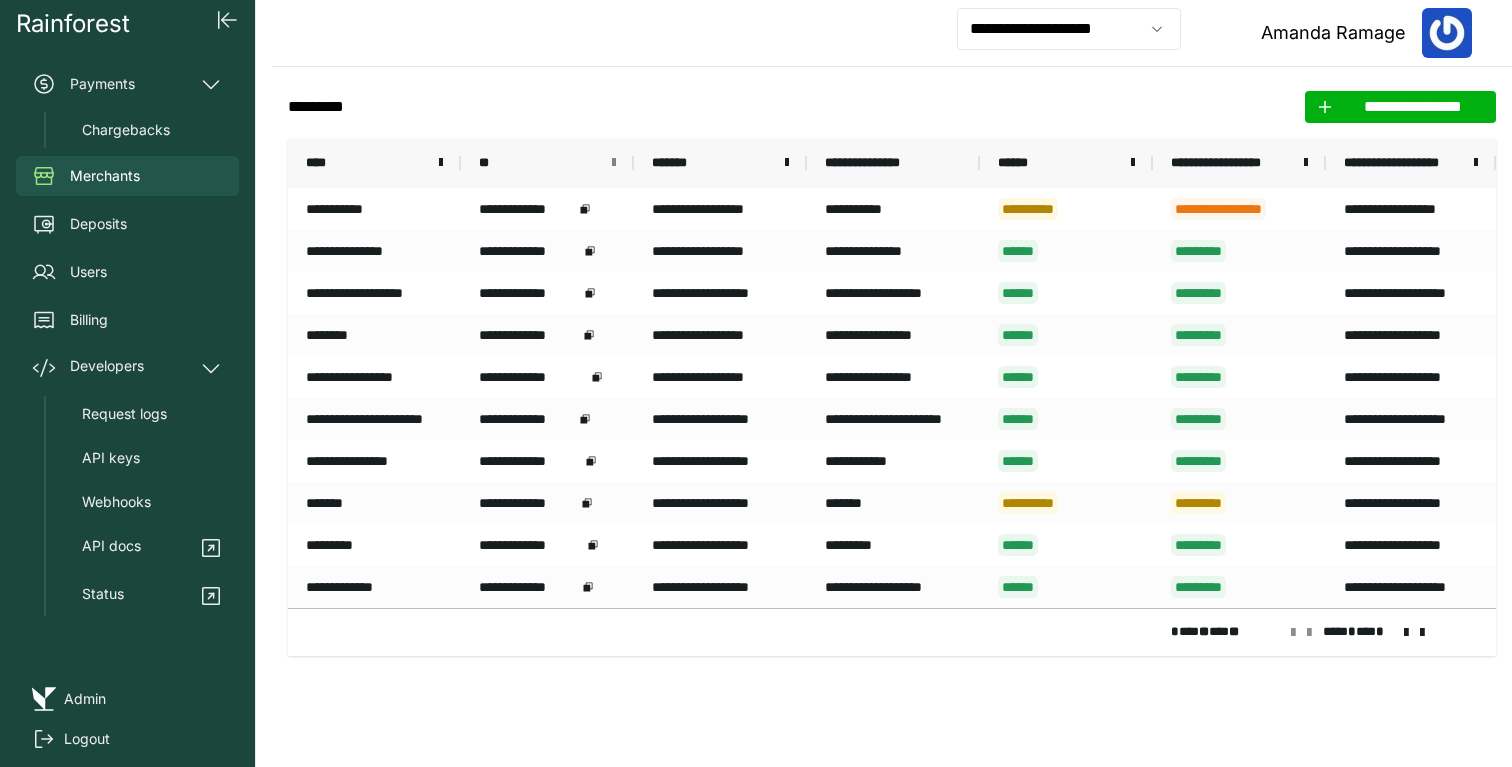 click at bounding box center (614, 163) 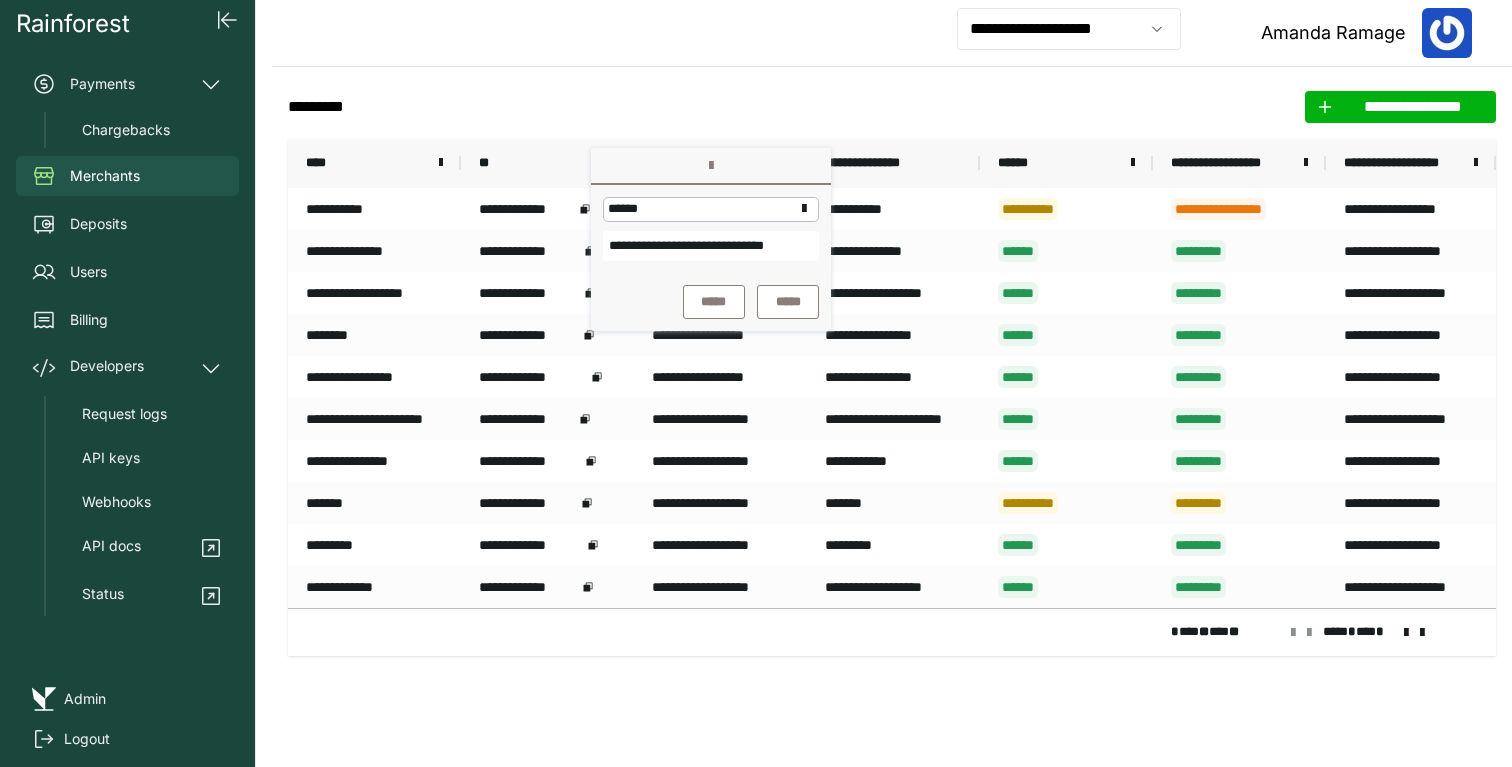 scroll, scrollTop: 0, scrollLeft: 39, axis: horizontal 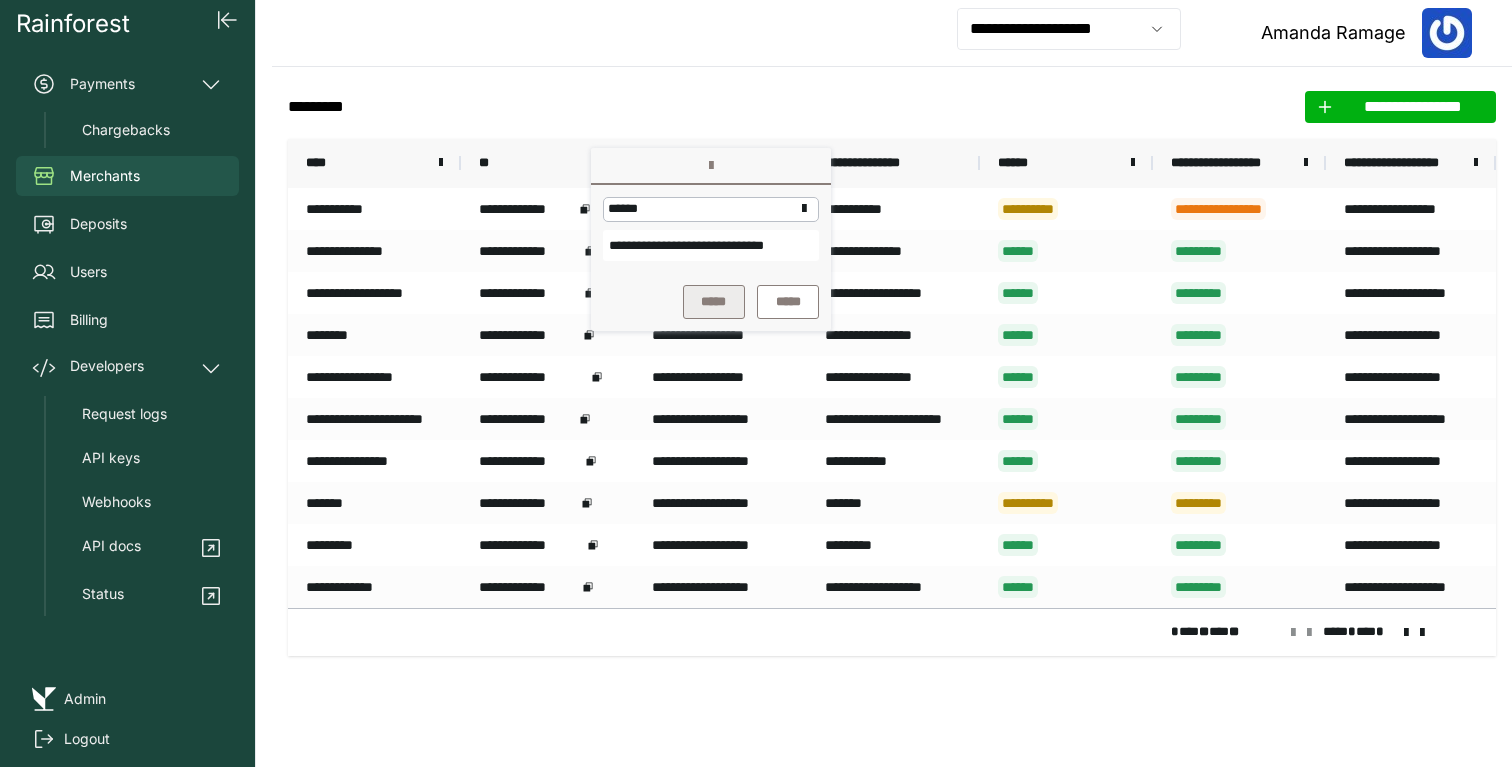type on "**********" 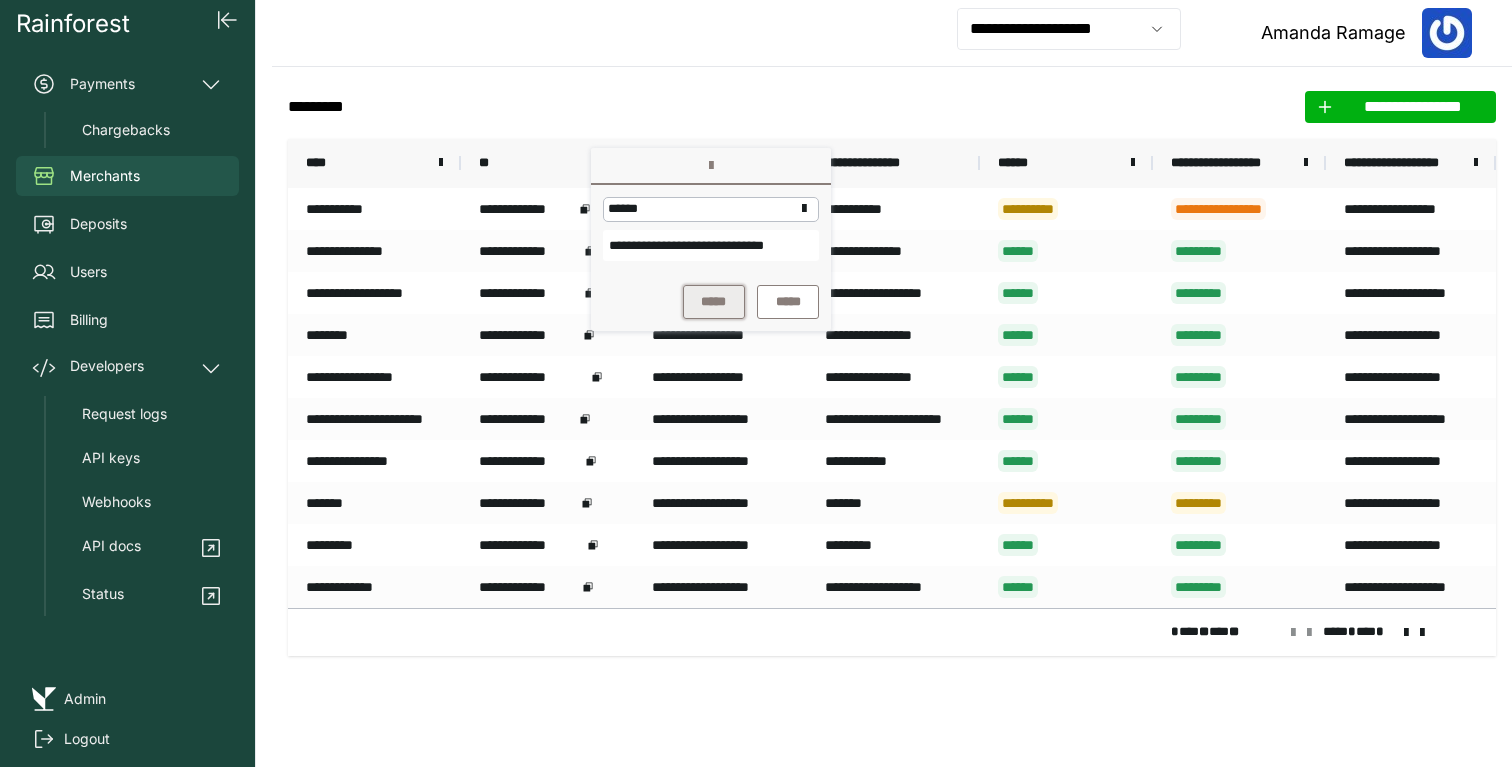 scroll, scrollTop: 0, scrollLeft: 0, axis: both 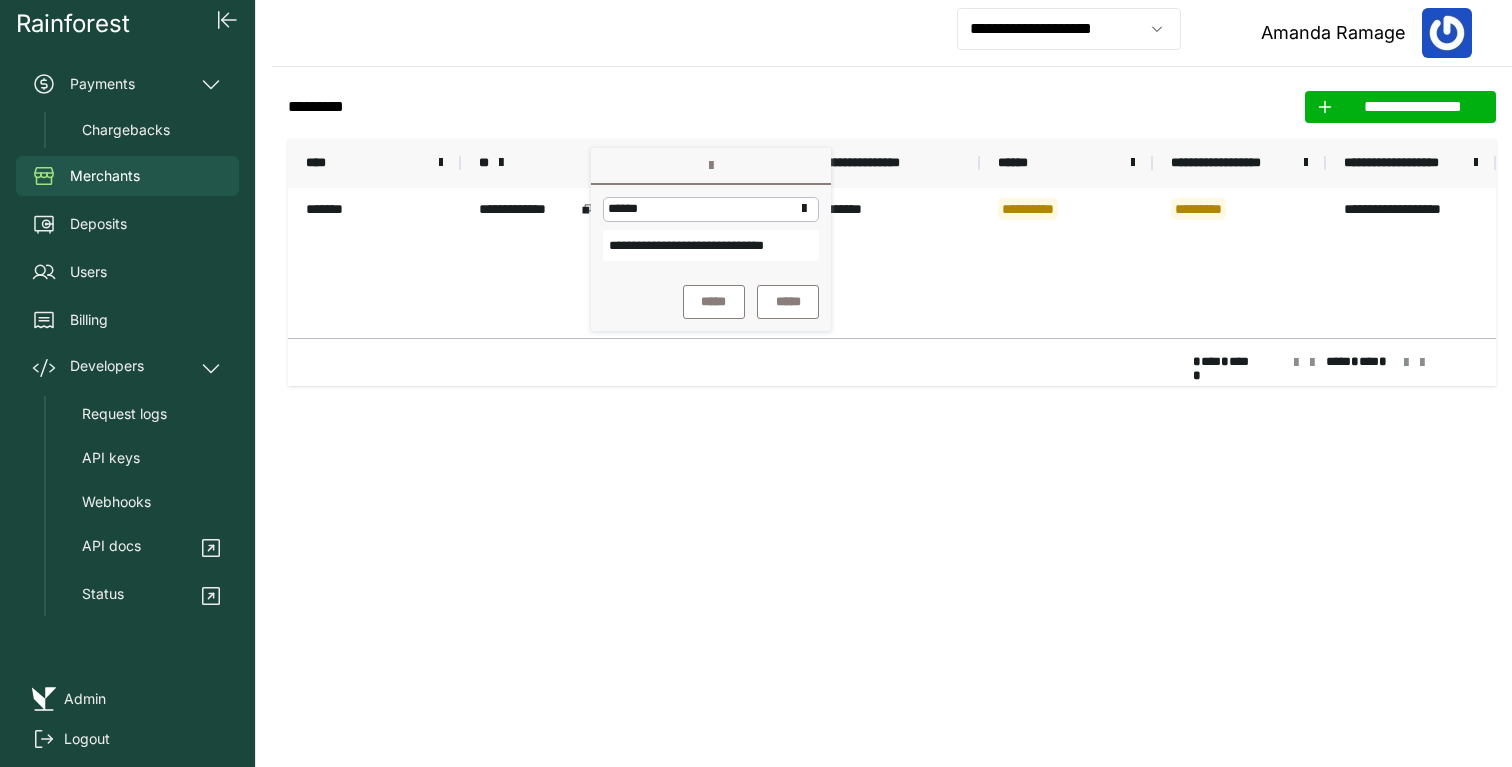 click on "**********" 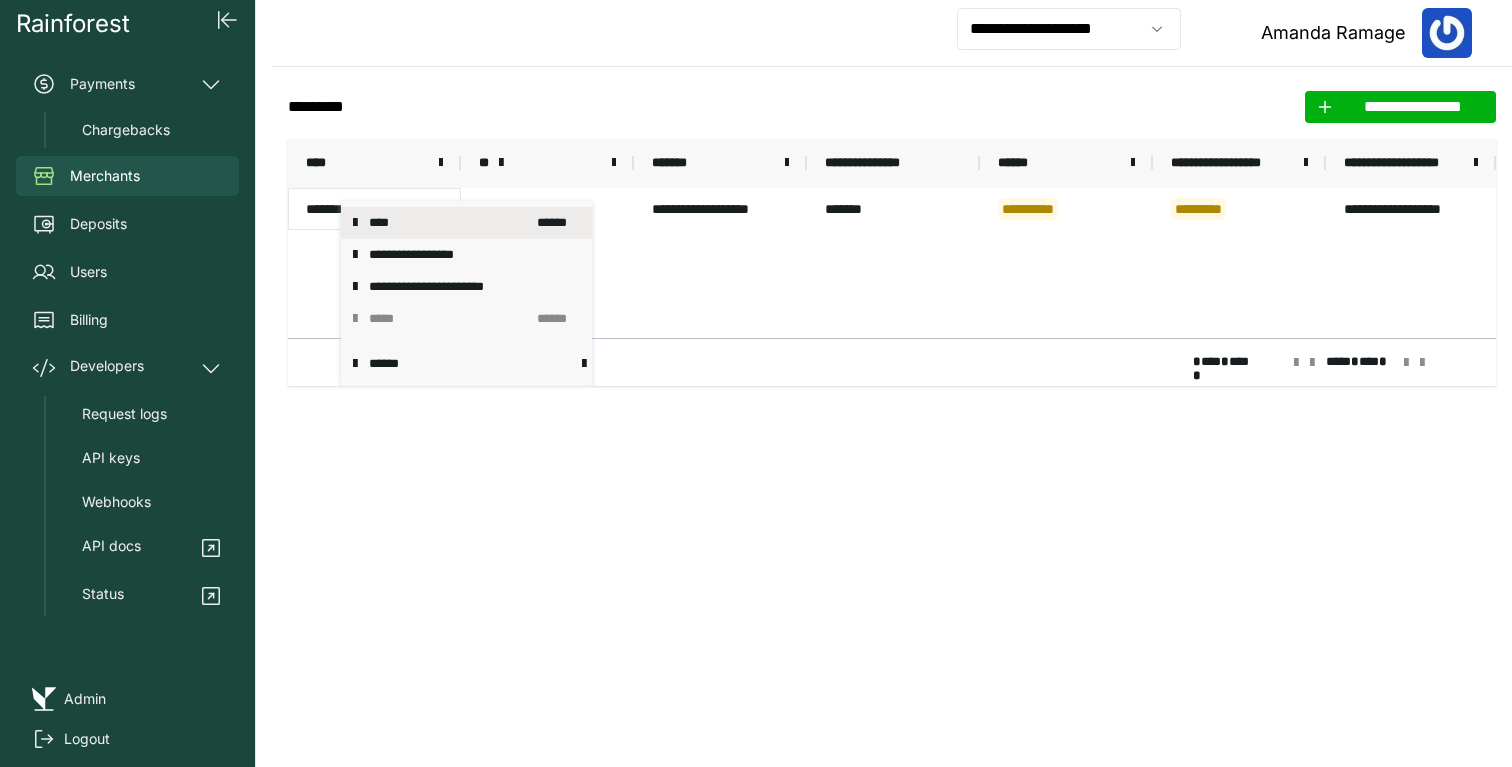 click on "****" at bounding box center [447, 223] 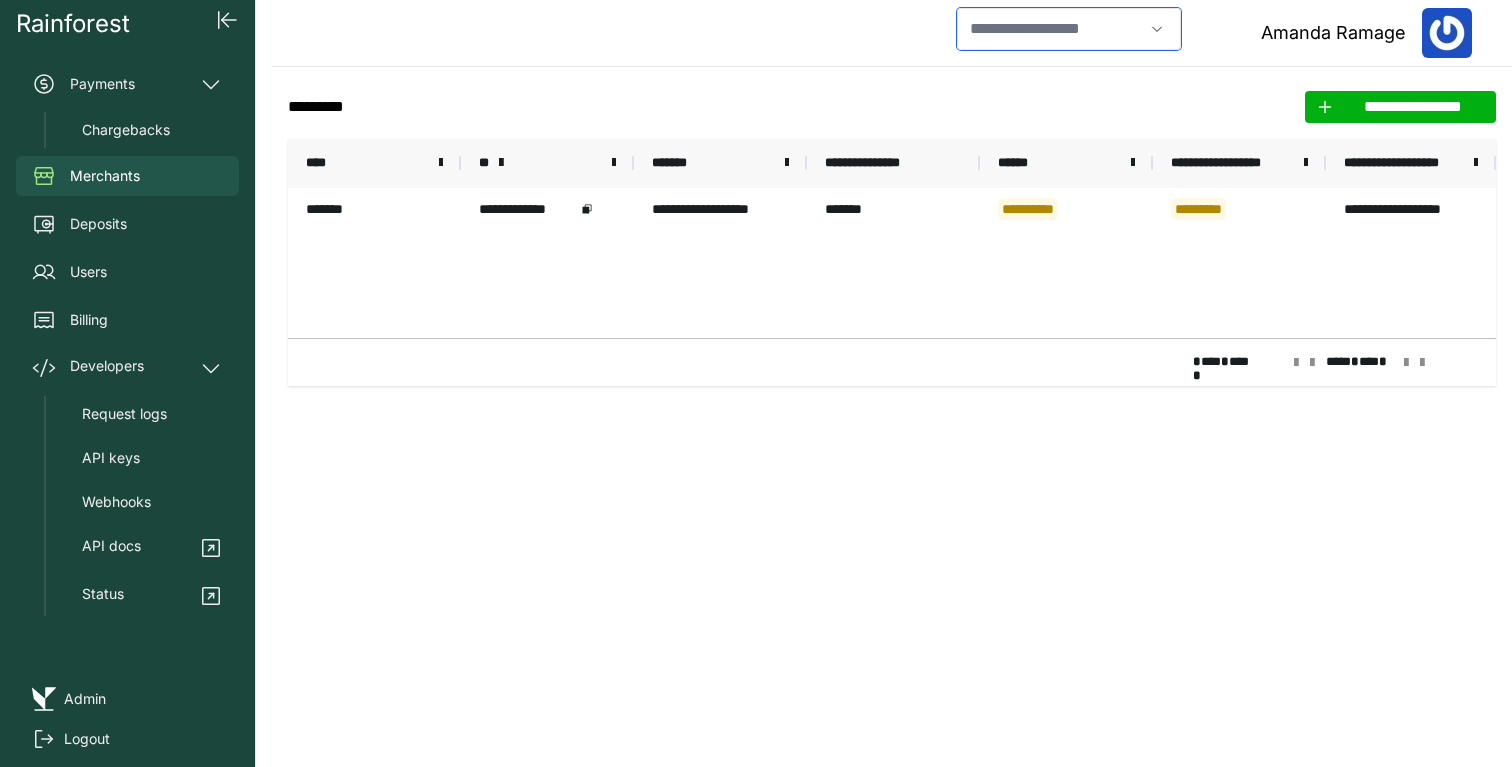 click at bounding box center [1050, 29] 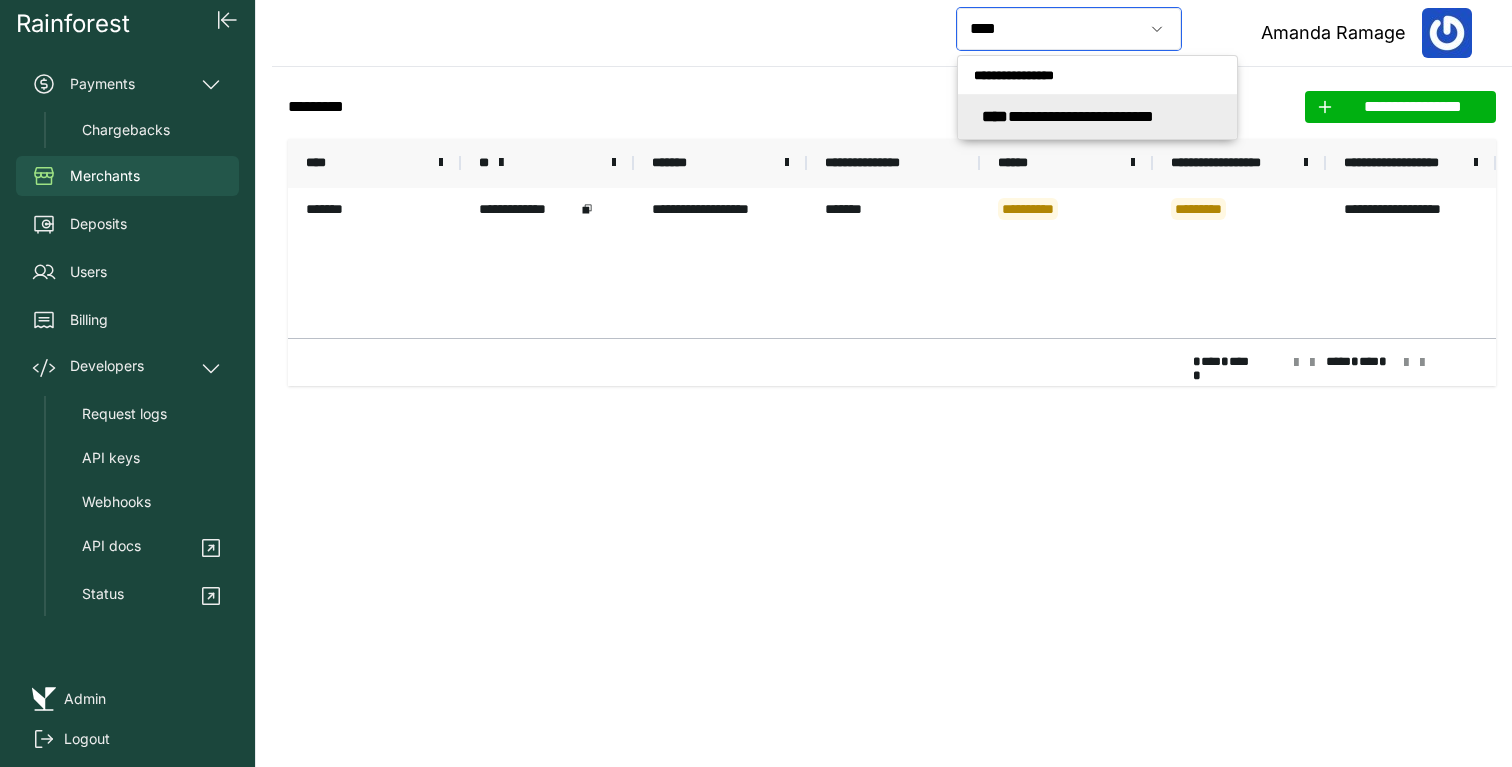 click on "**********" at bounding box center (1068, 116) 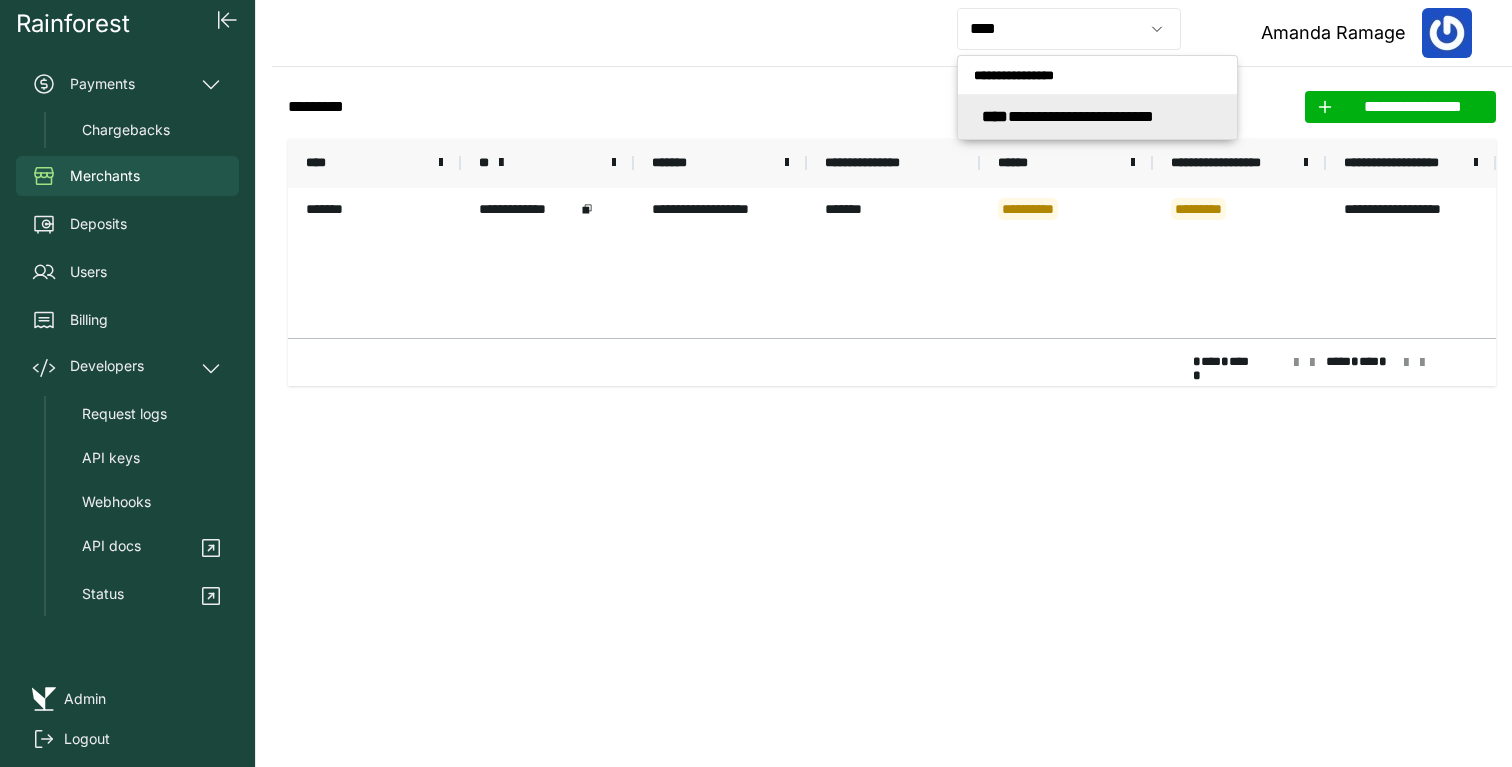 type on "**********" 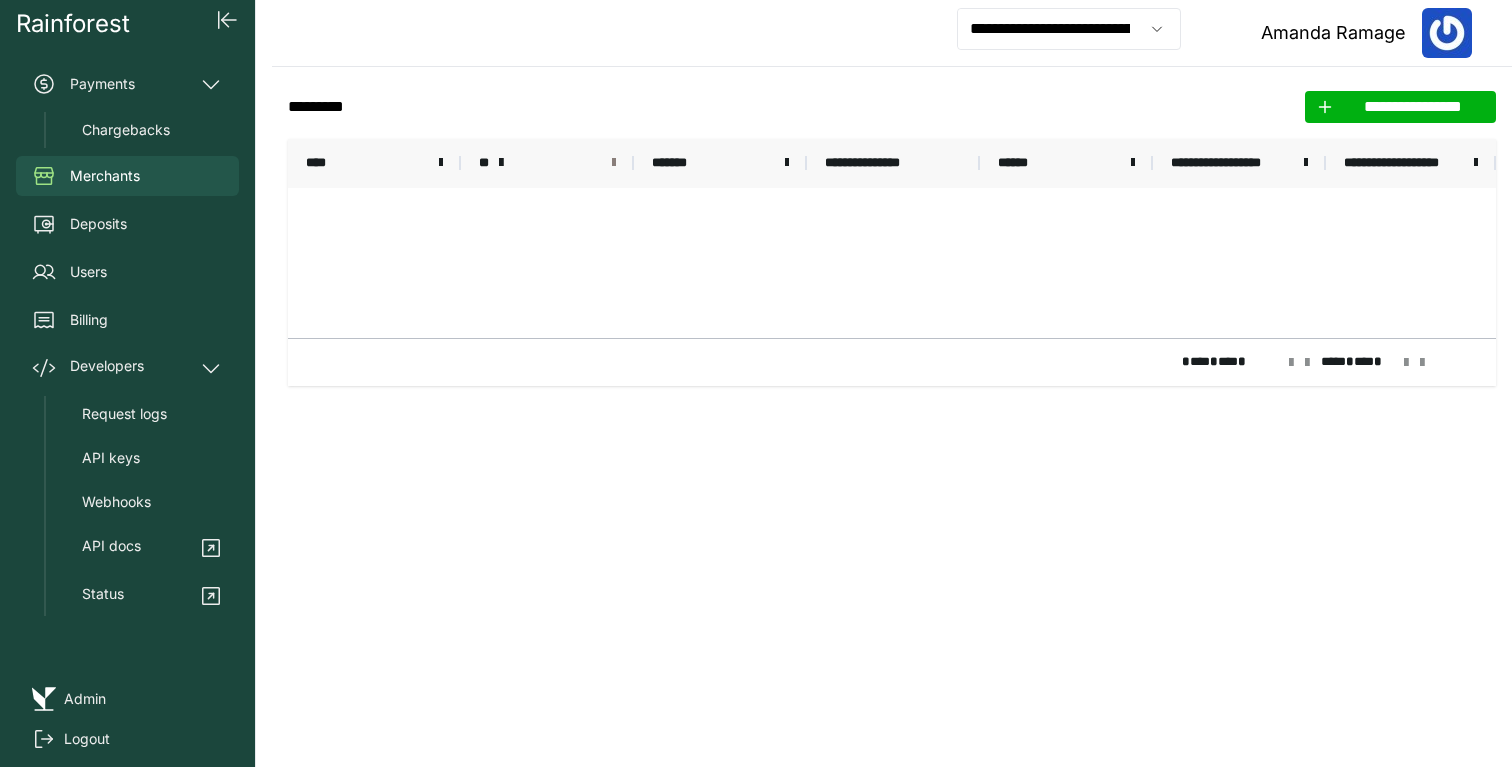 click at bounding box center (614, 163) 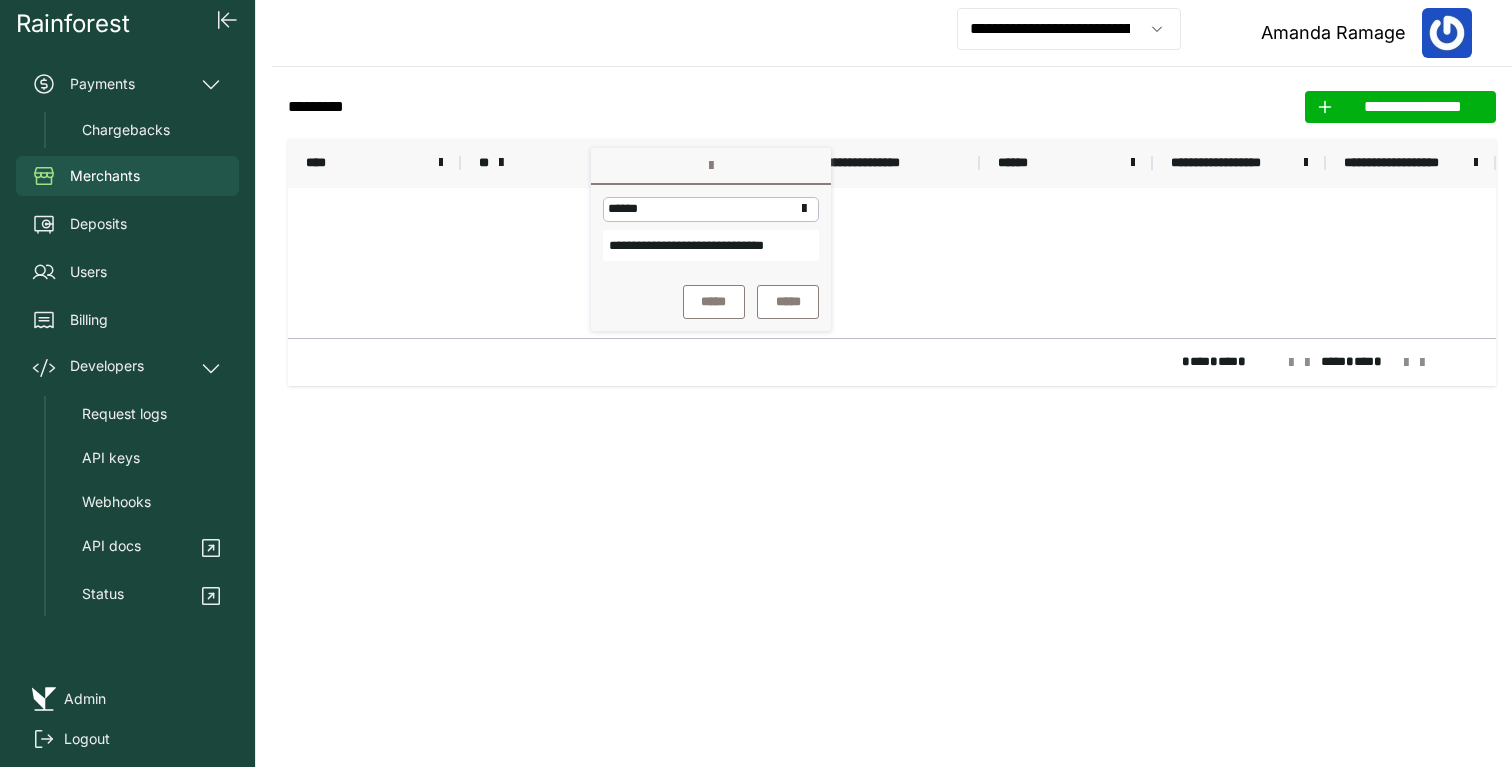 click on "**********" at bounding box center [711, 245] 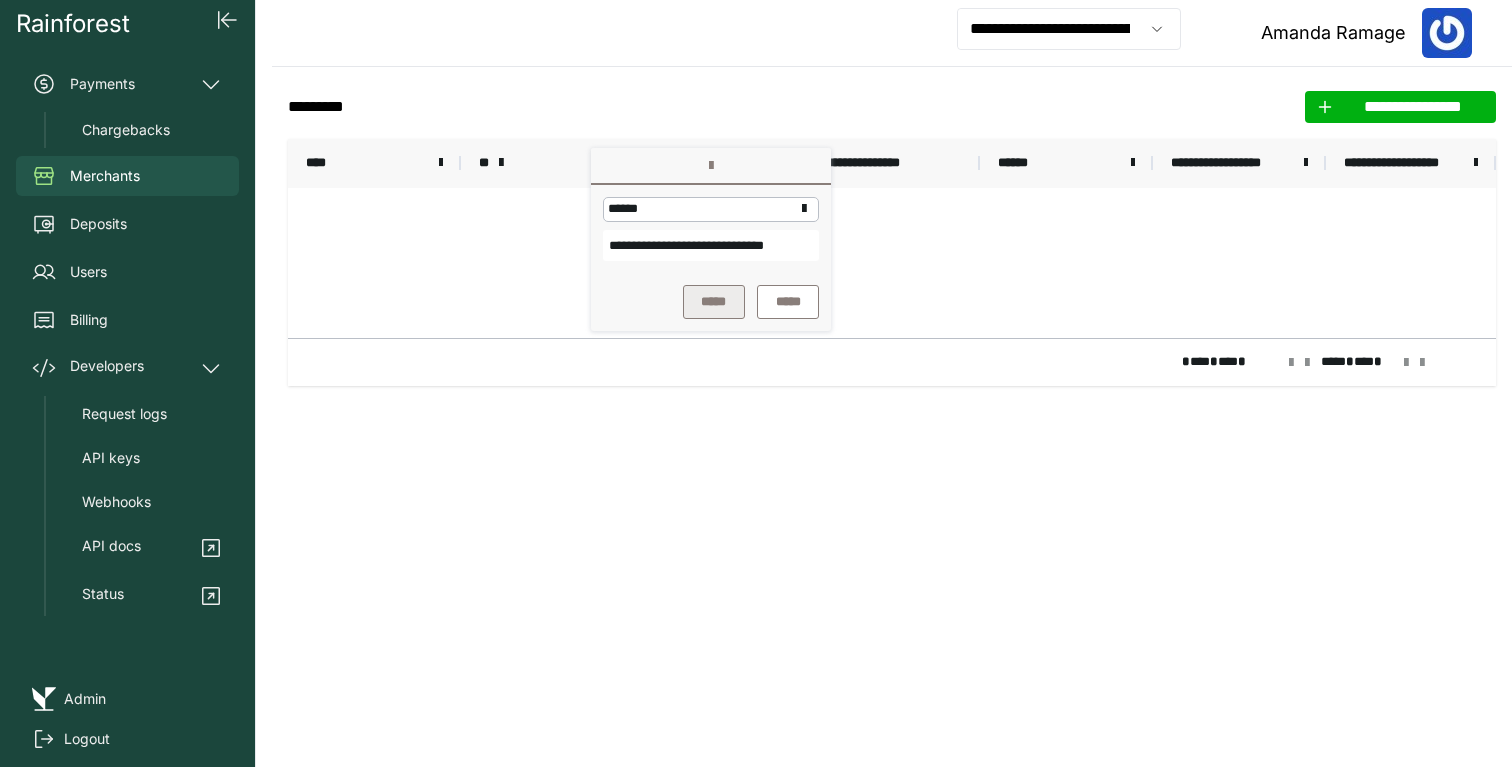type on "**********" 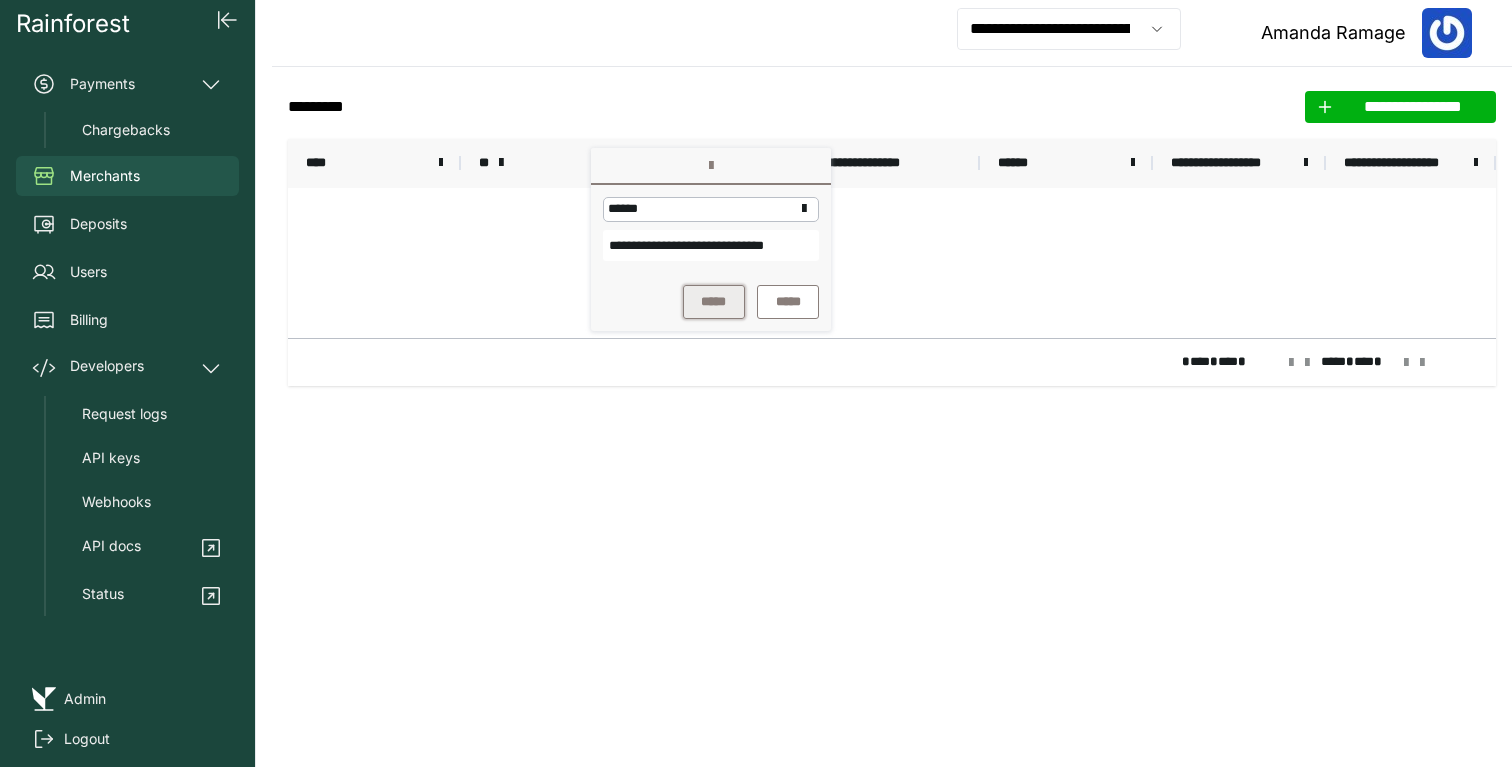 scroll, scrollTop: 0, scrollLeft: 0, axis: both 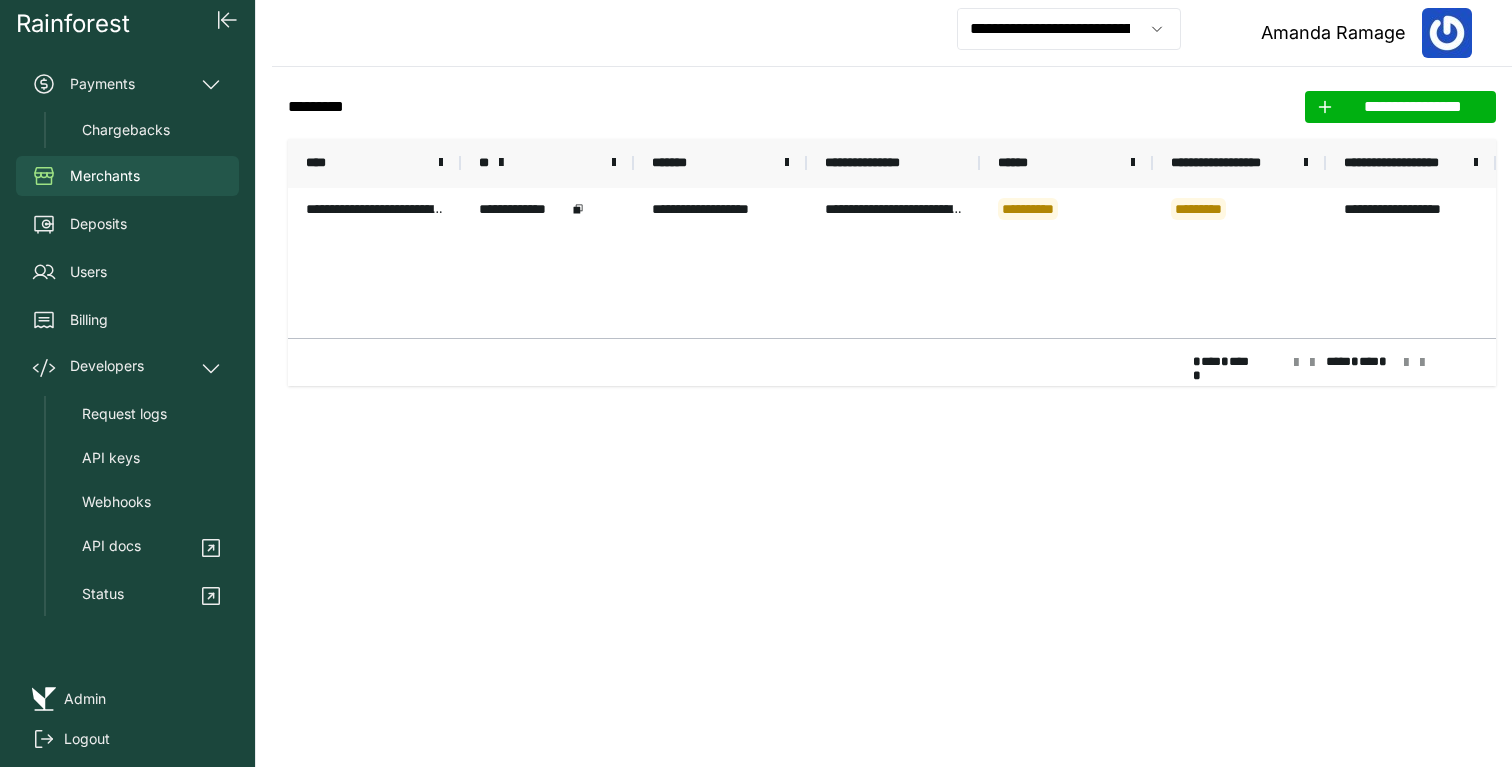 click on "**********" 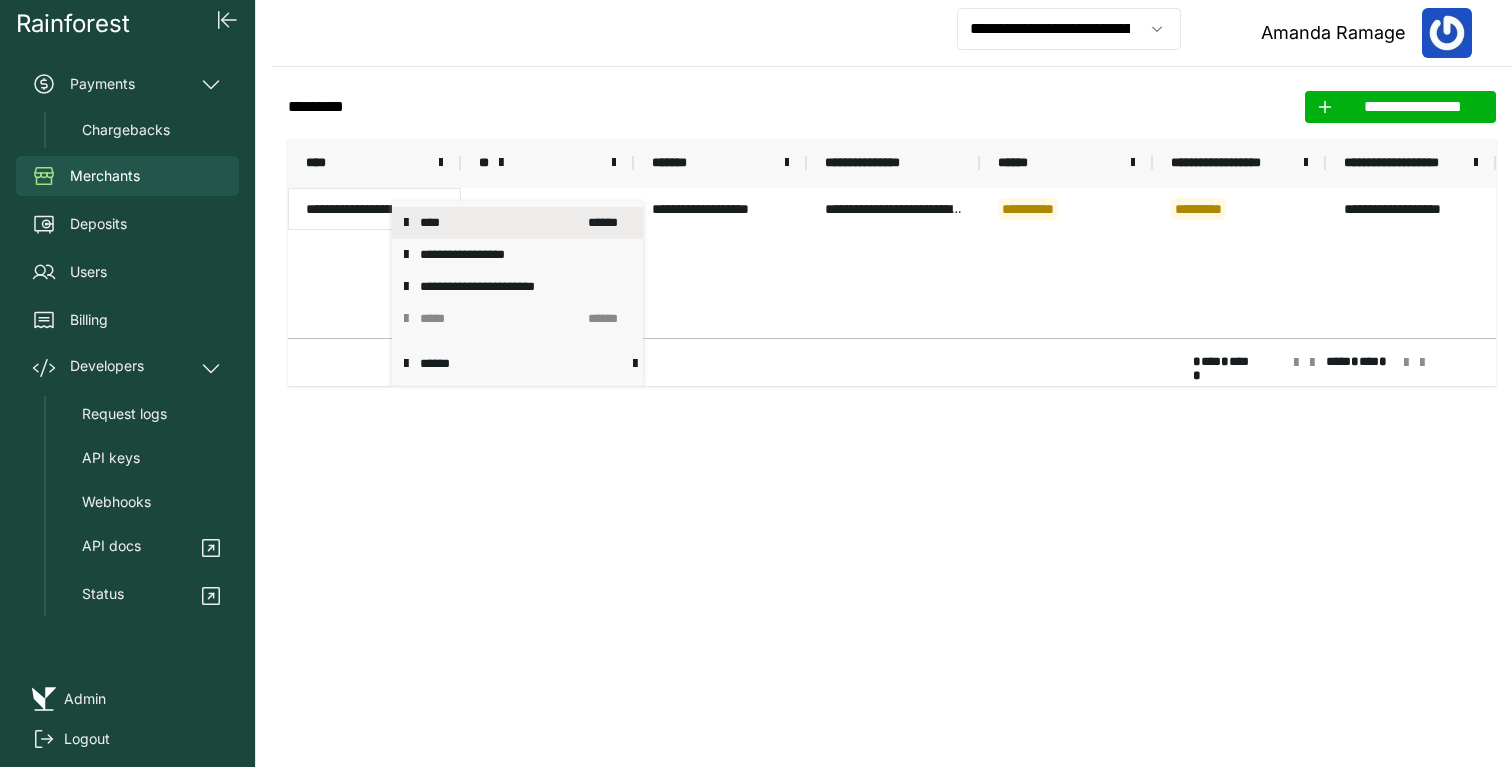 click on "****" at bounding box center (498, 223) 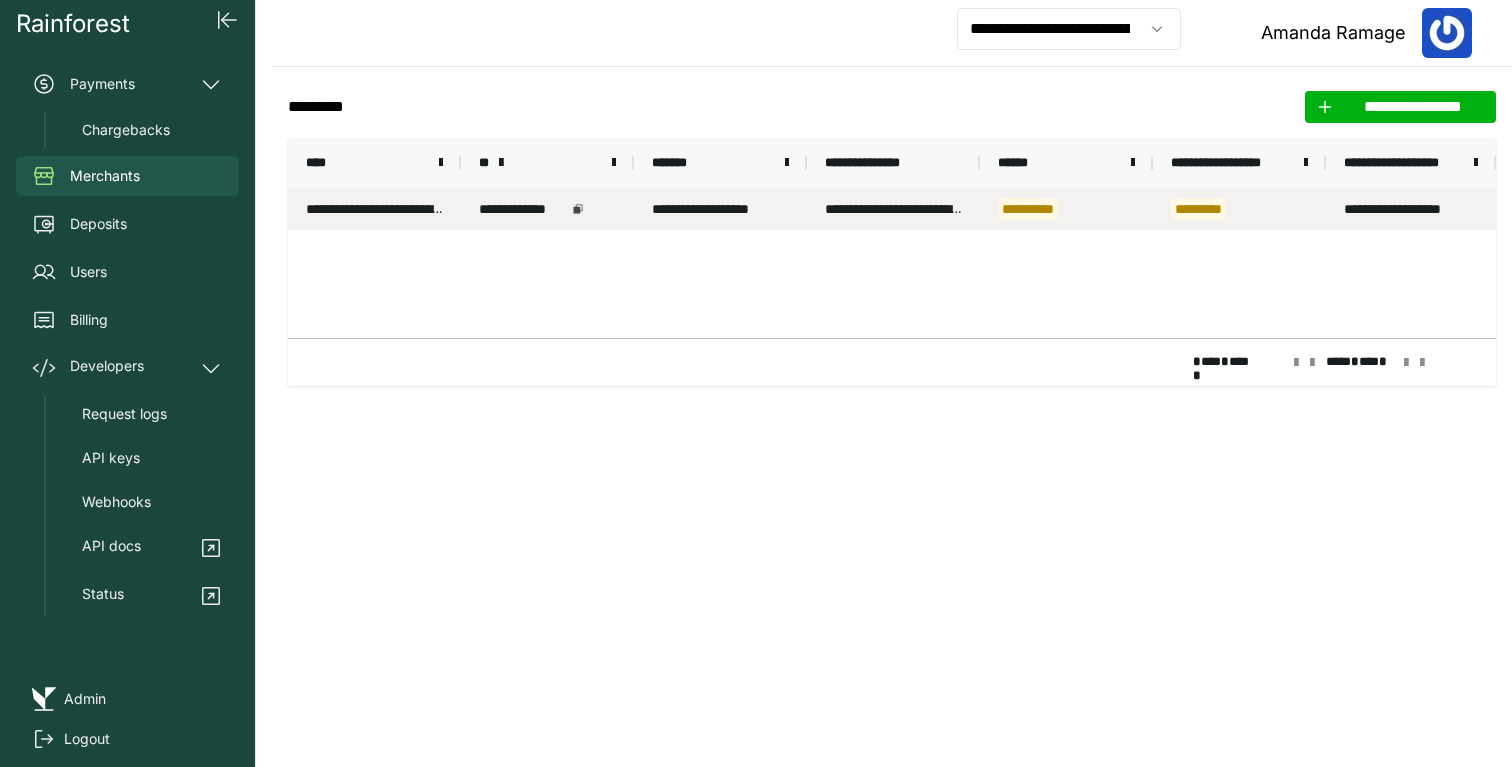 click 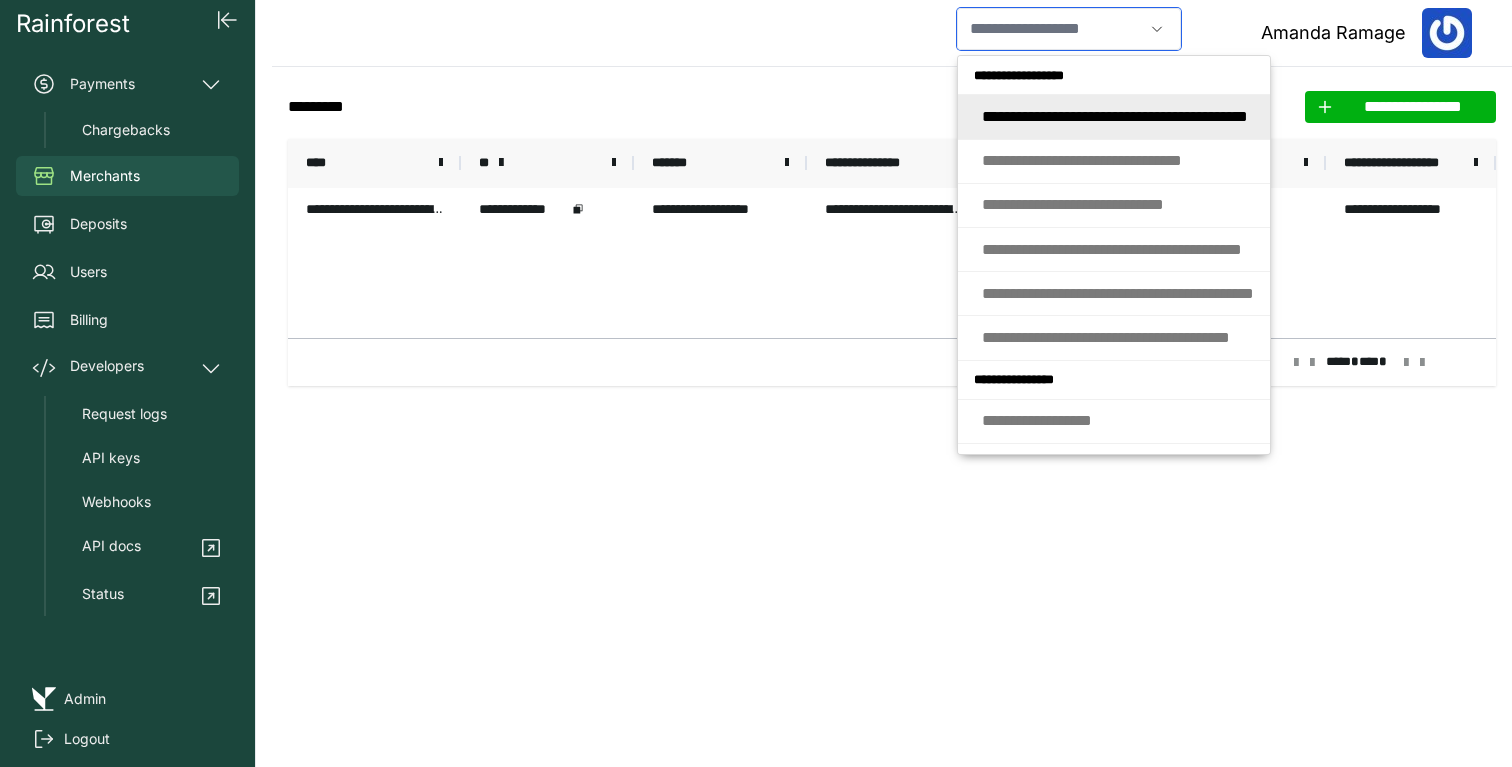 click at bounding box center [1050, 29] 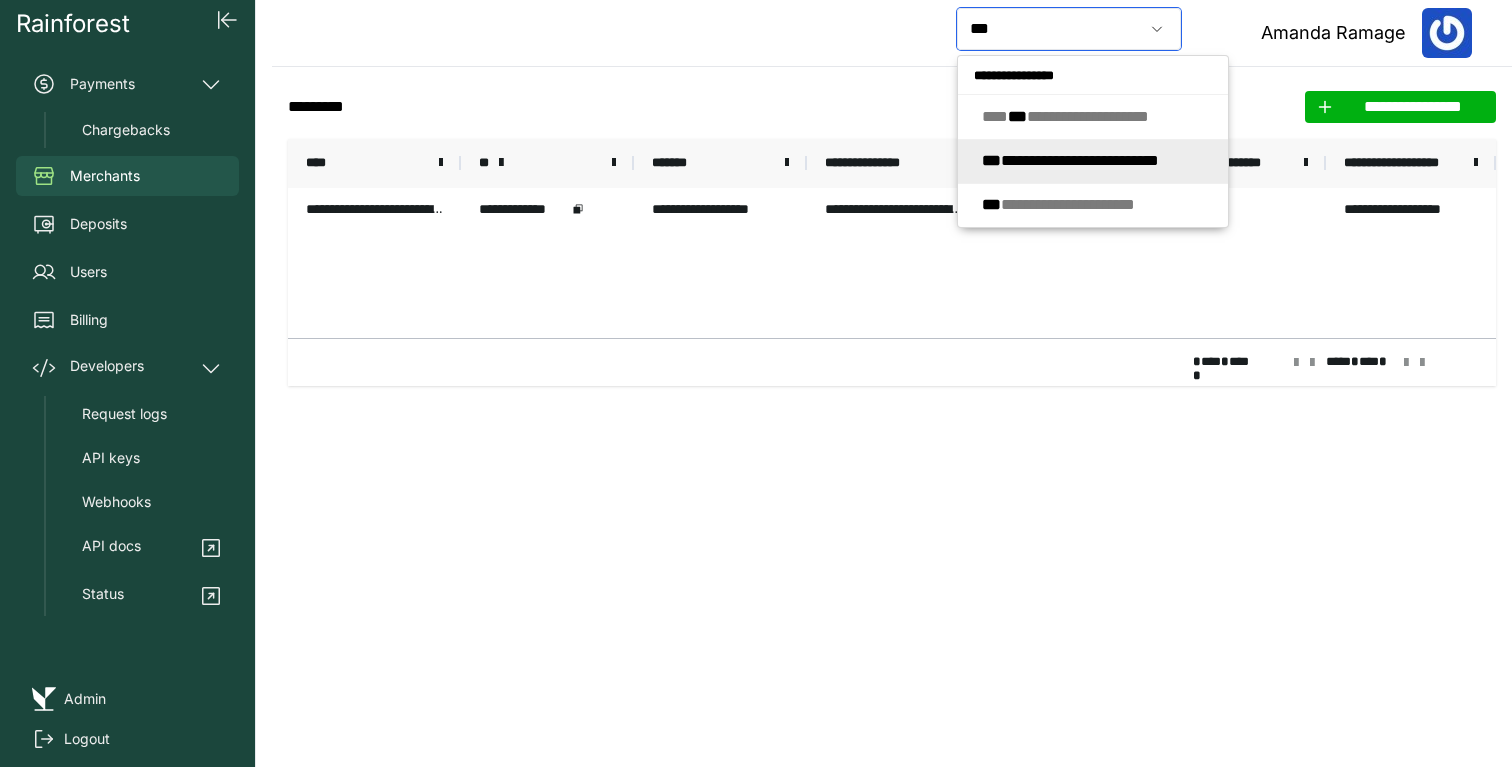 click on "**********" at bounding box center (1070, 160) 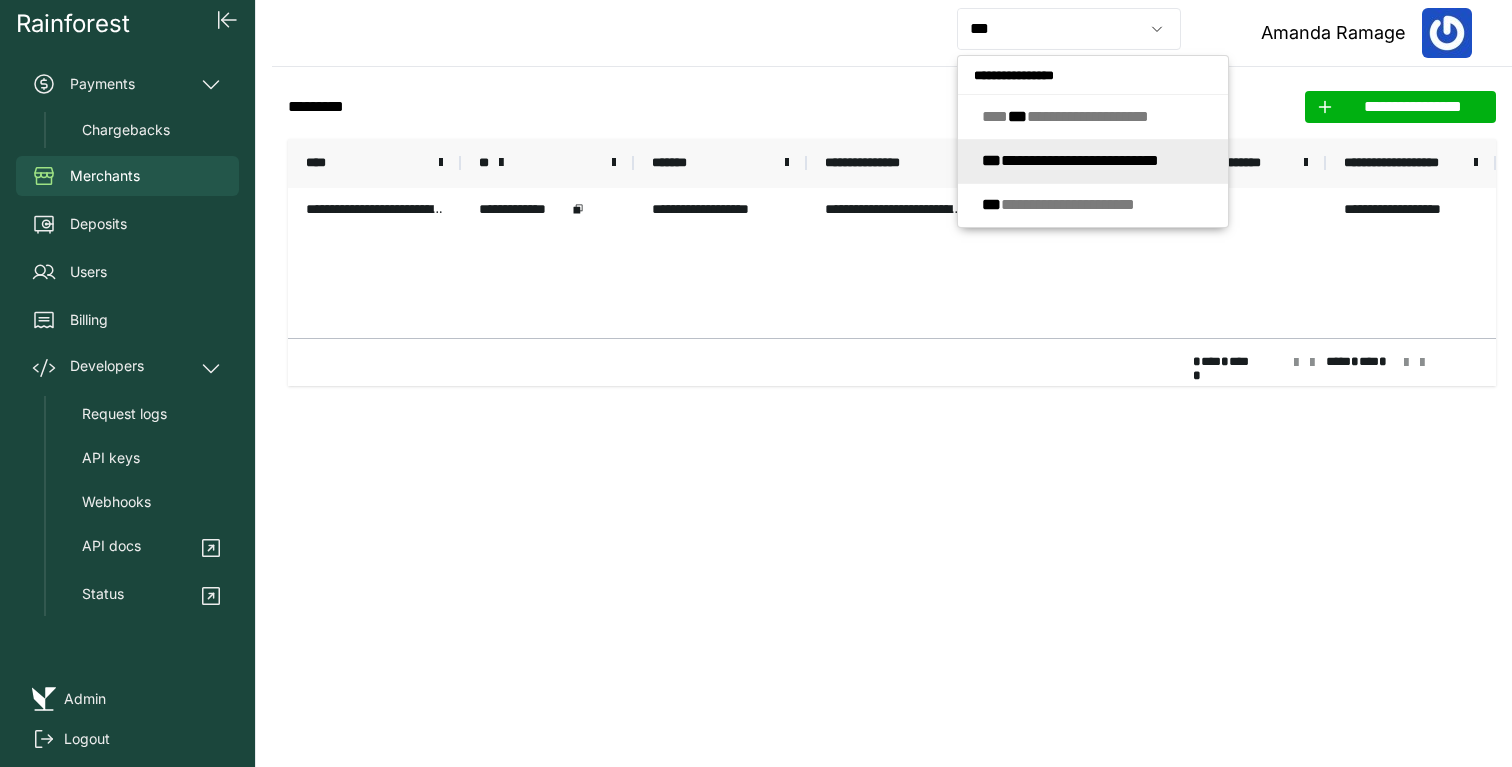 type on "**********" 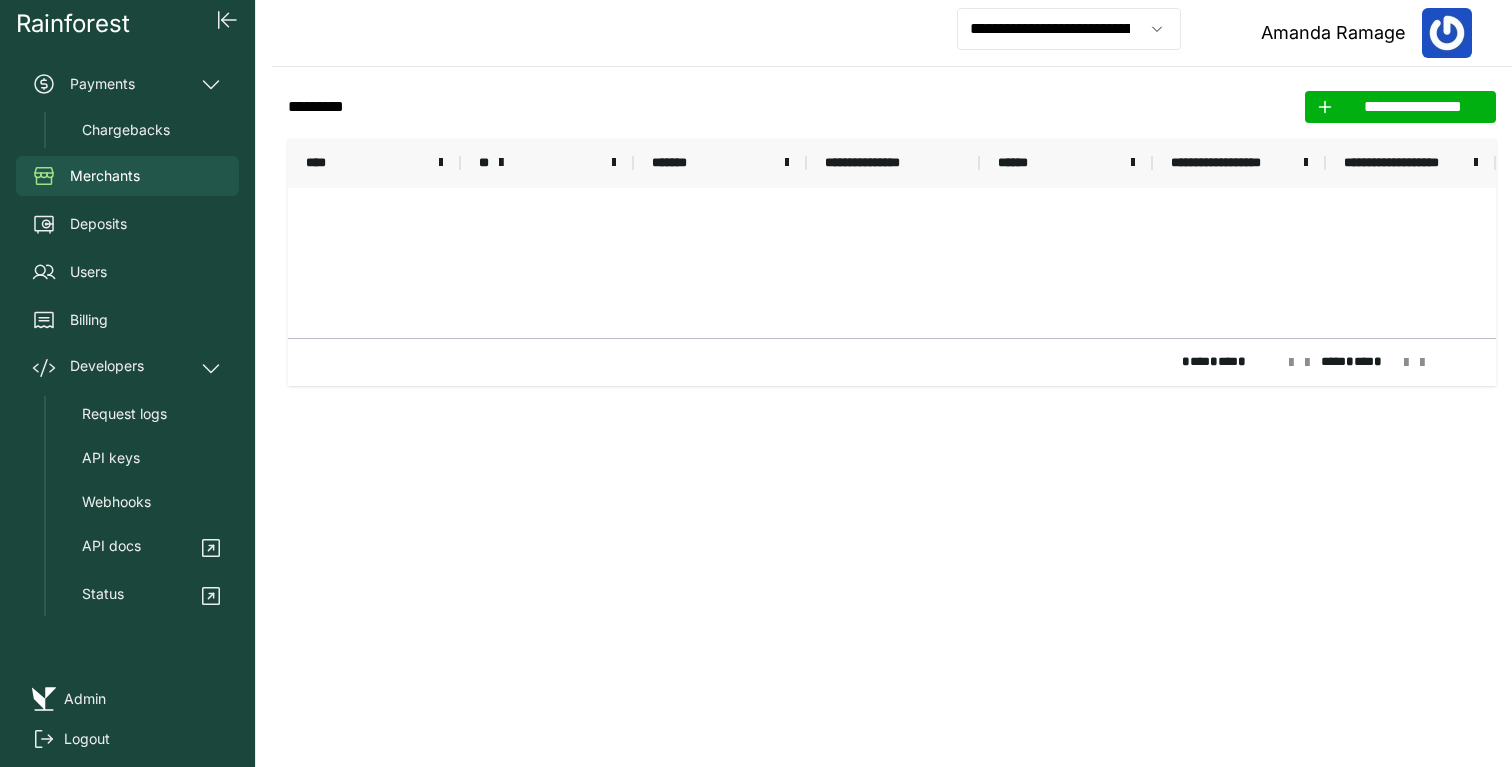 click on "**" at bounding box center [547, 163] 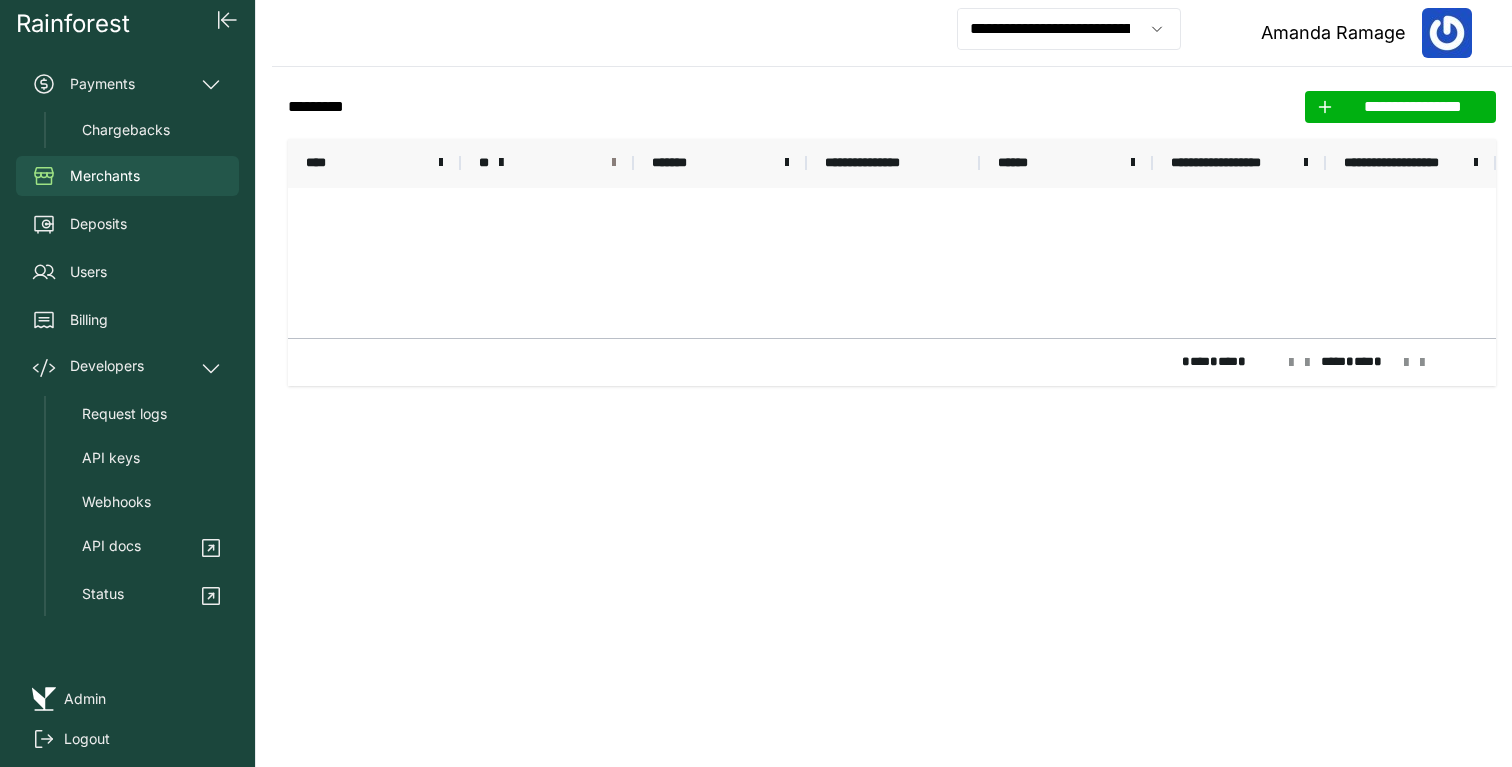 click at bounding box center [614, 163] 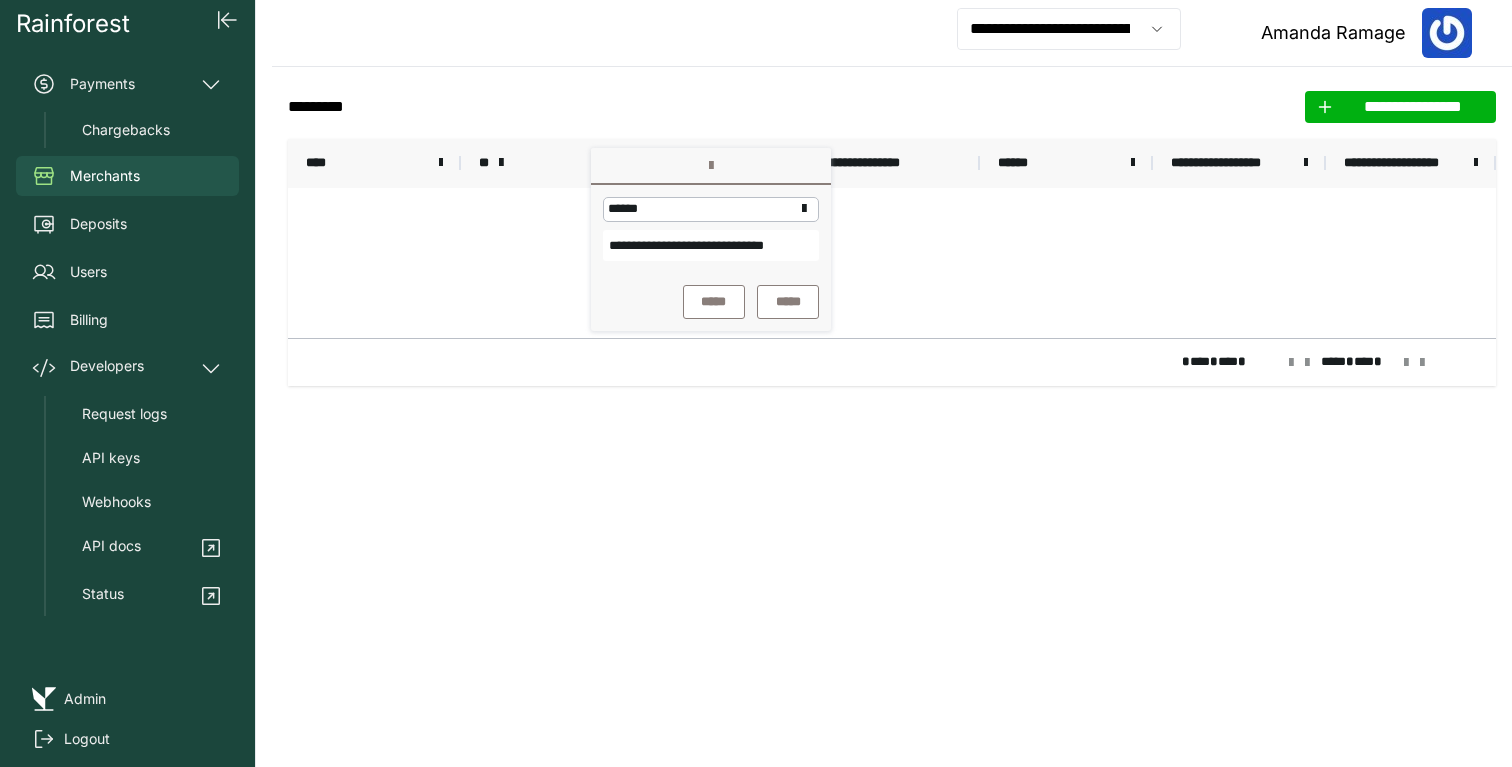 click on "**********" at bounding box center (711, 245) 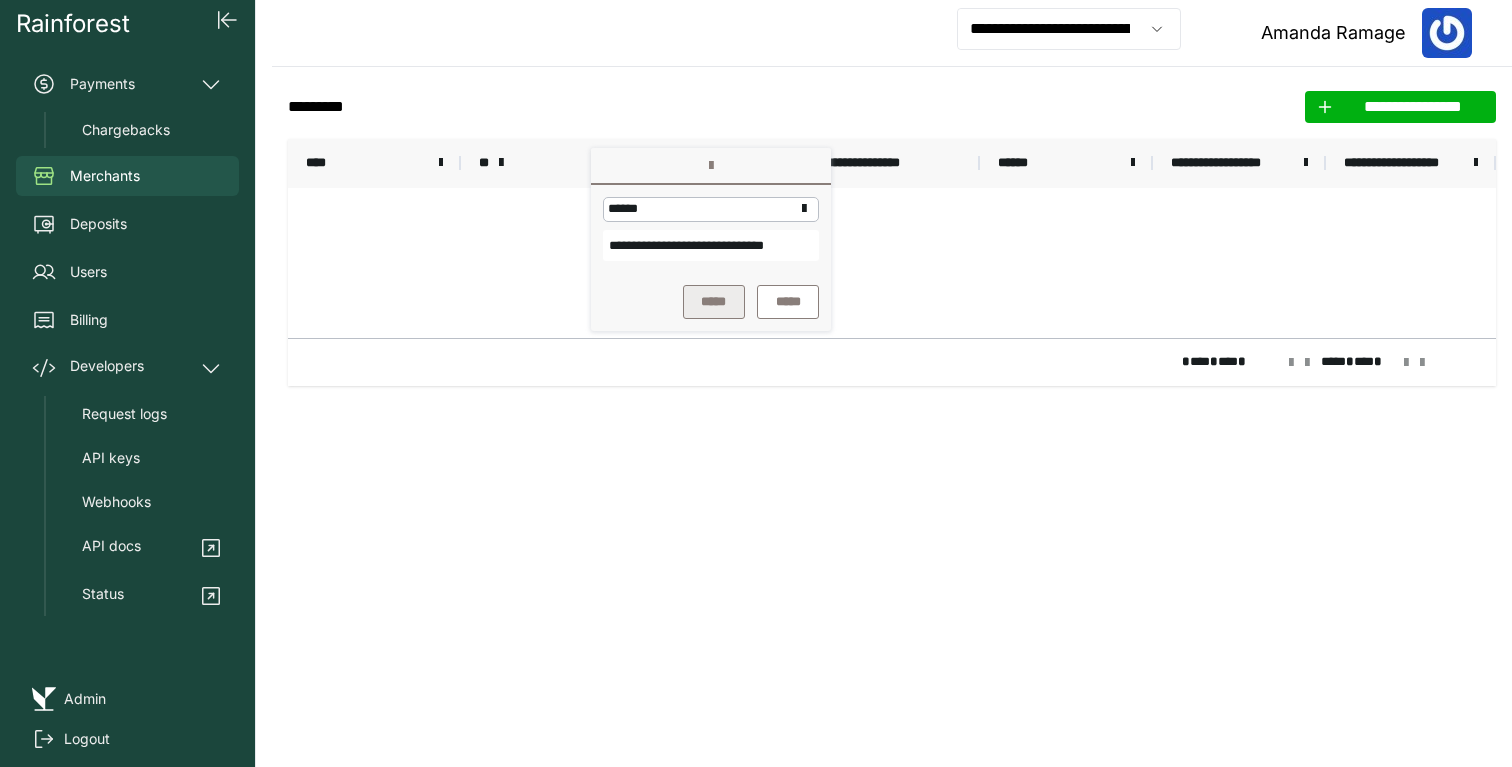 type on "**********" 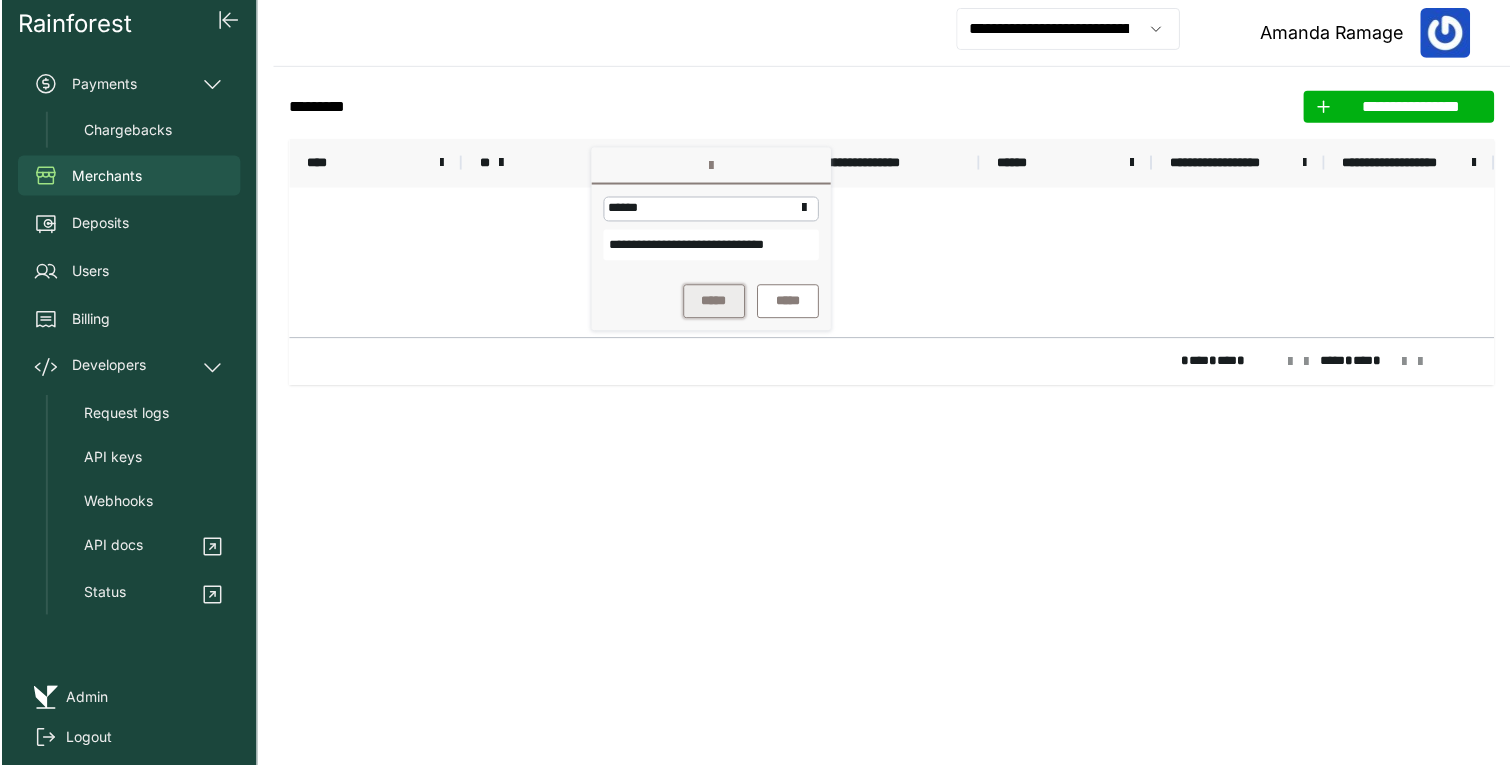 scroll, scrollTop: 0, scrollLeft: 0, axis: both 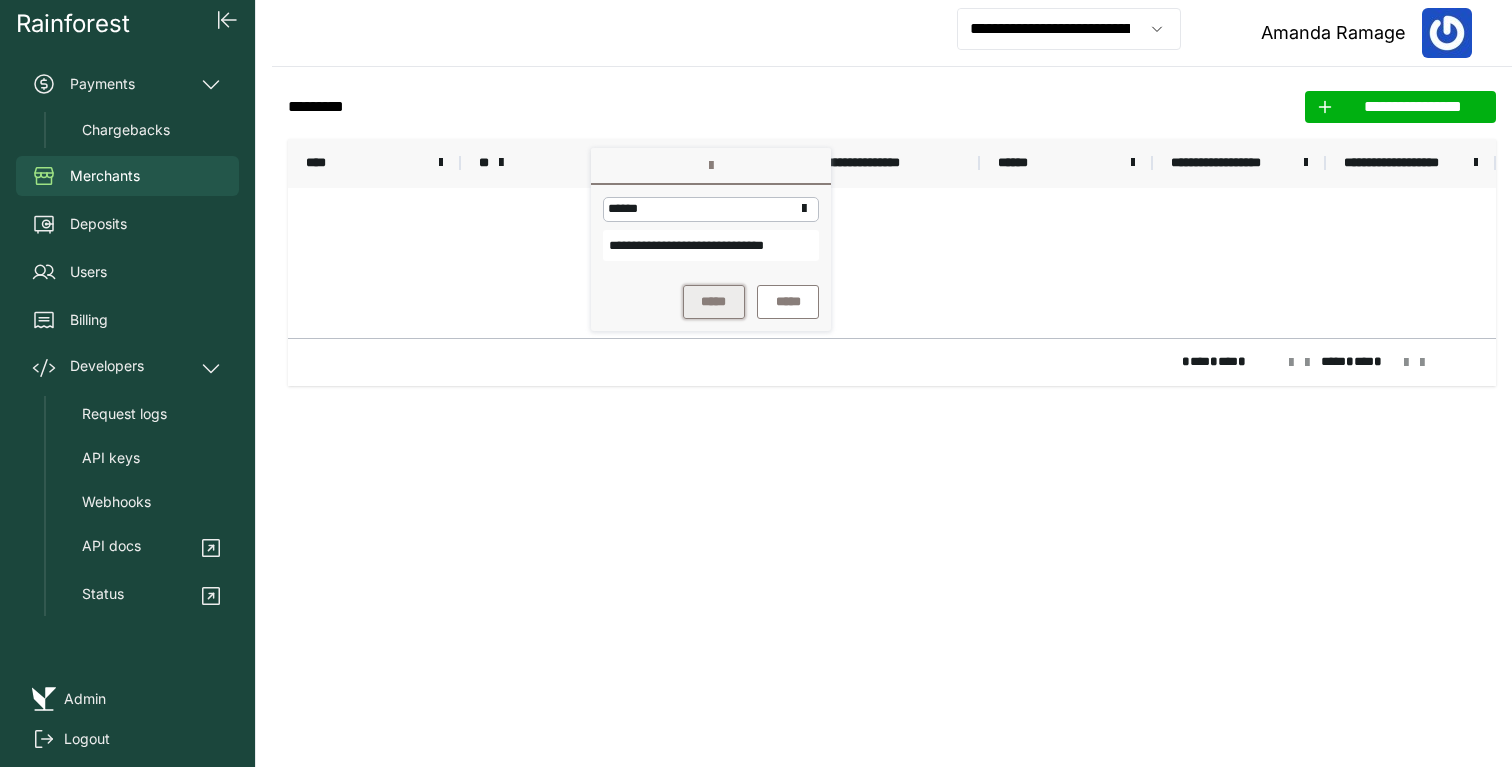 click on "*****" at bounding box center [714, 302] 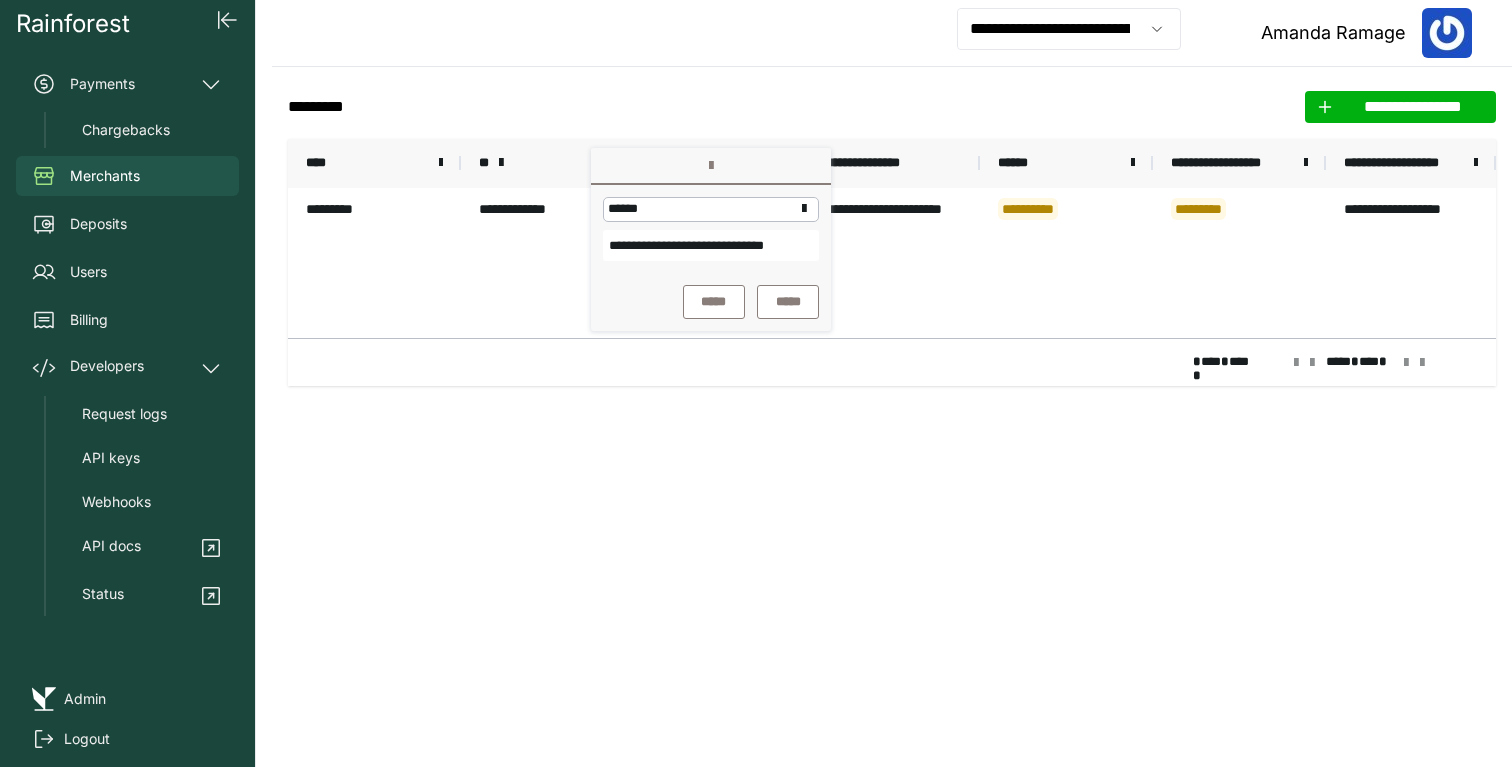 click on "**********" 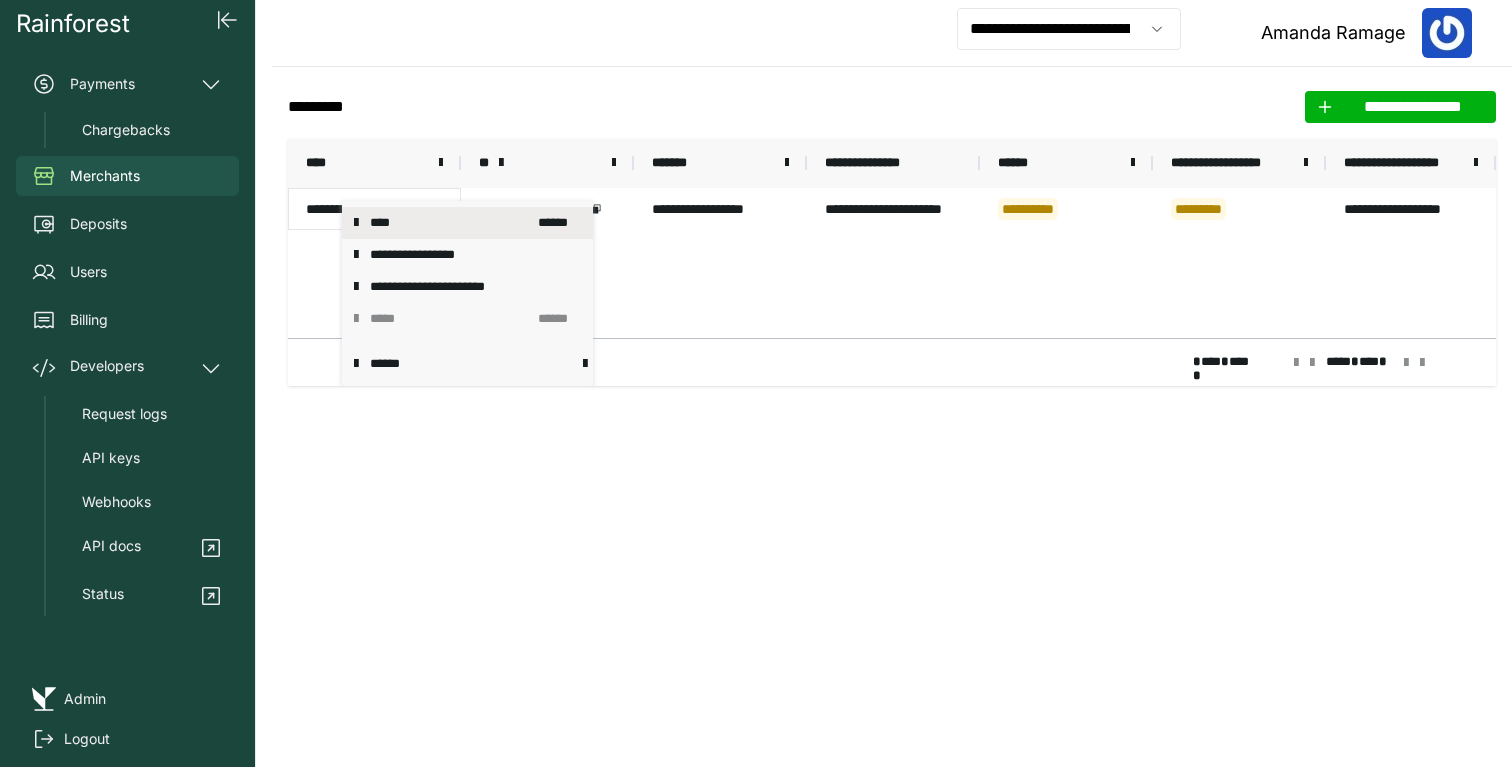 click on "****" at bounding box center [448, 223] 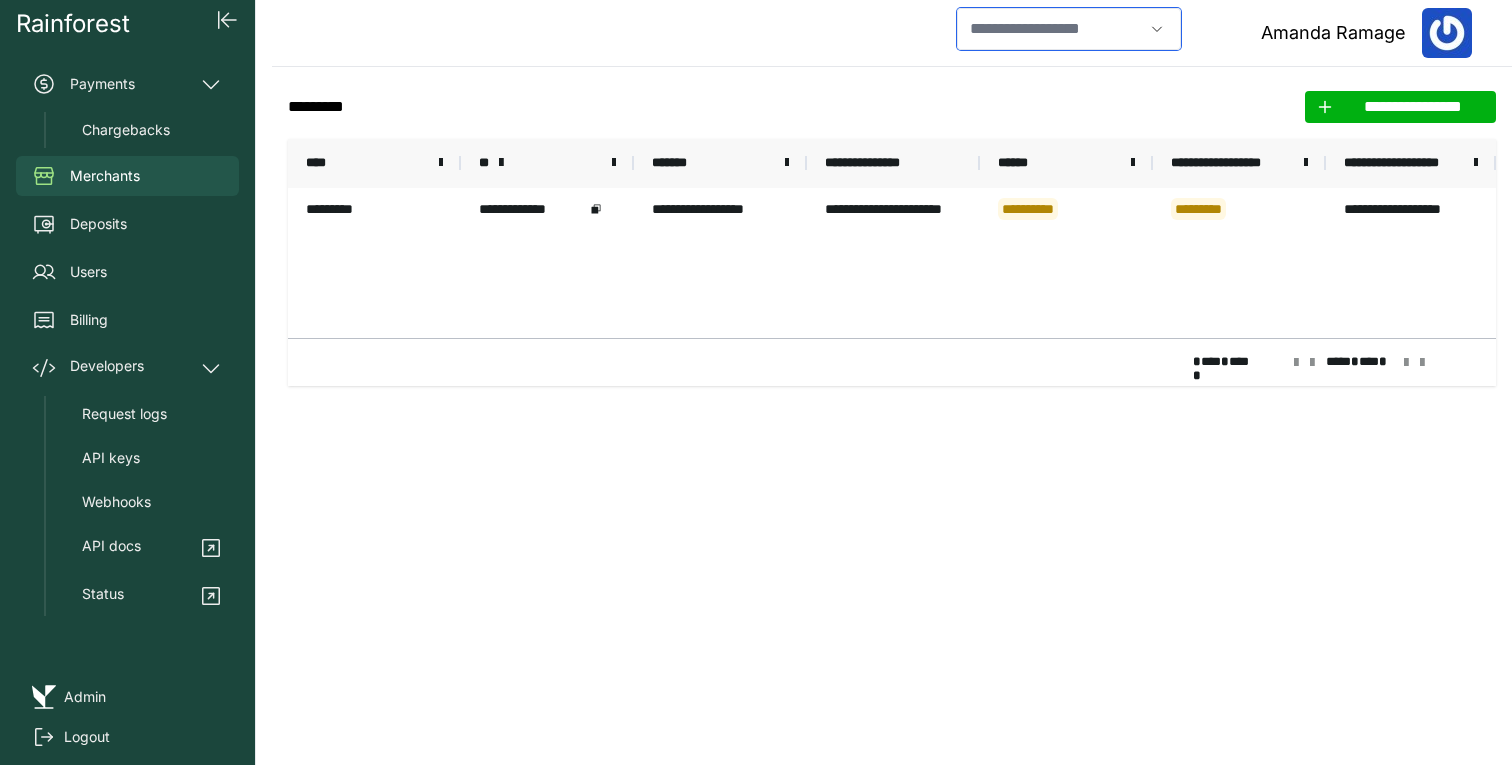 click at bounding box center [1050, 29] 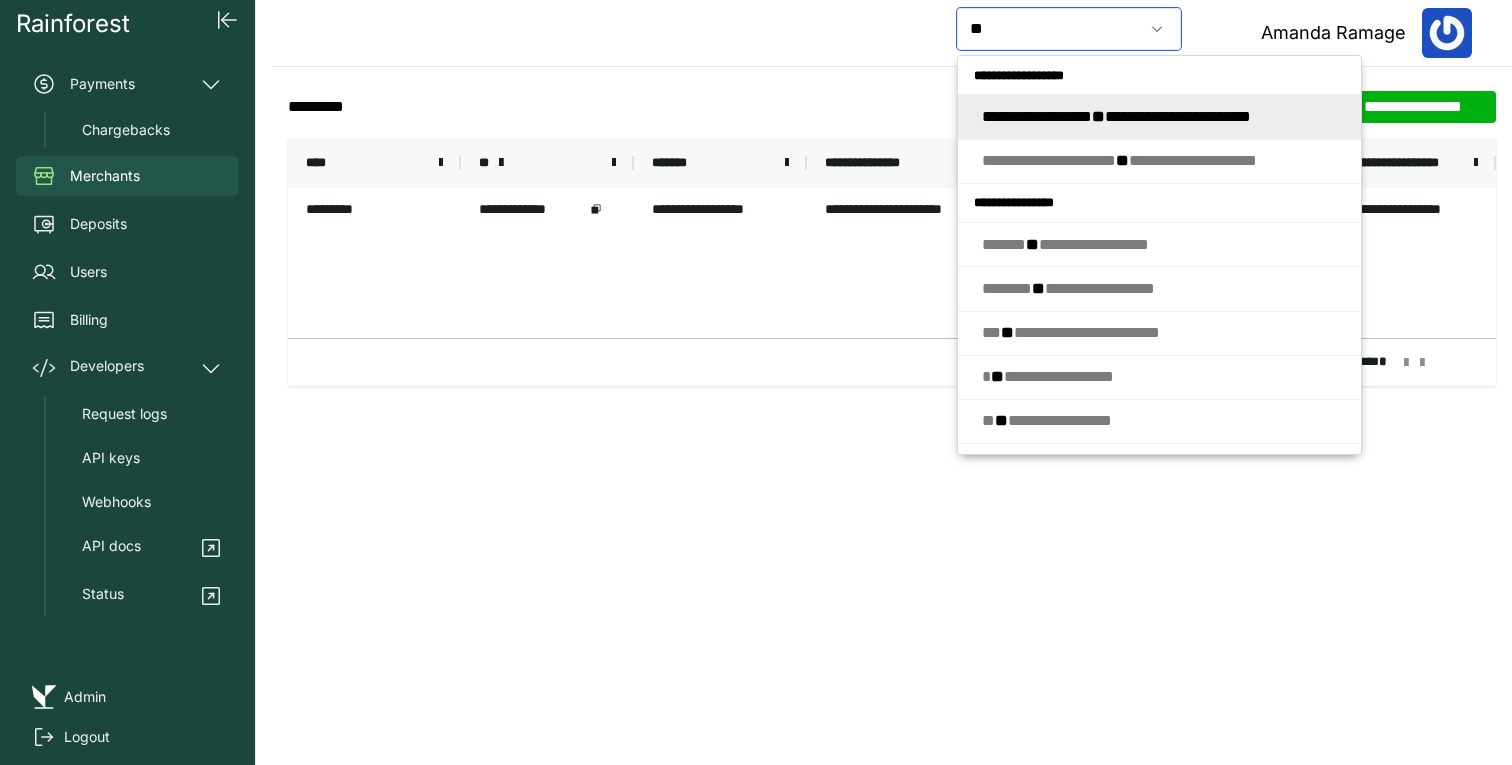 type on "*" 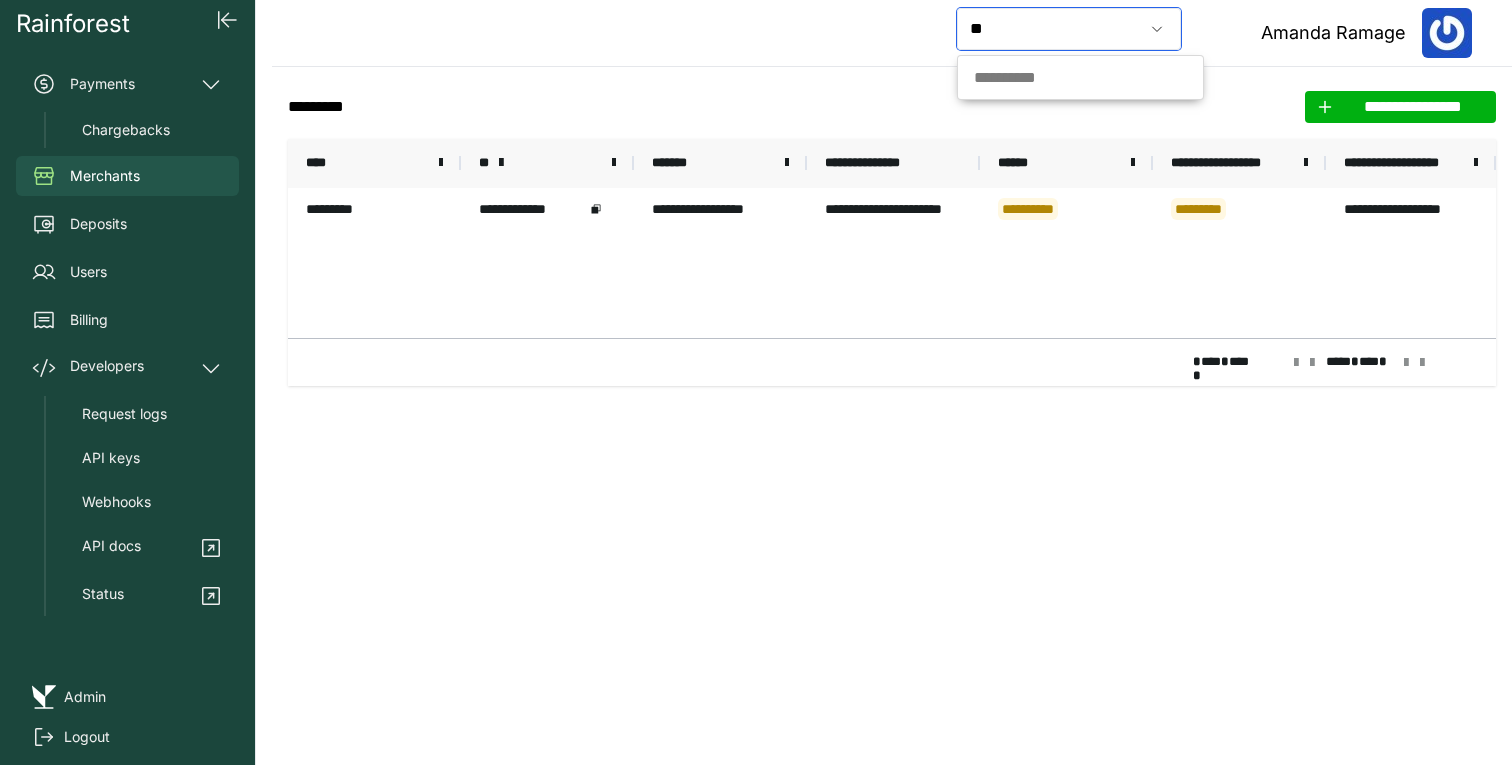 type on "*" 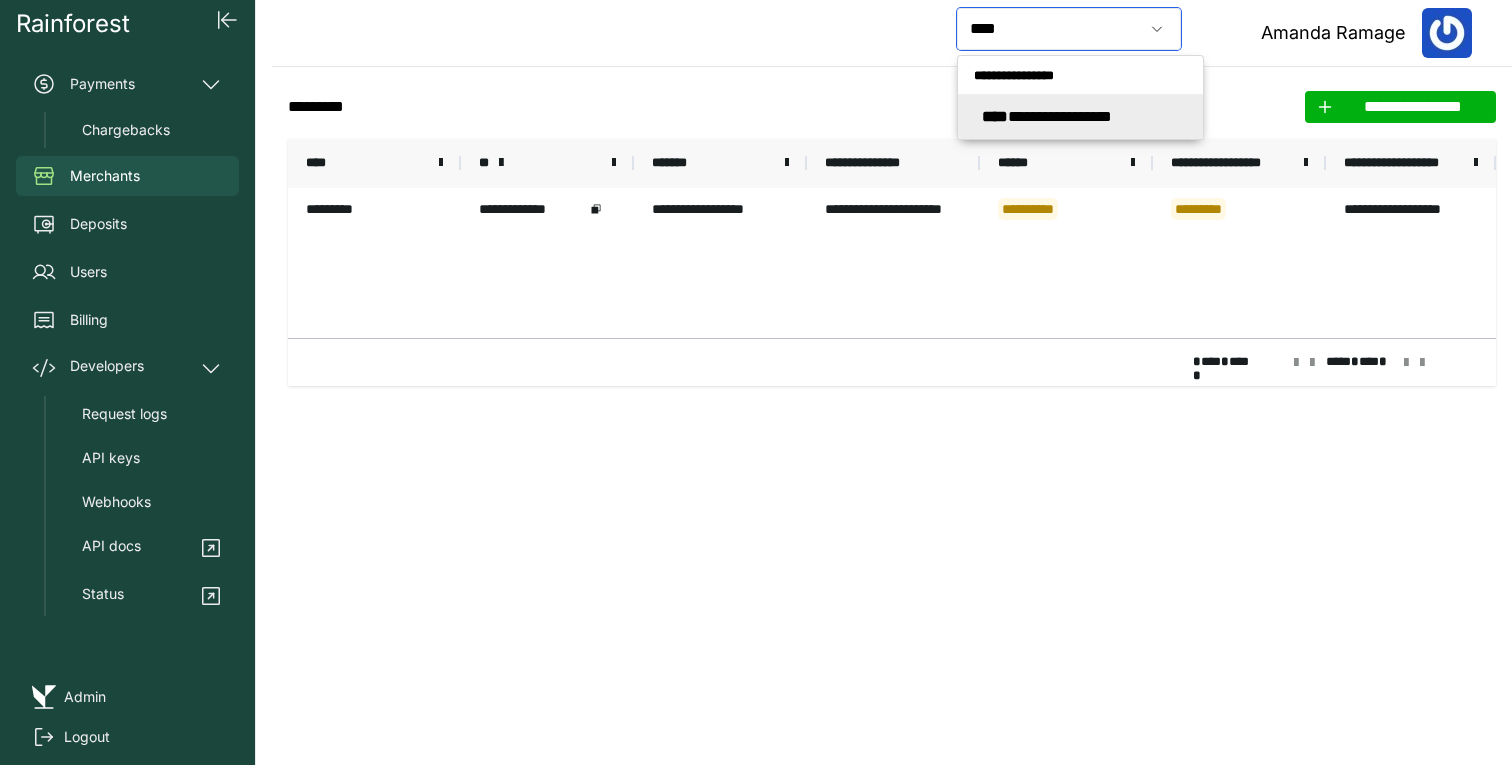 click on "**********" at bounding box center (1047, 116) 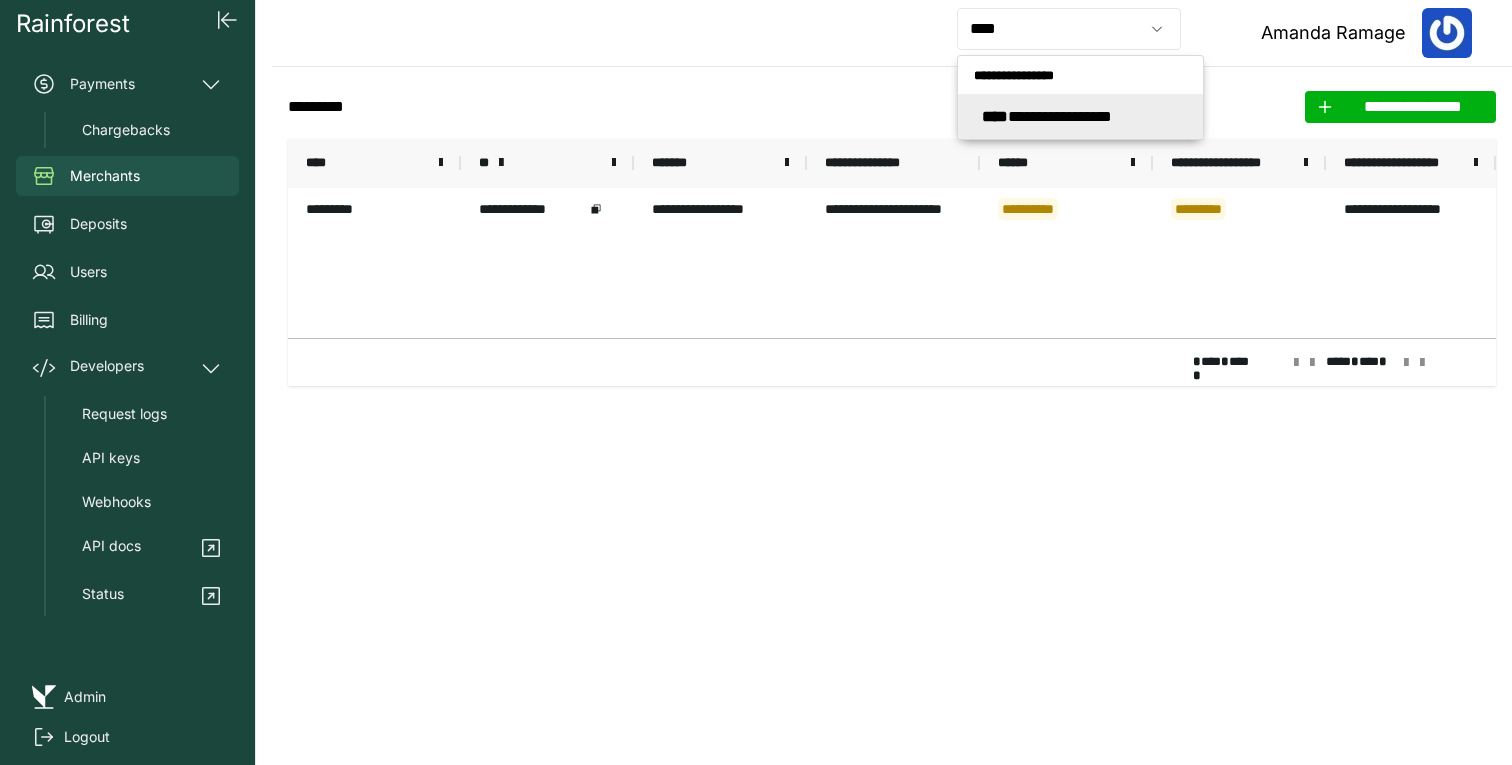 type on "**********" 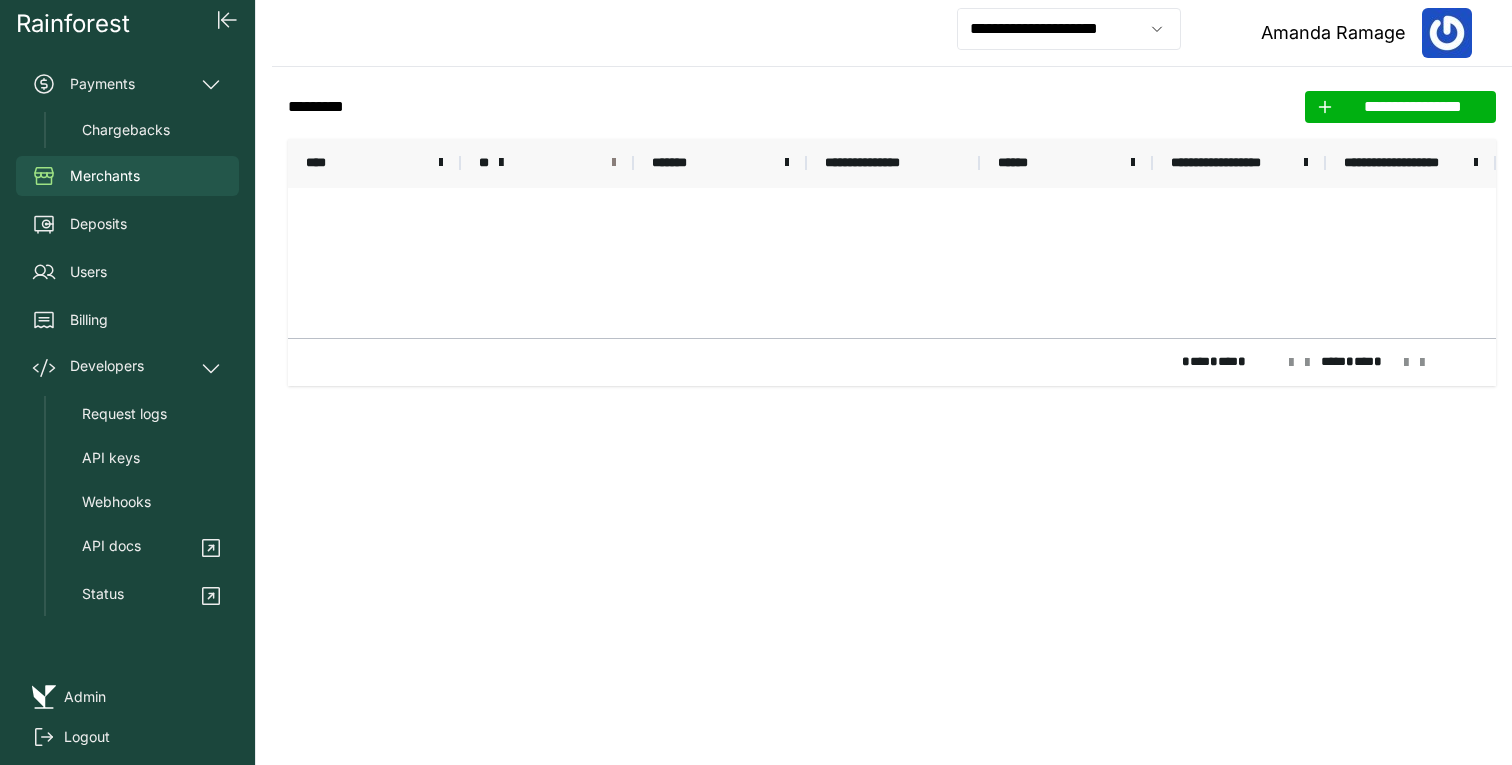 click at bounding box center [614, 163] 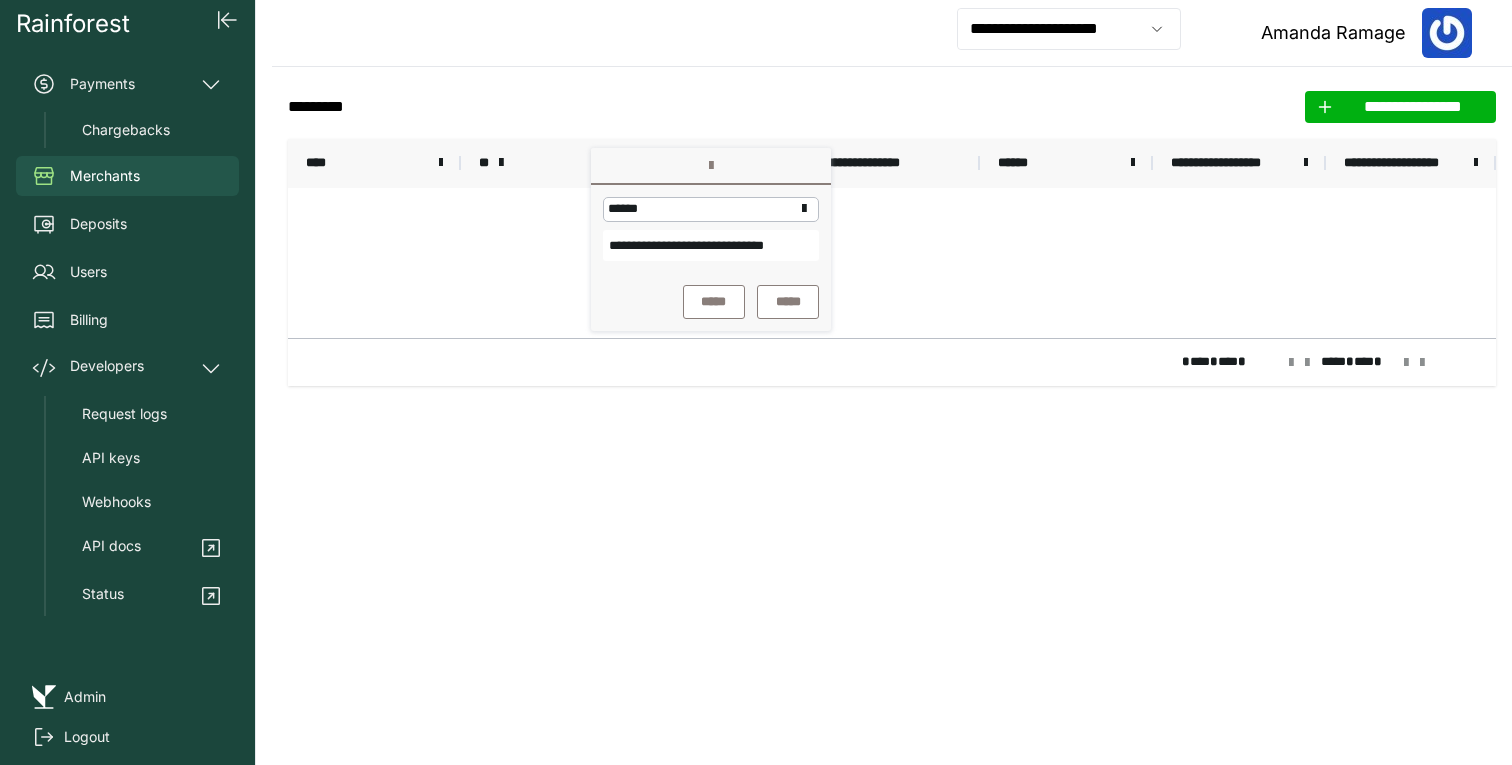 click on "**********" at bounding box center [711, 245] 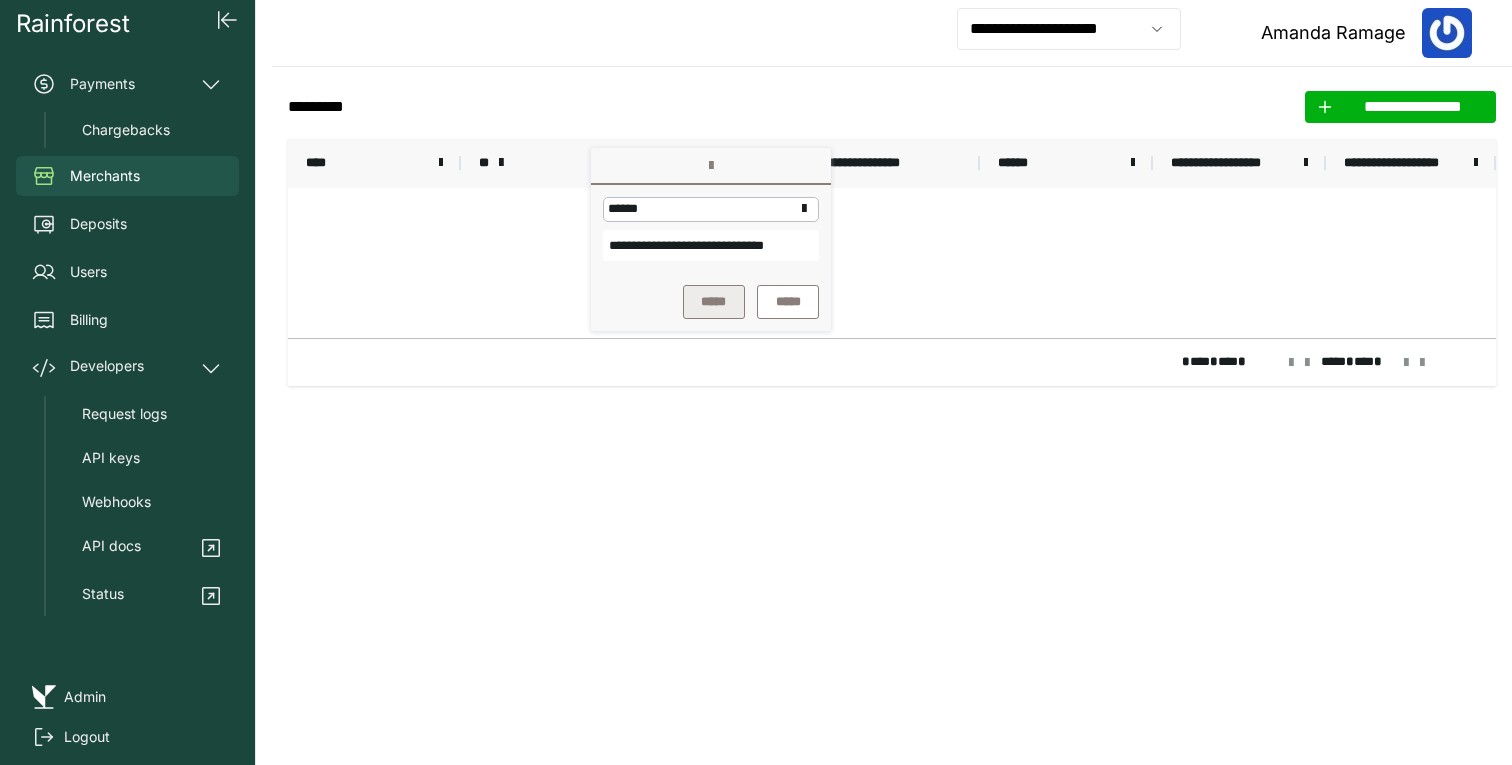 type on "**********" 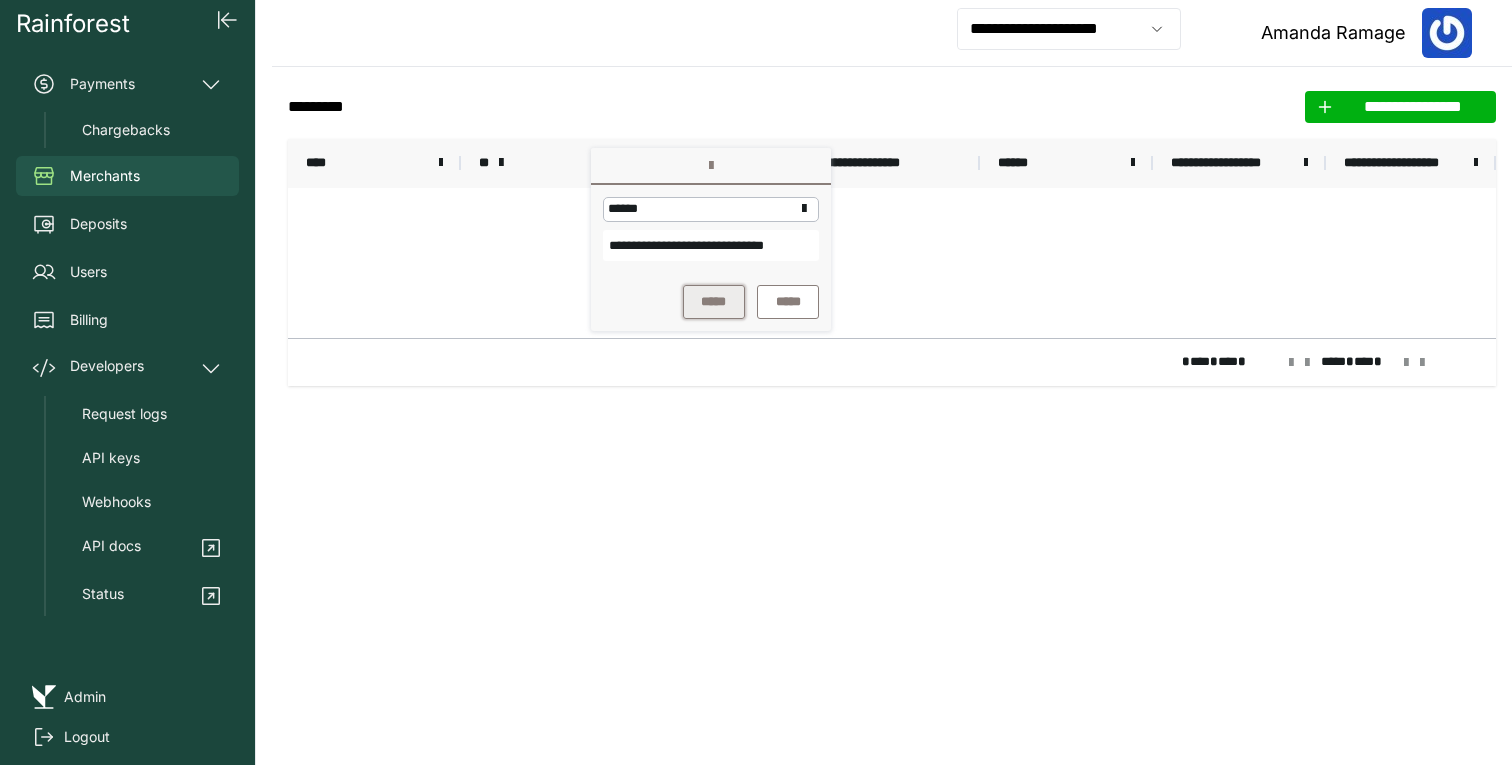 scroll, scrollTop: 0, scrollLeft: 0, axis: both 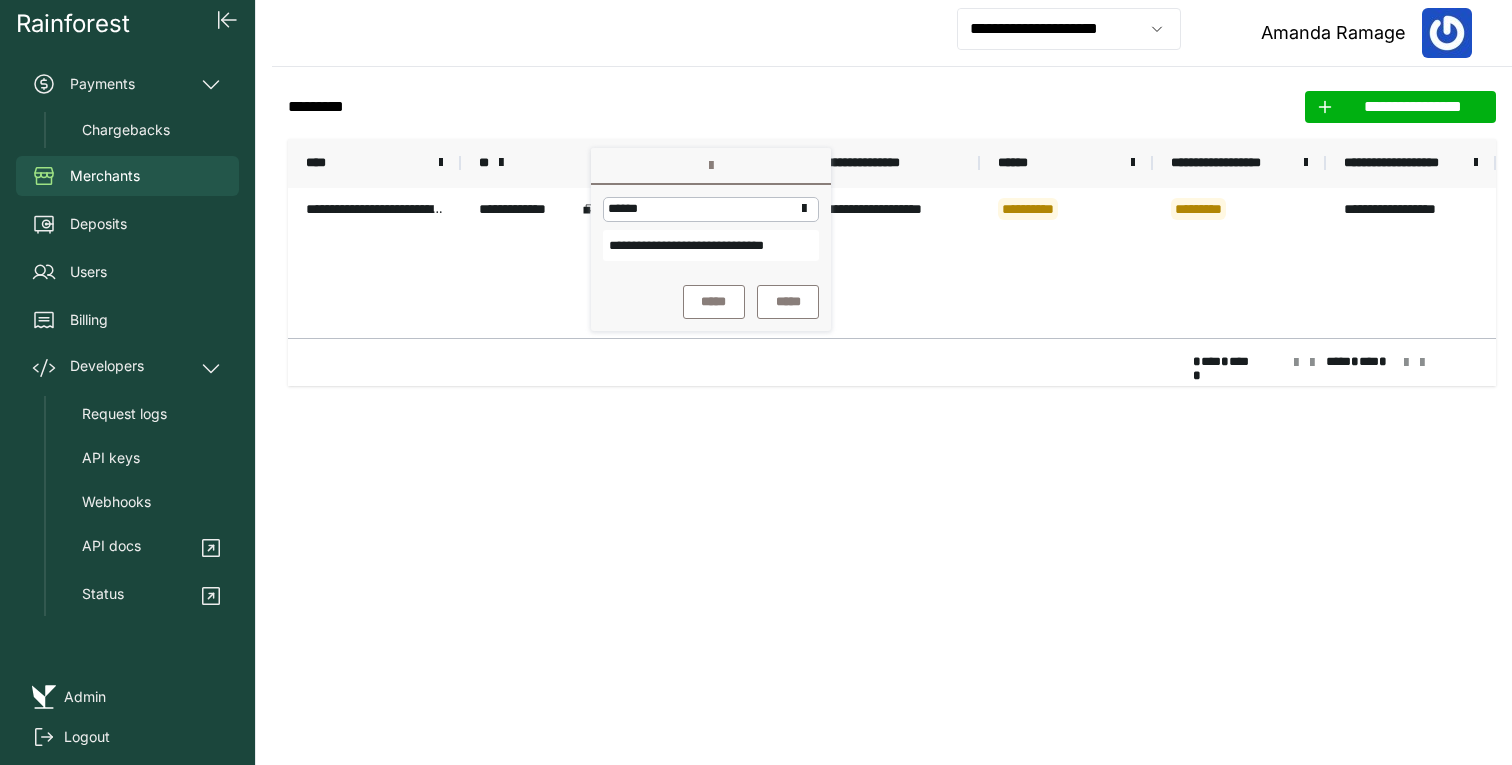 click on "**********" 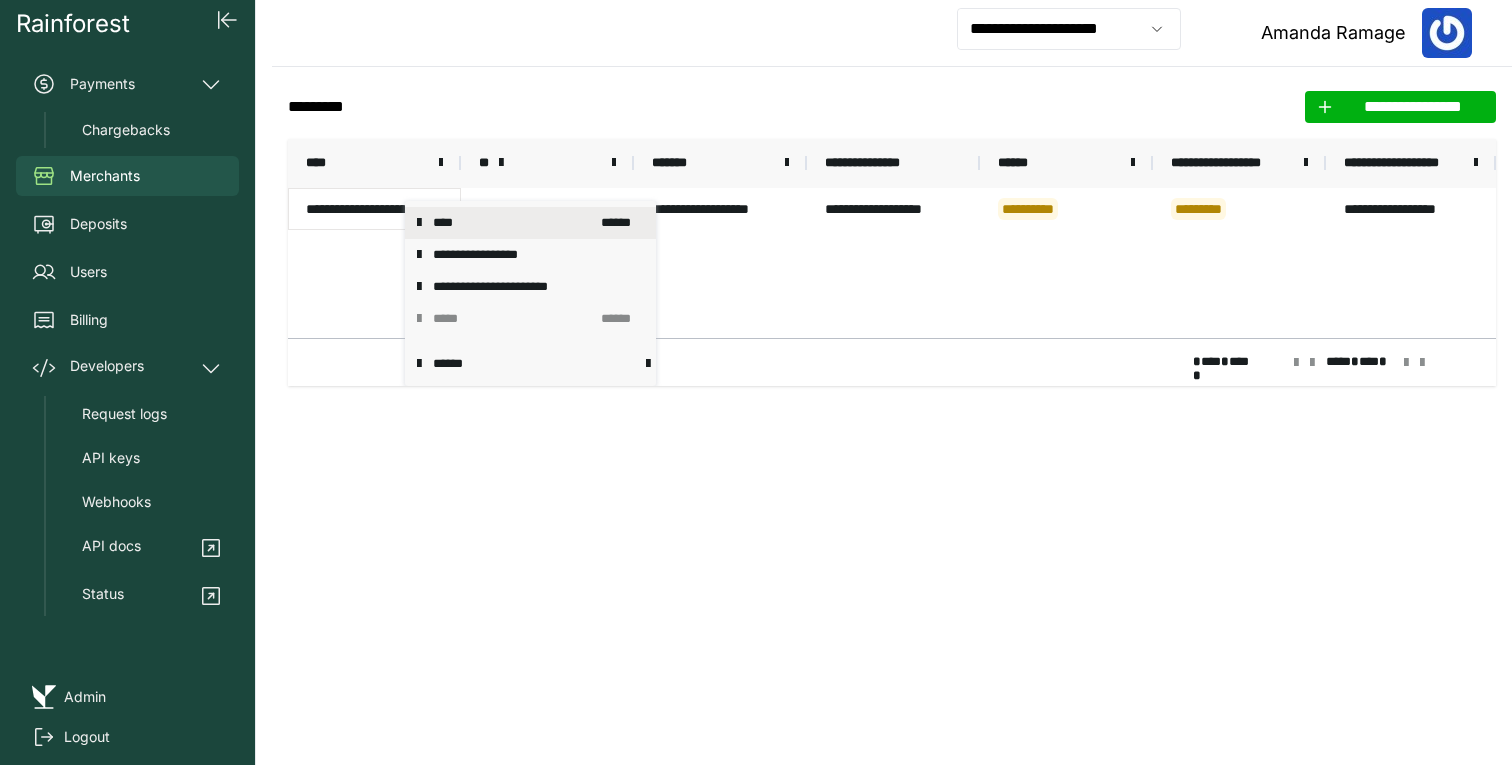 click on "****" at bounding box center [511, 223] 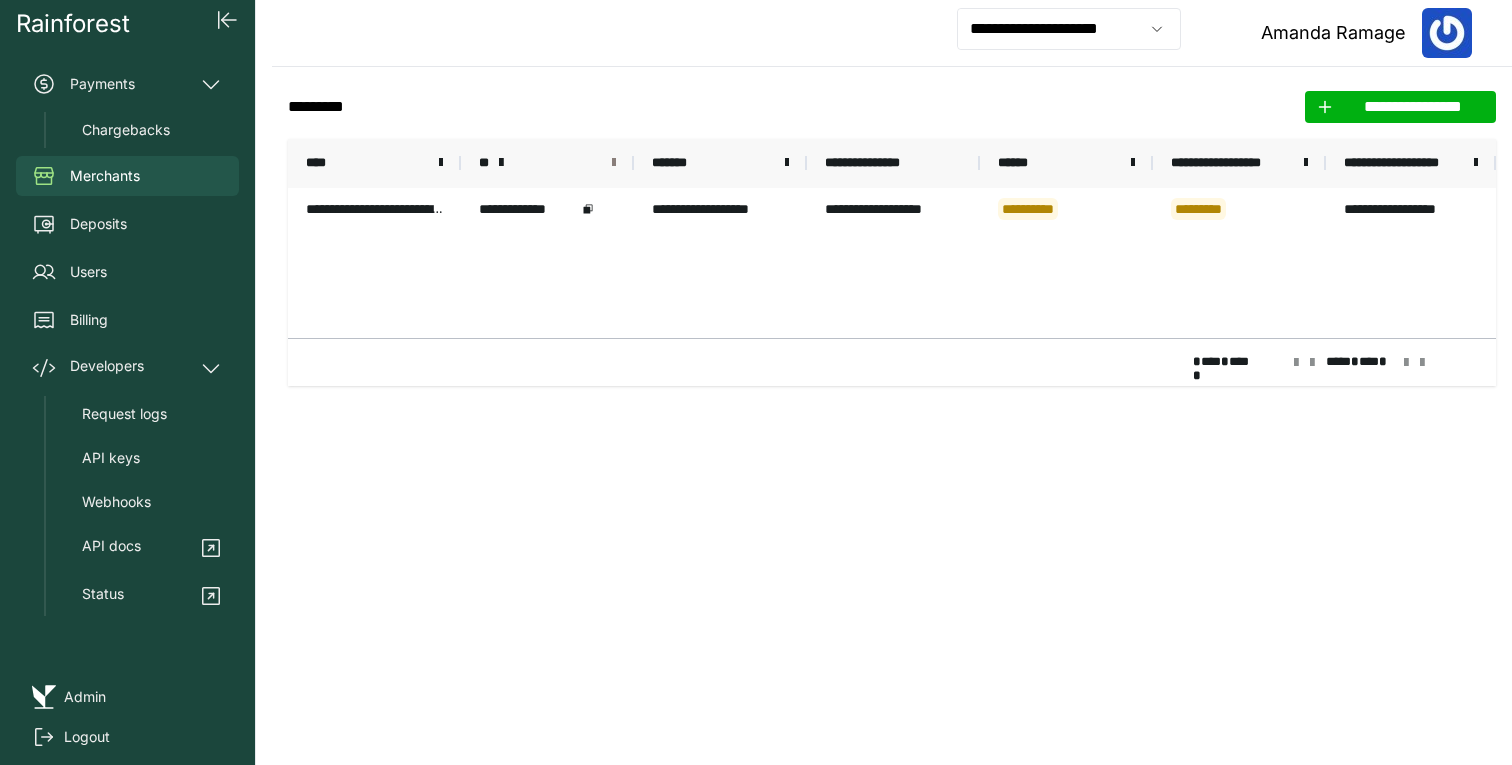 click at bounding box center (614, 163) 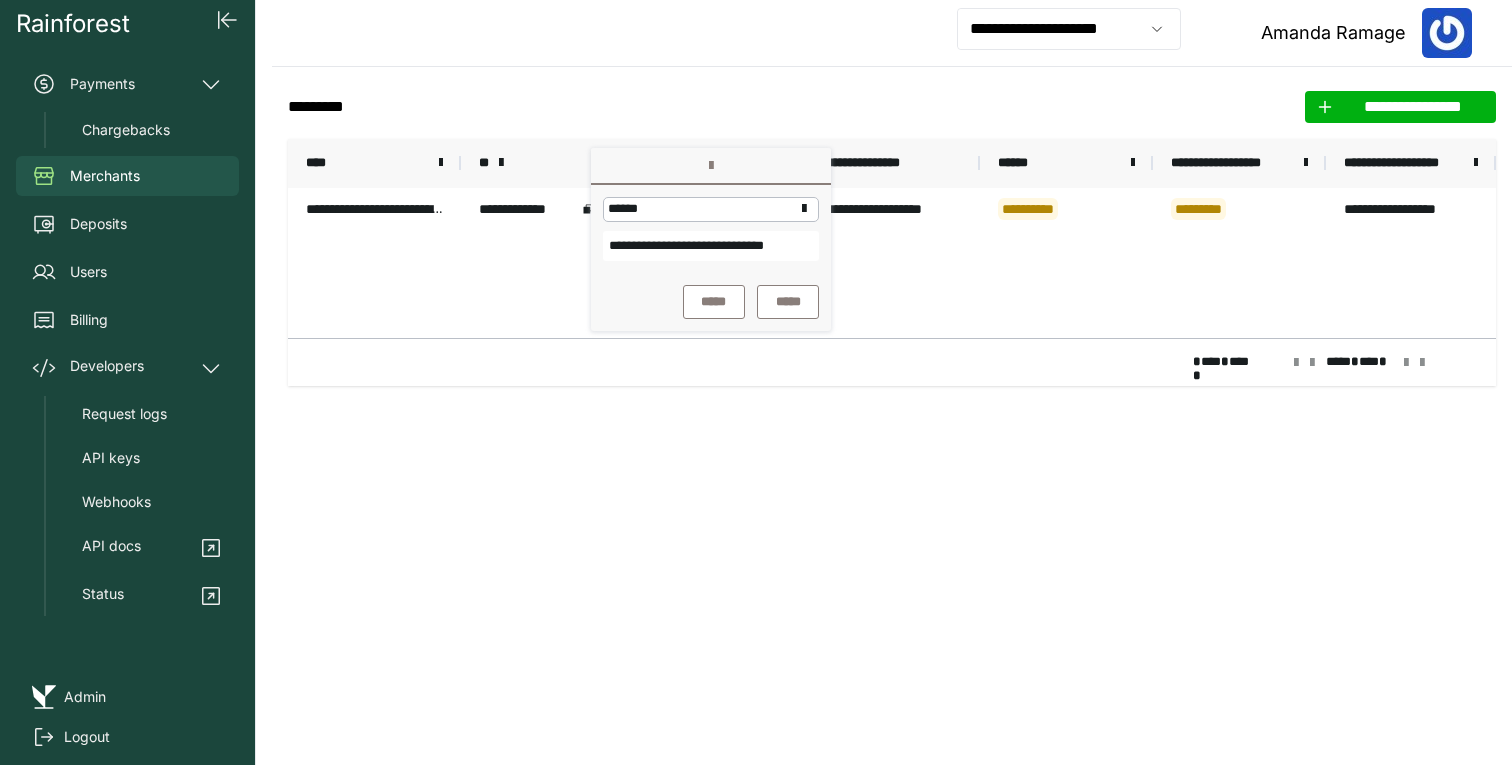 scroll, scrollTop: 0, scrollLeft: 43, axis: horizontal 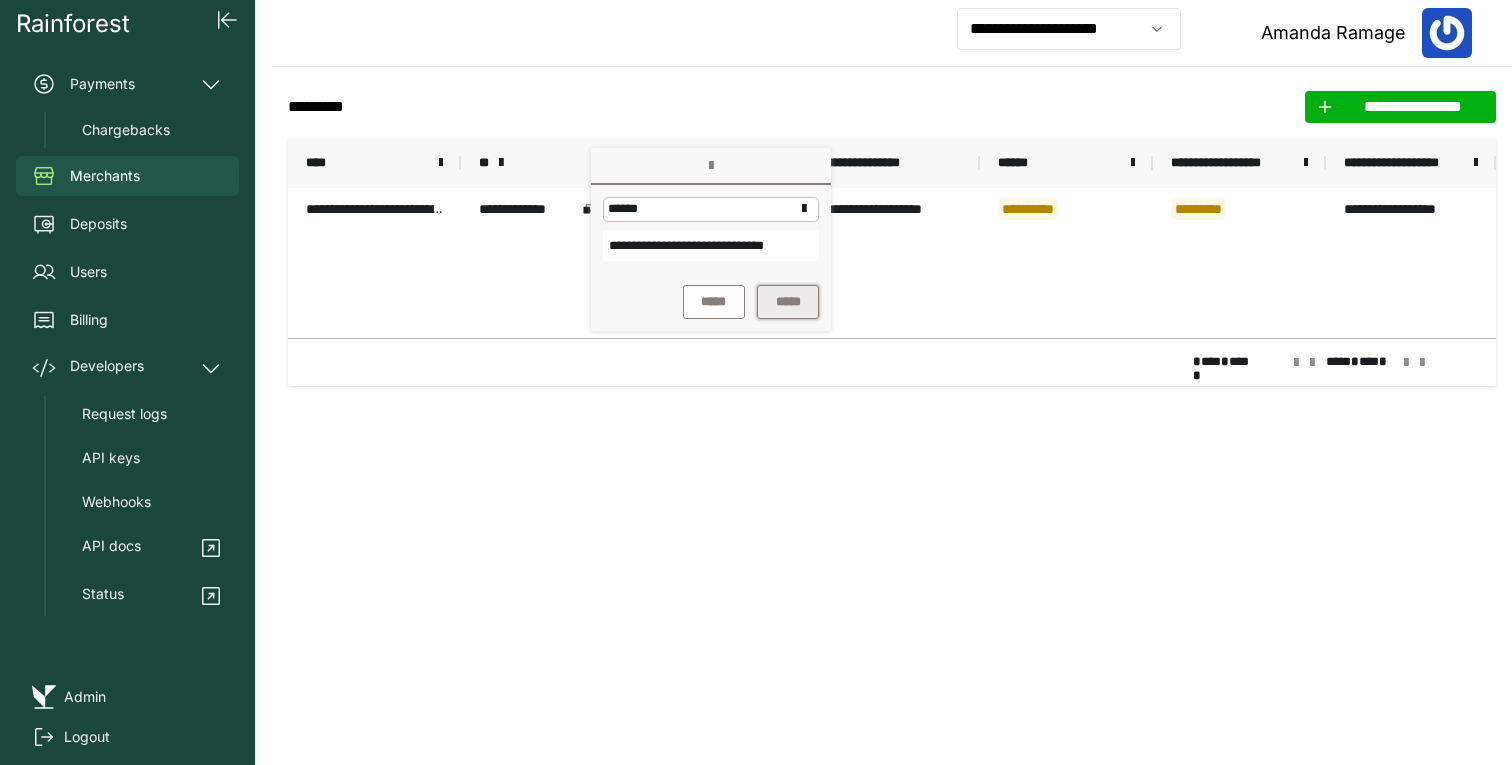 click on "*****" at bounding box center [788, 302] 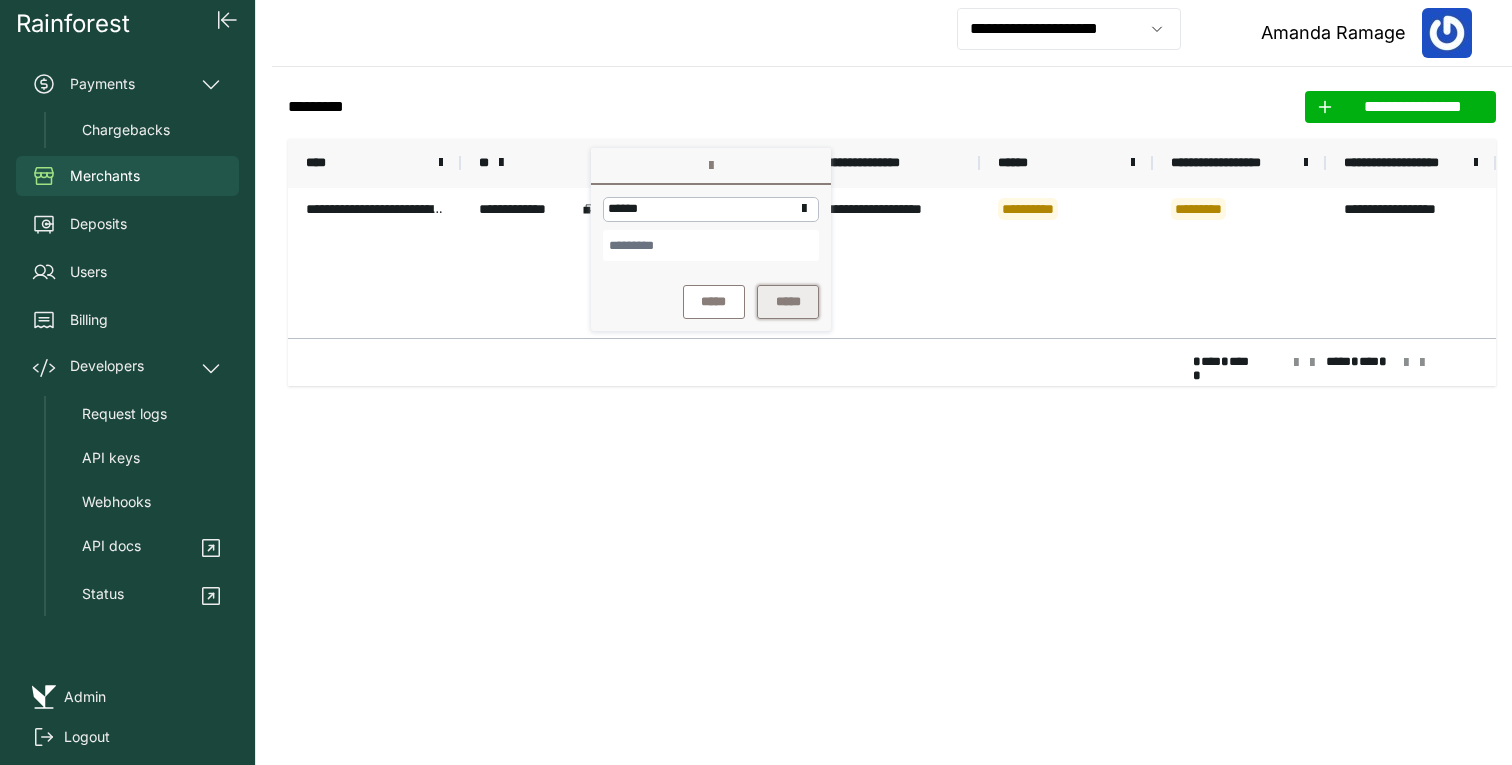 scroll, scrollTop: 0, scrollLeft: 0, axis: both 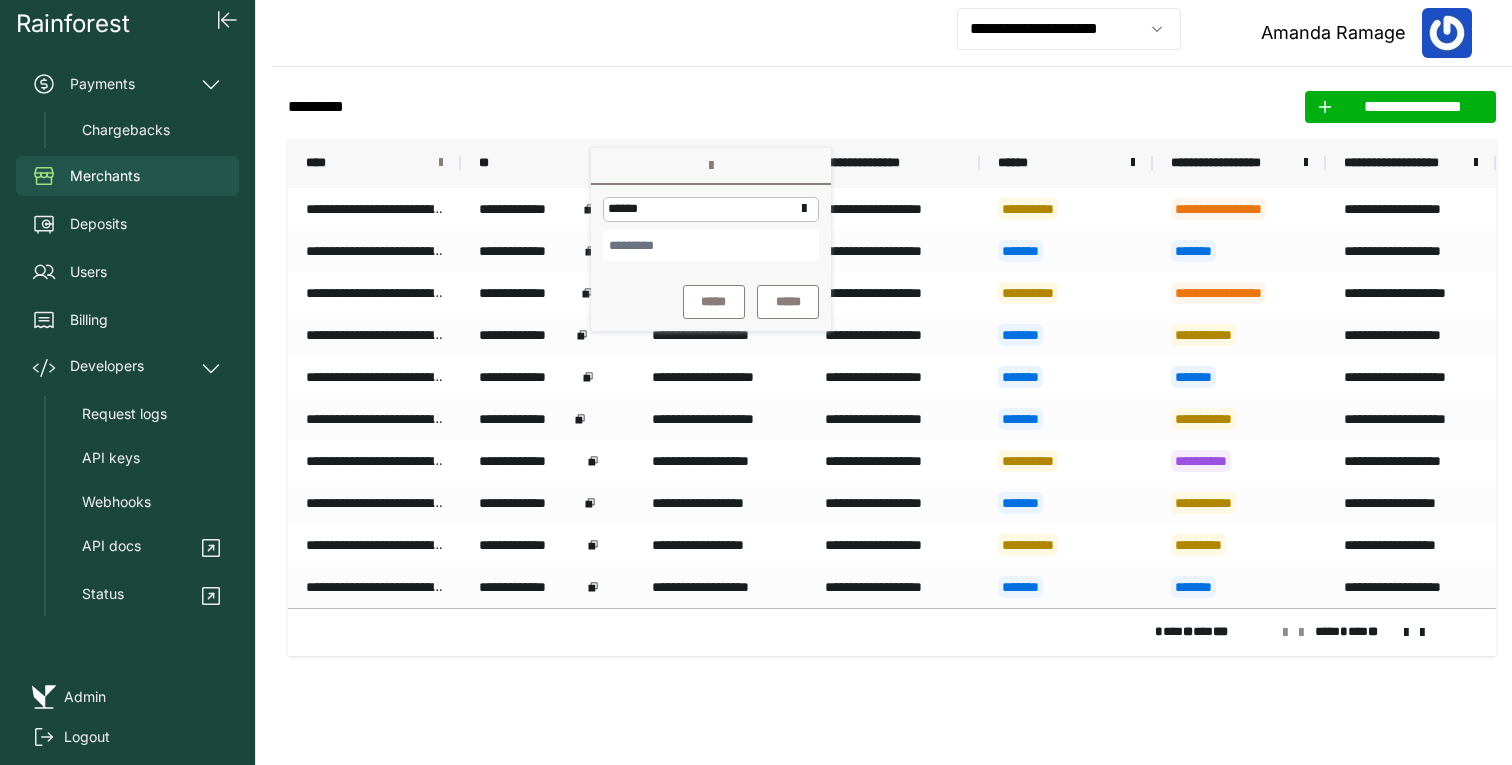 click at bounding box center [441, 163] 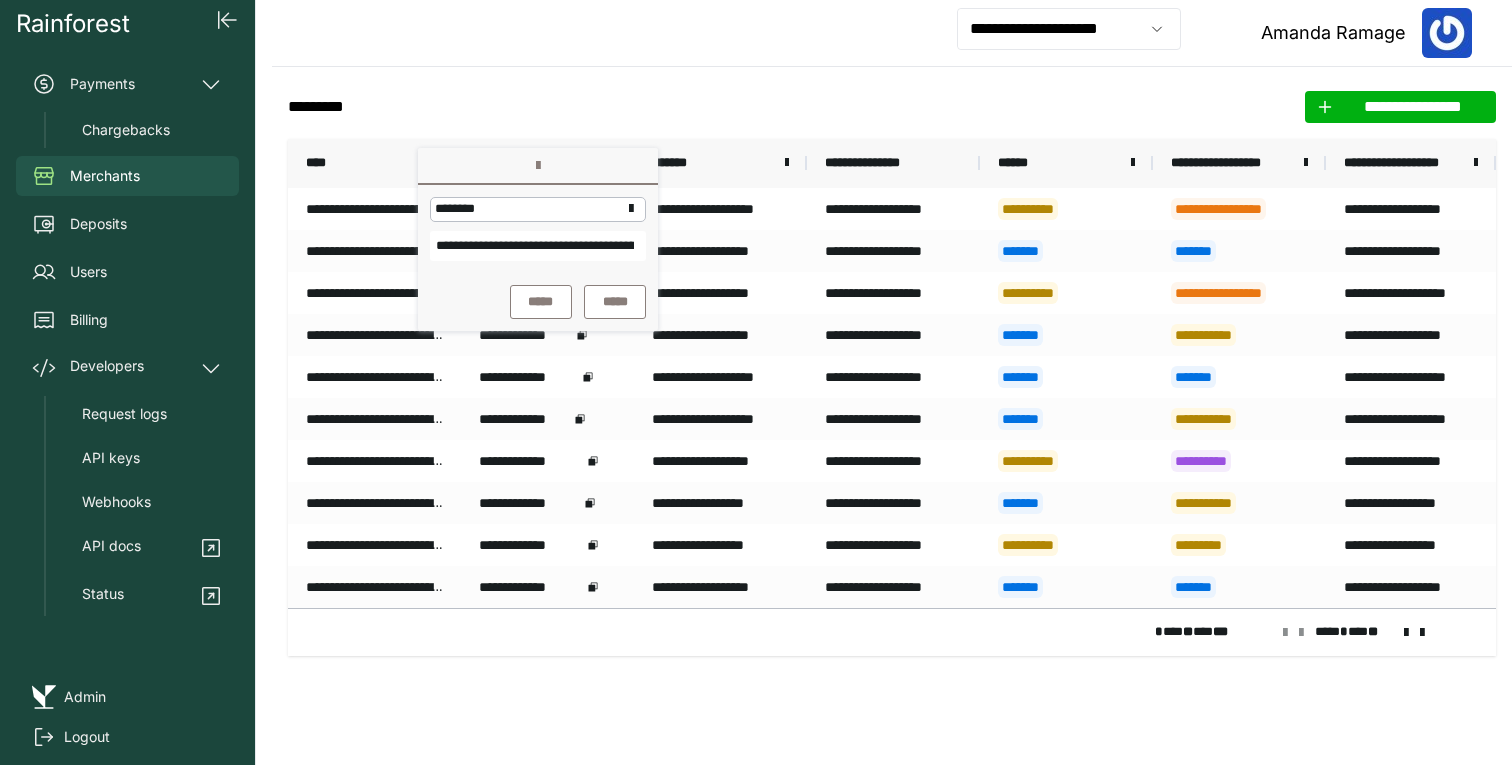 scroll, scrollTop: 0, scrollLeft: 277, axis: horizontal 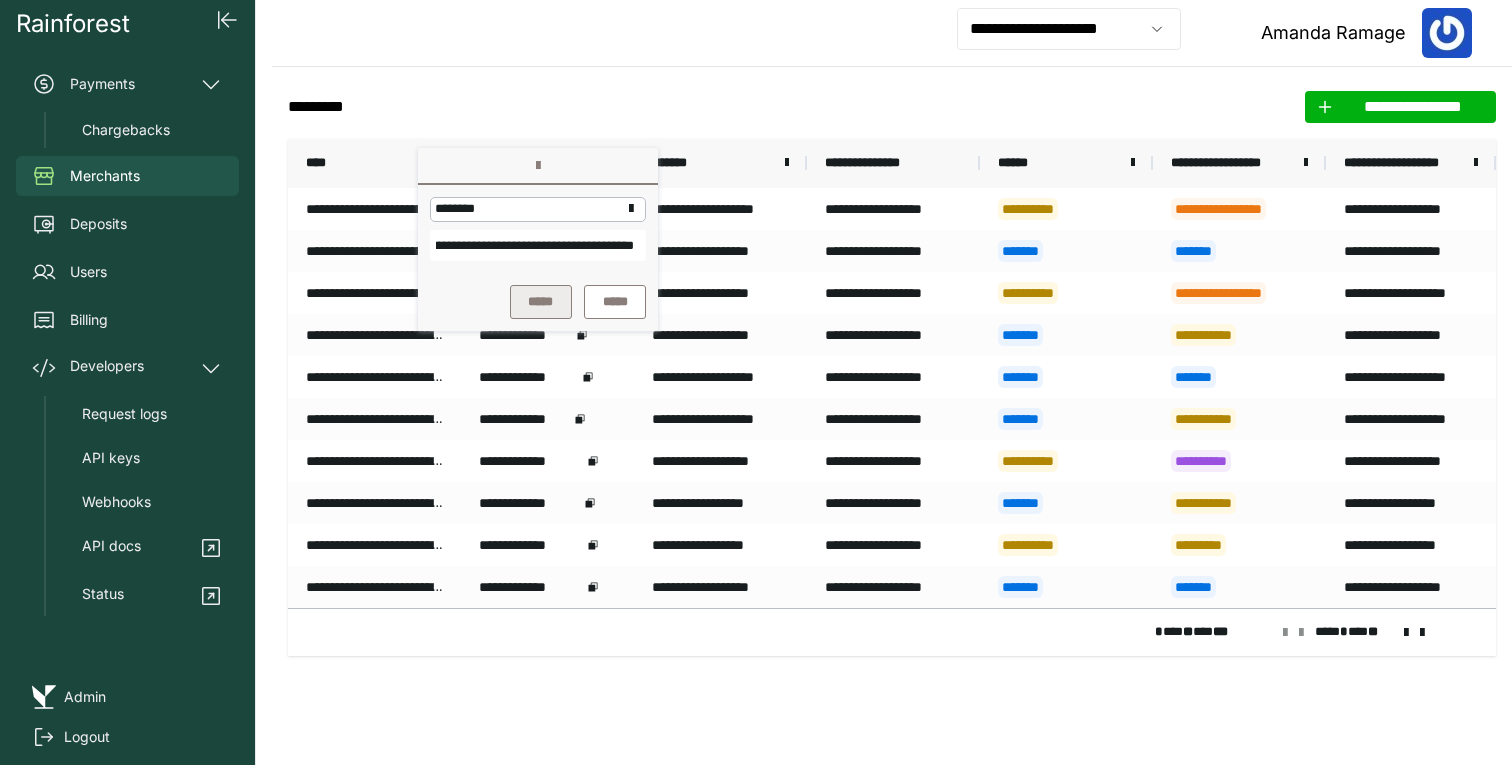 type on "**********" 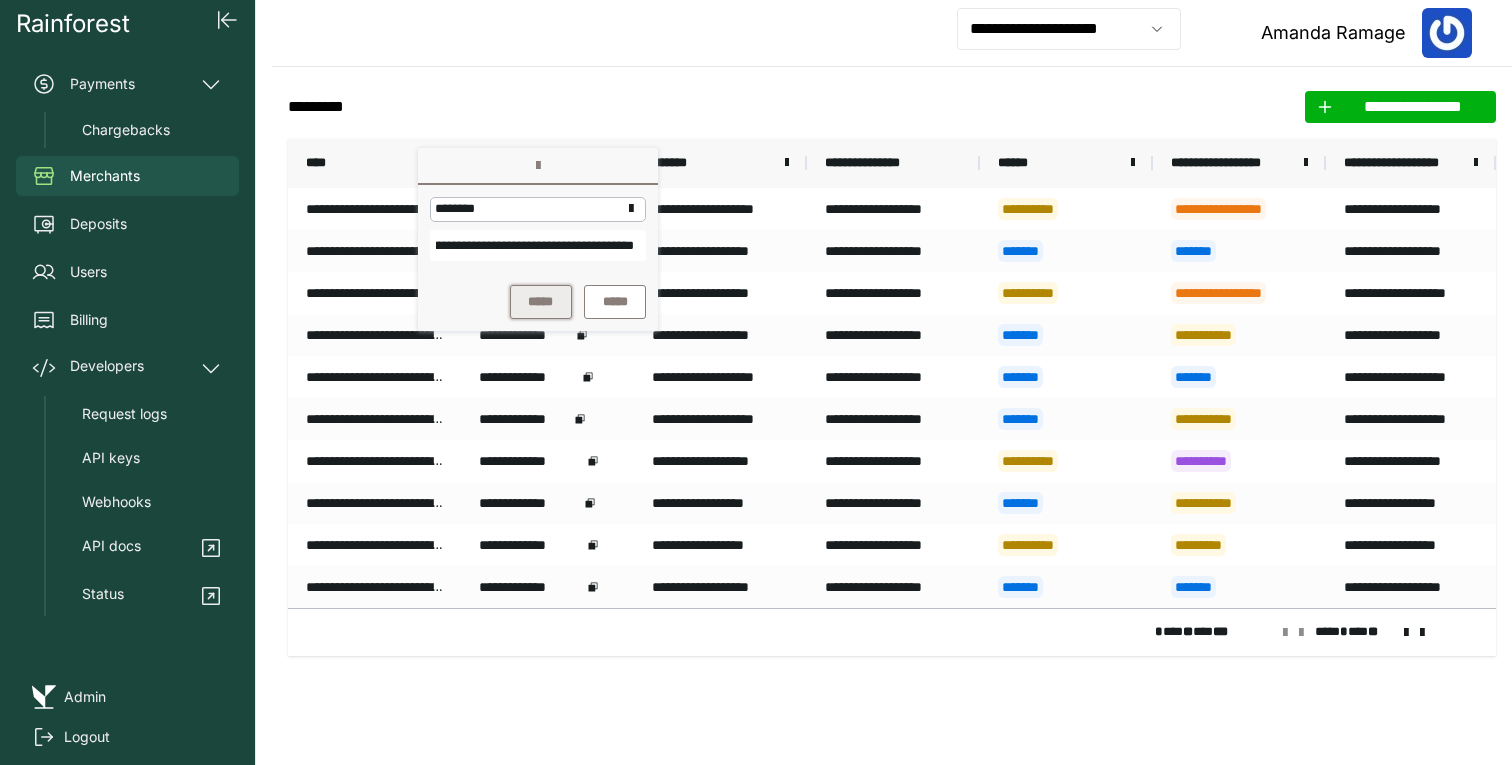 scroll, scrollTop: 0, scrollLeft: 0, axis: both 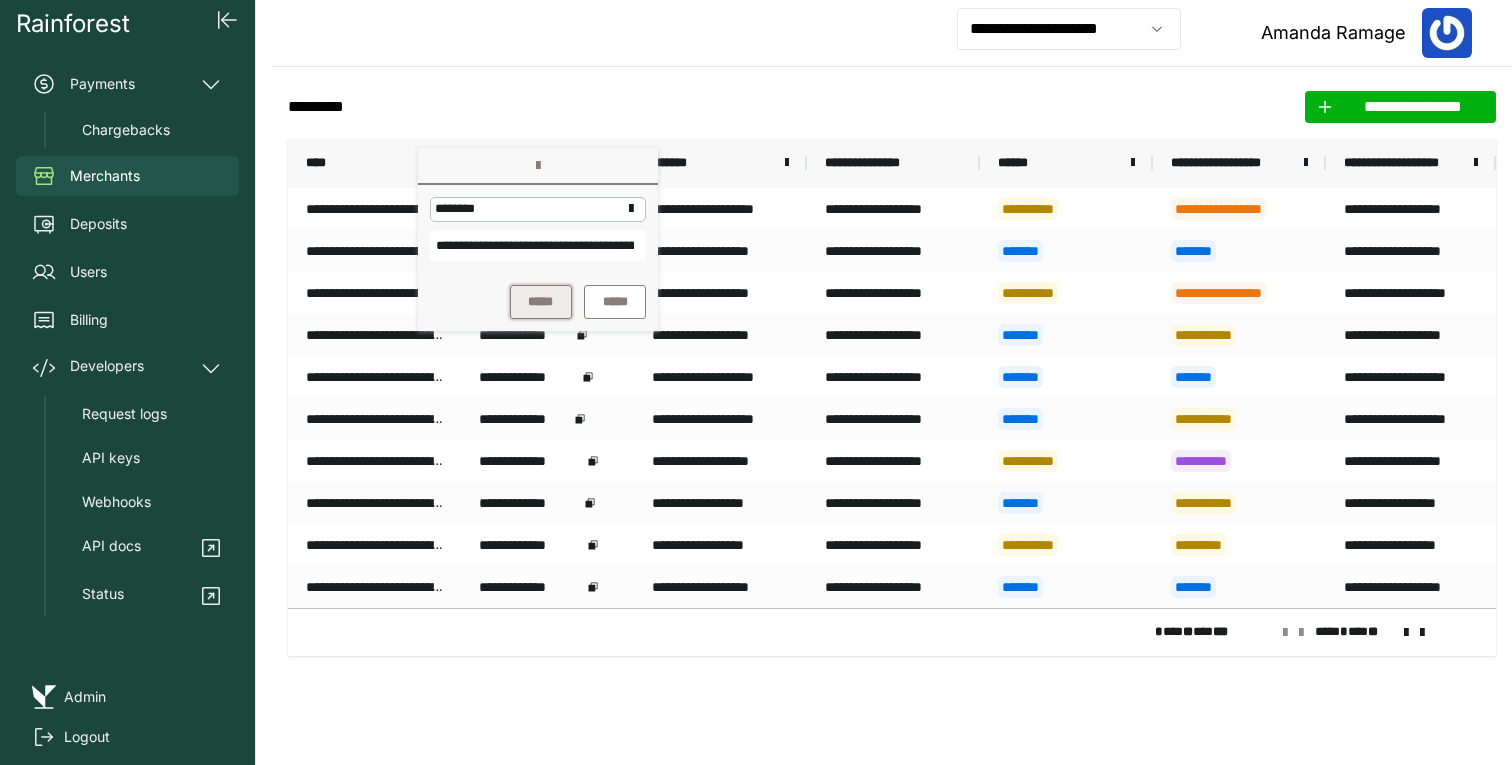 click on "*****" at bounding box center (541, 302) 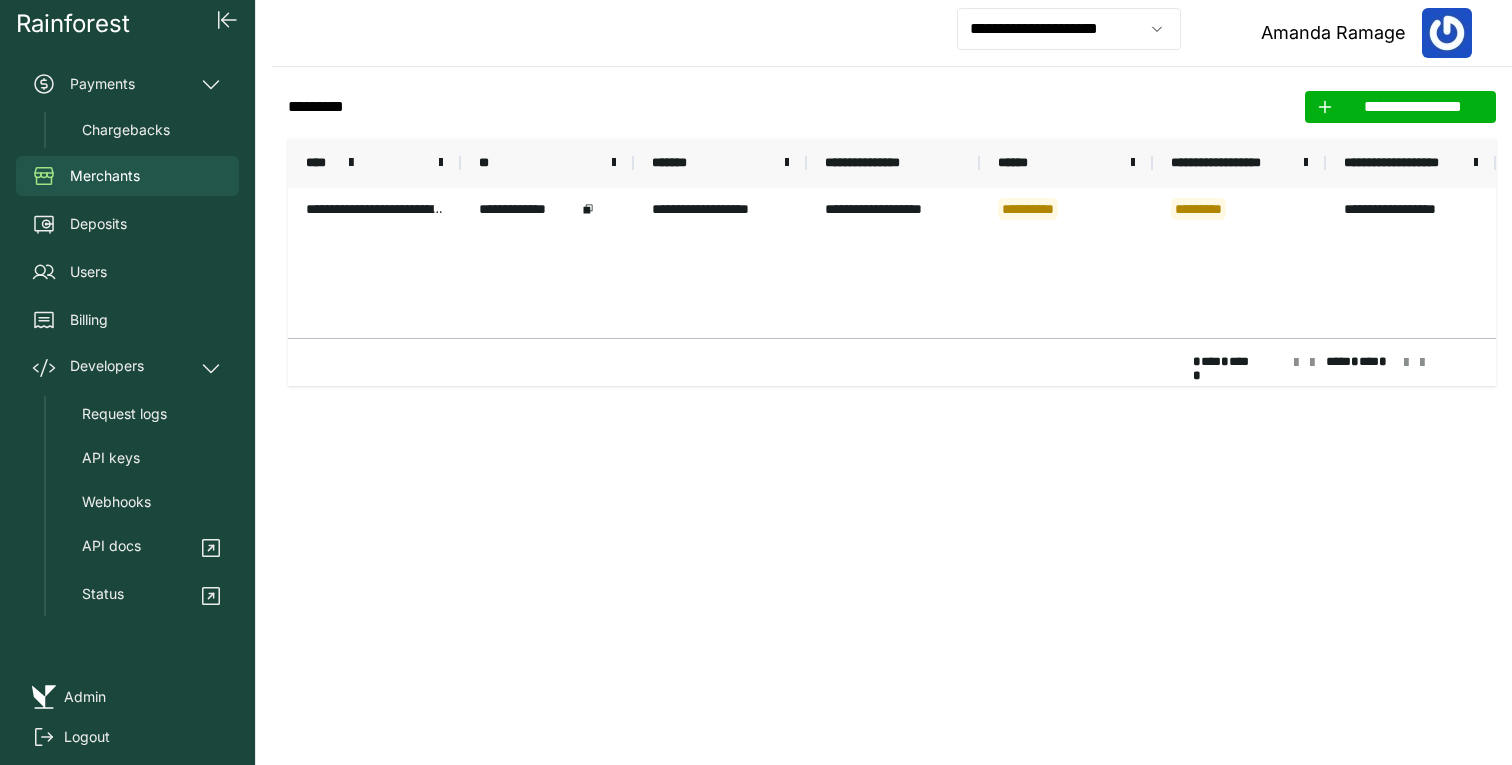 click on "**********" 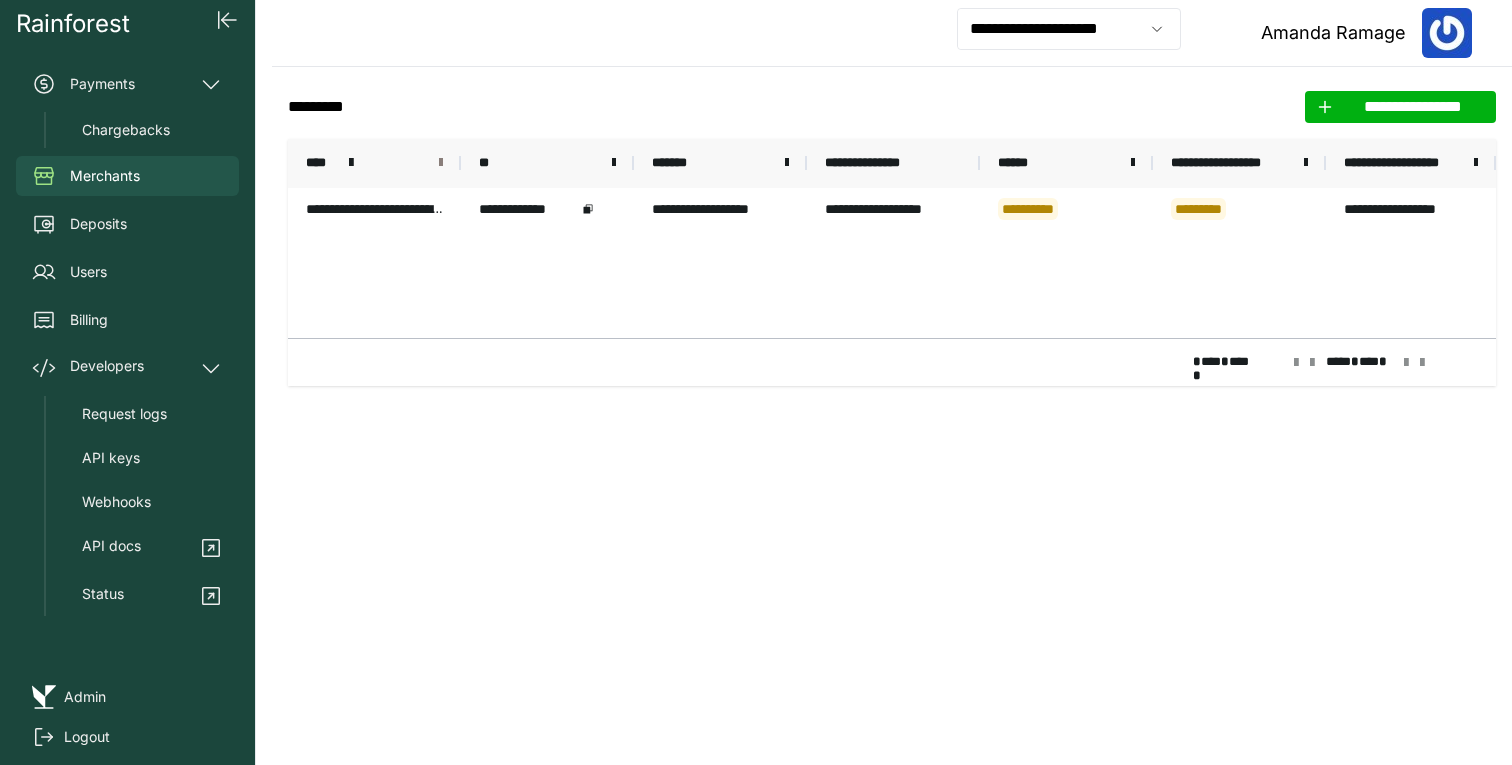 click at bounding box center (441, 163) 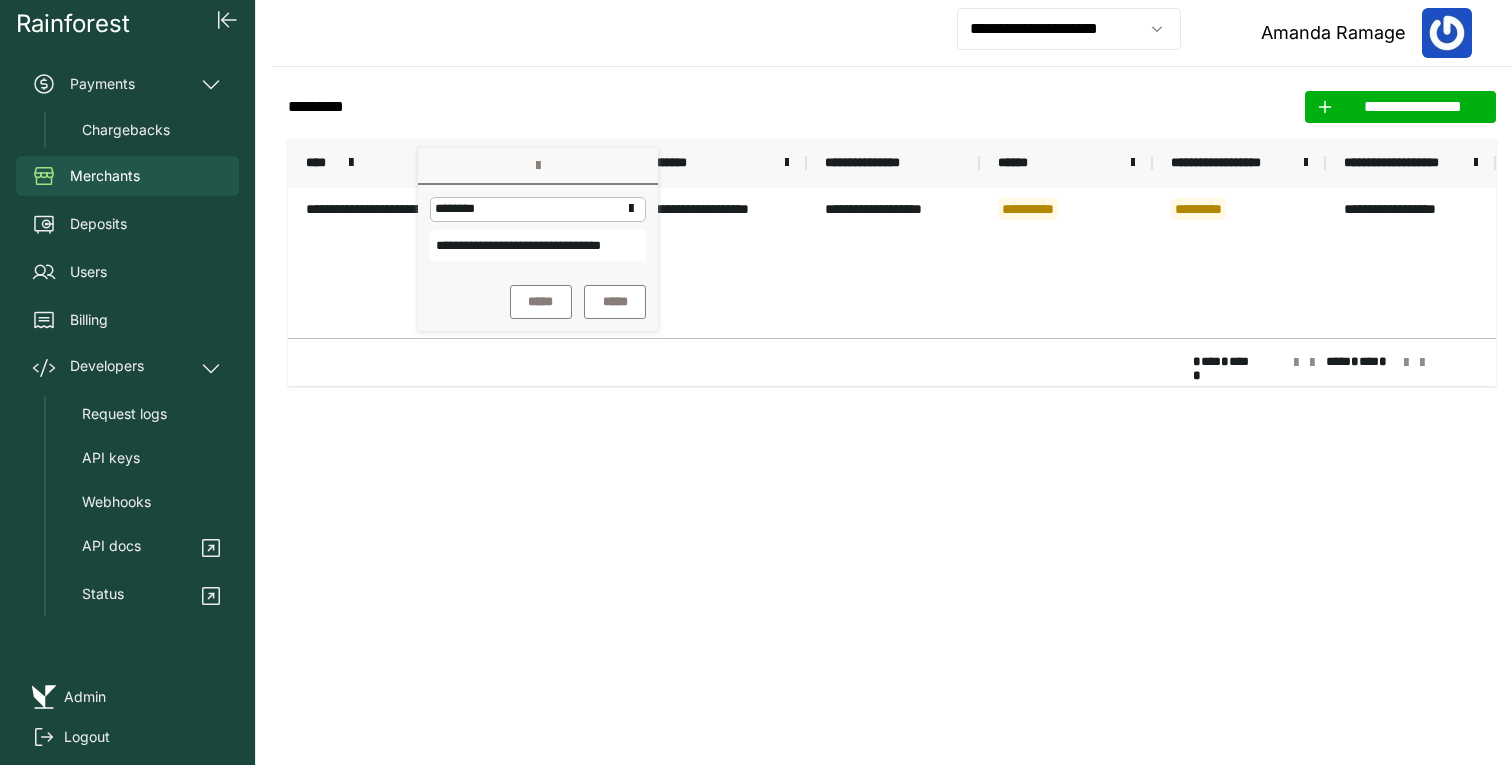 scroll, scrollTop: 0, scrollLeft: 0, axis: both 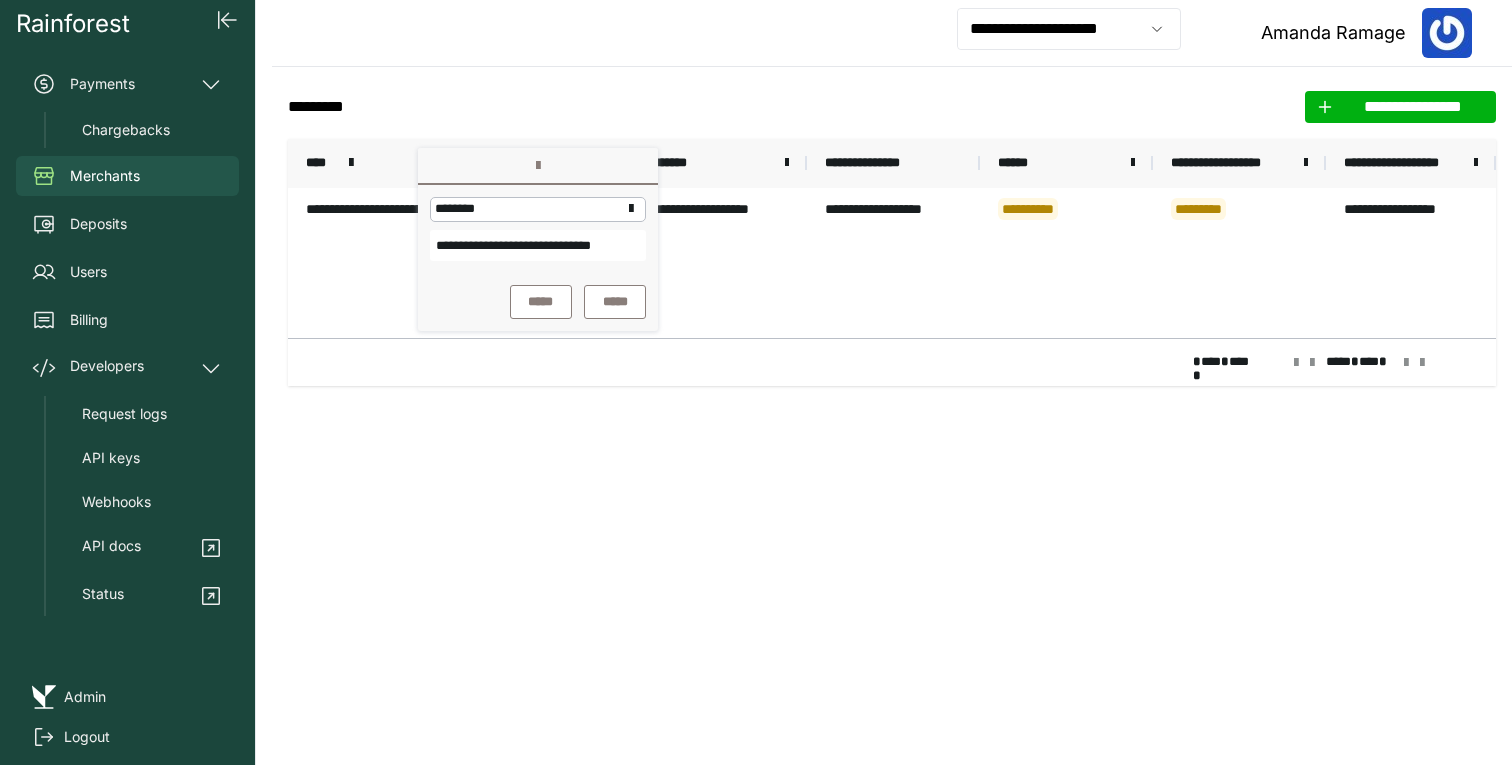 click on "*****" at bounding box center [541, 302] 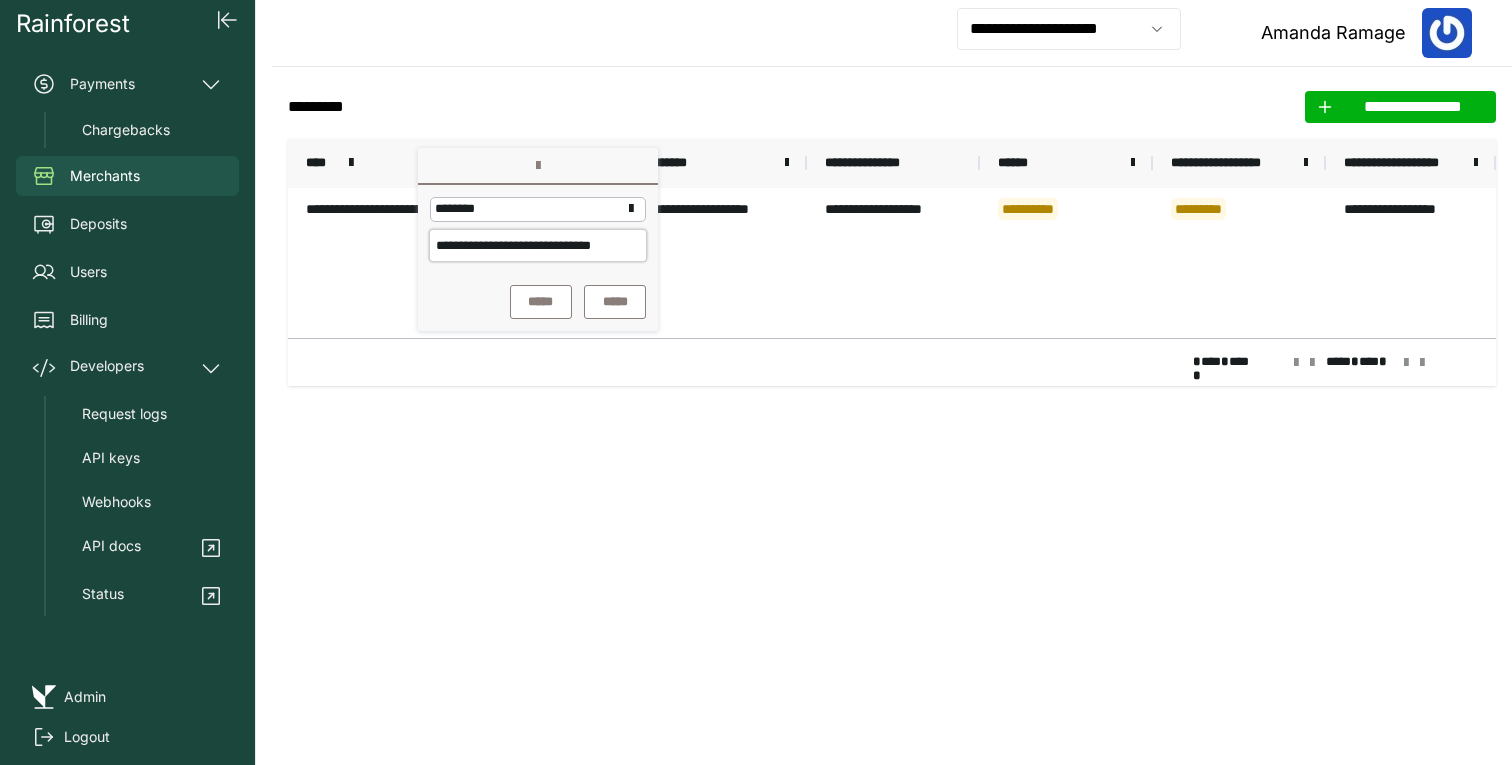 click on "**********" at bounding box center (538, 245) 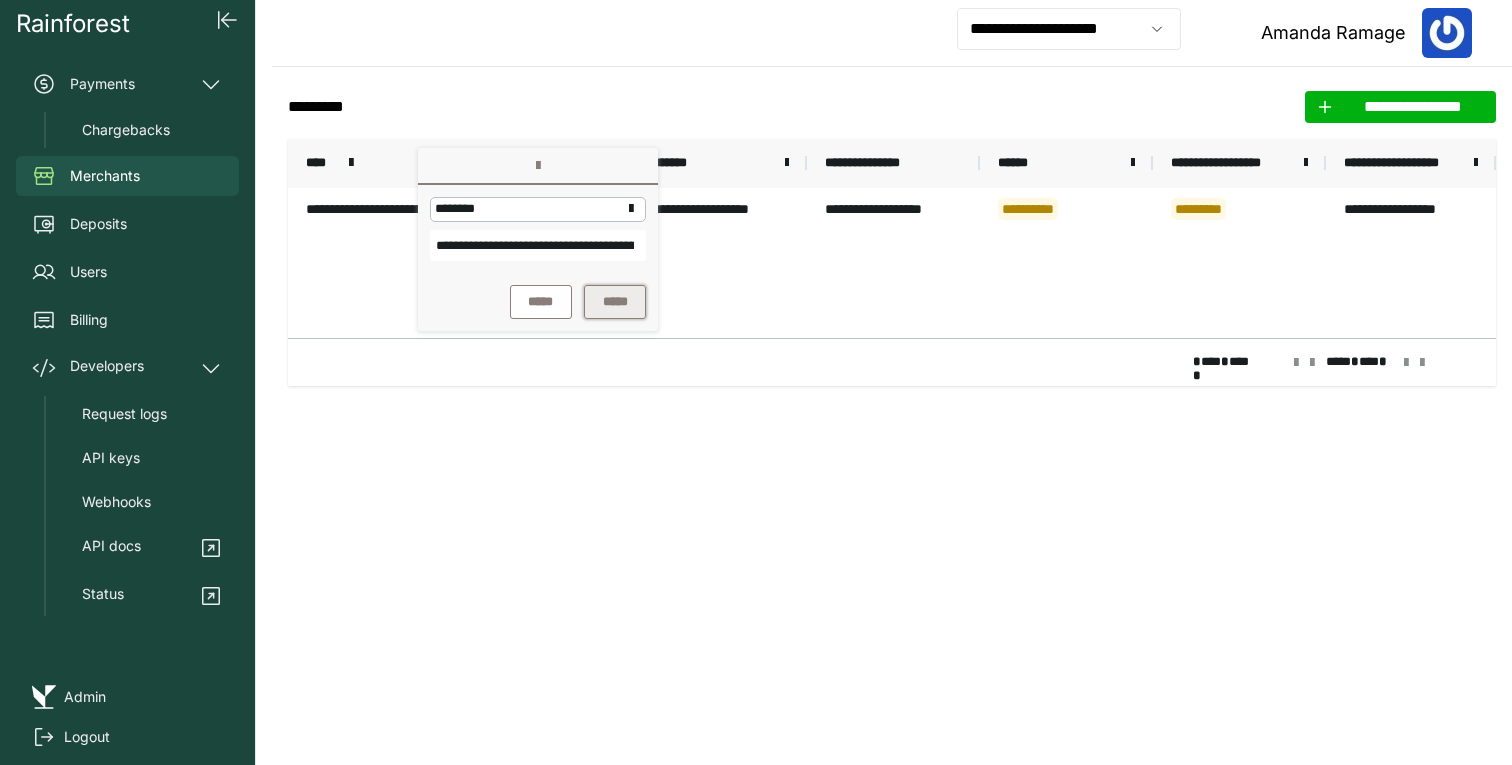 click on "*****" at bounding box center [615, 302] 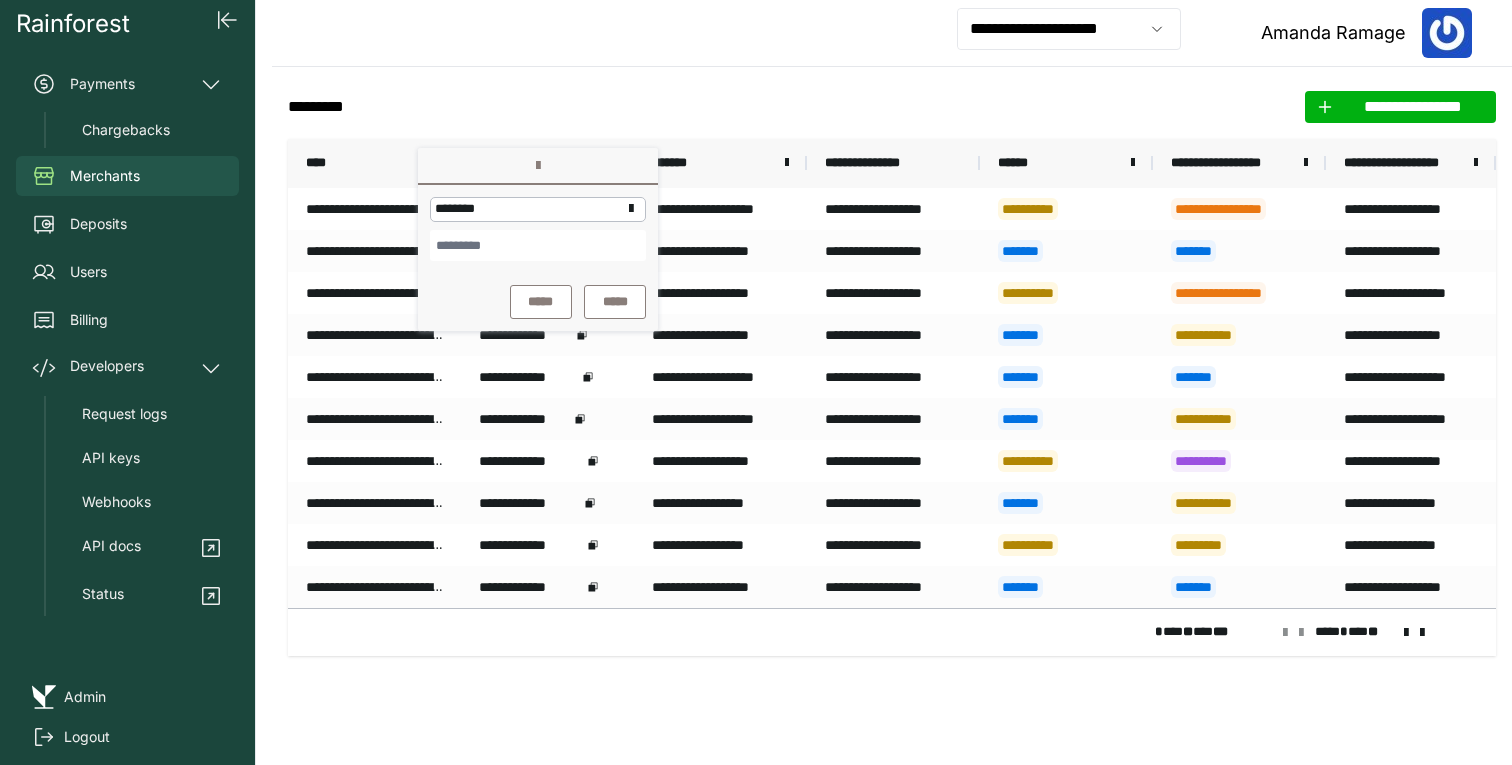 click on "**********" 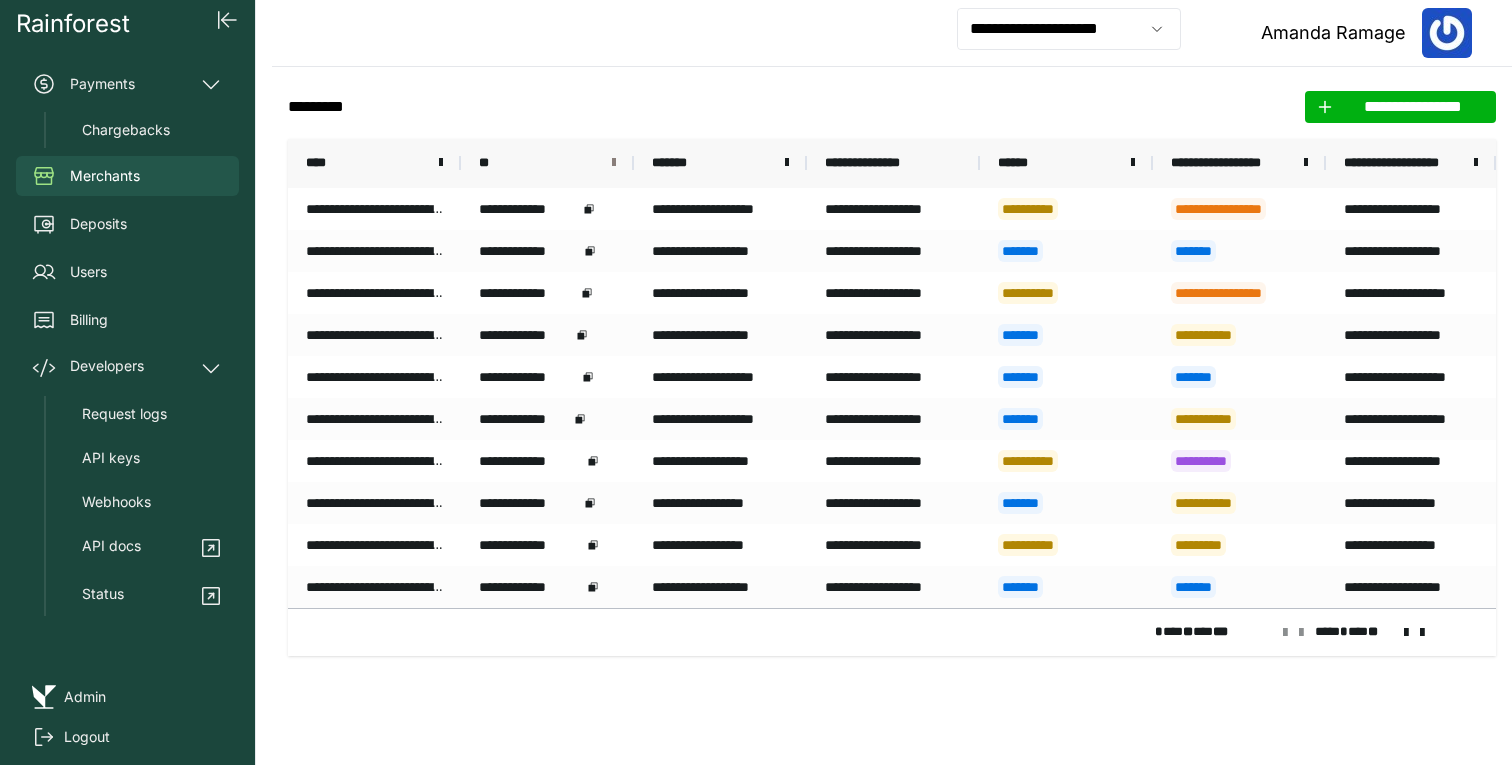 click at bounding box center [614, 163] 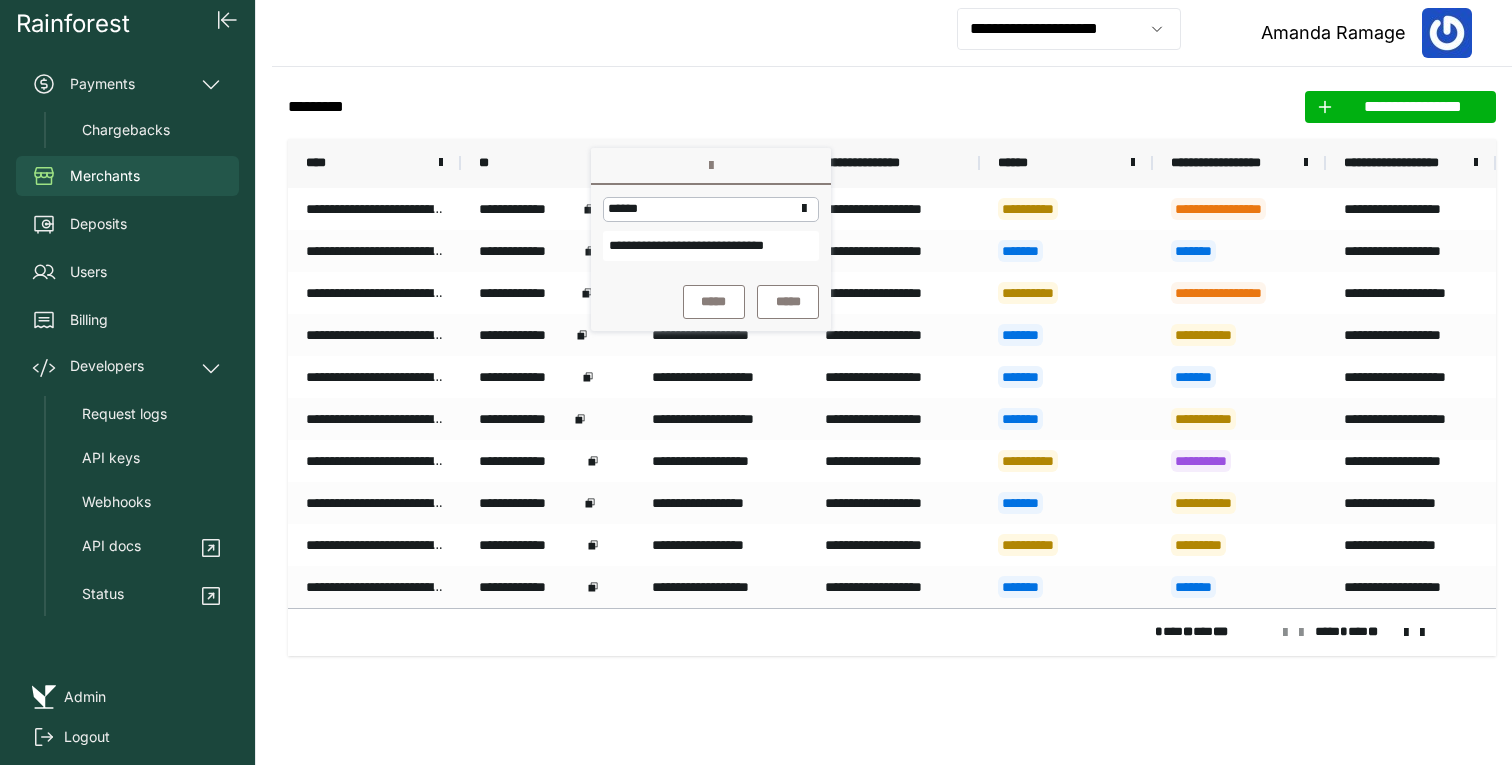 scroll, scrollTop: 0, scrollLeft: 44, axis: horizontal 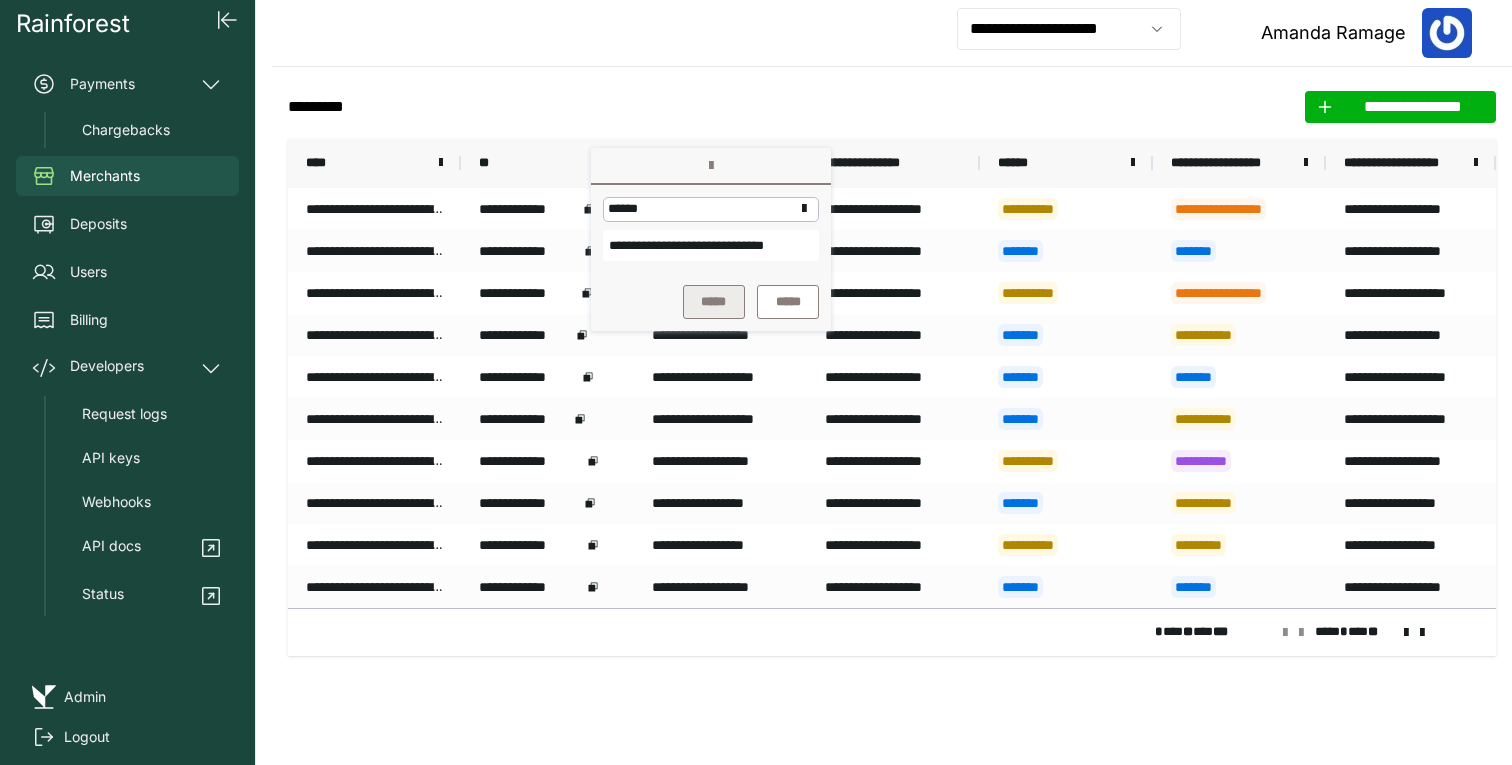 type on "**********" 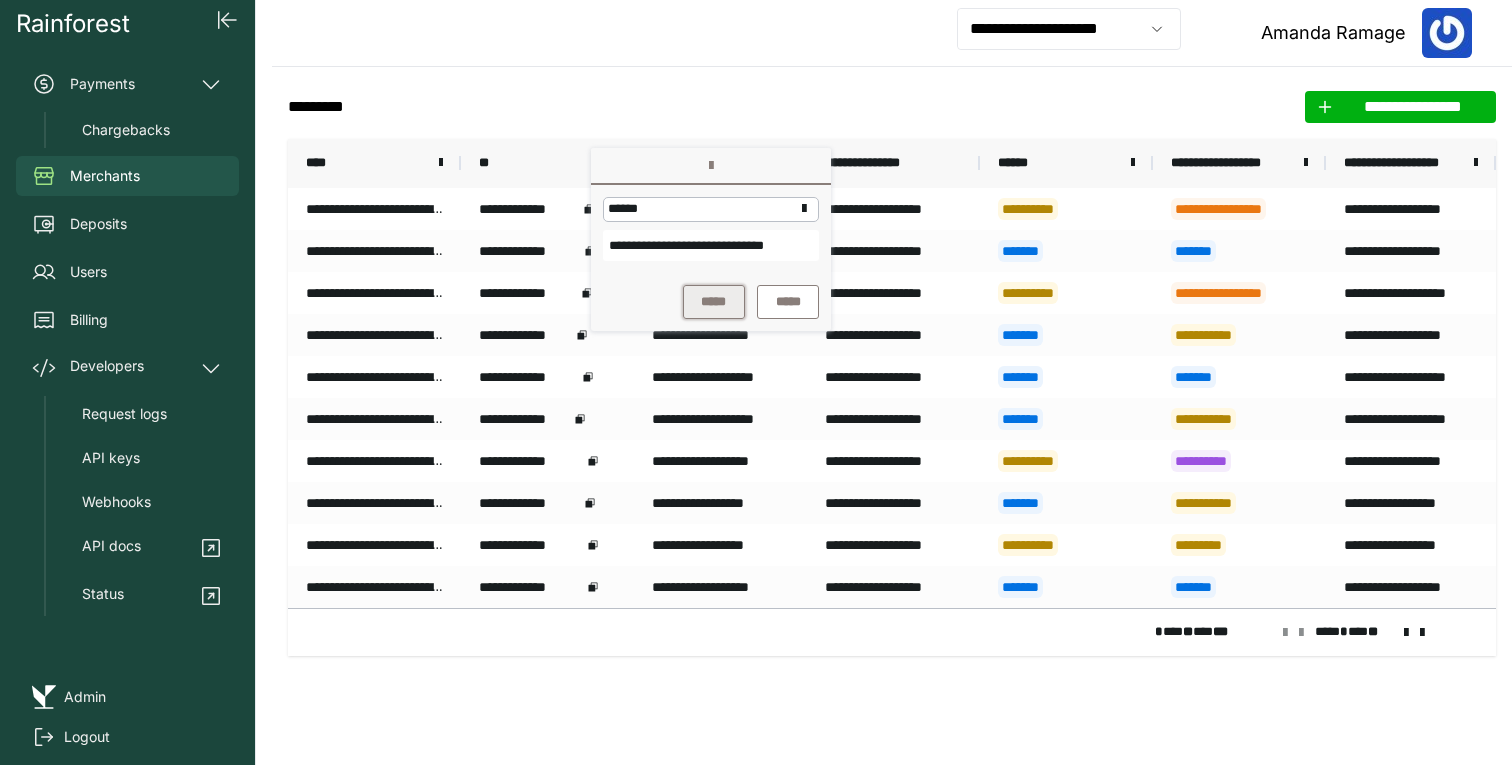 scroll, scrollTop: 0, scrollLeft: 0, axis: both 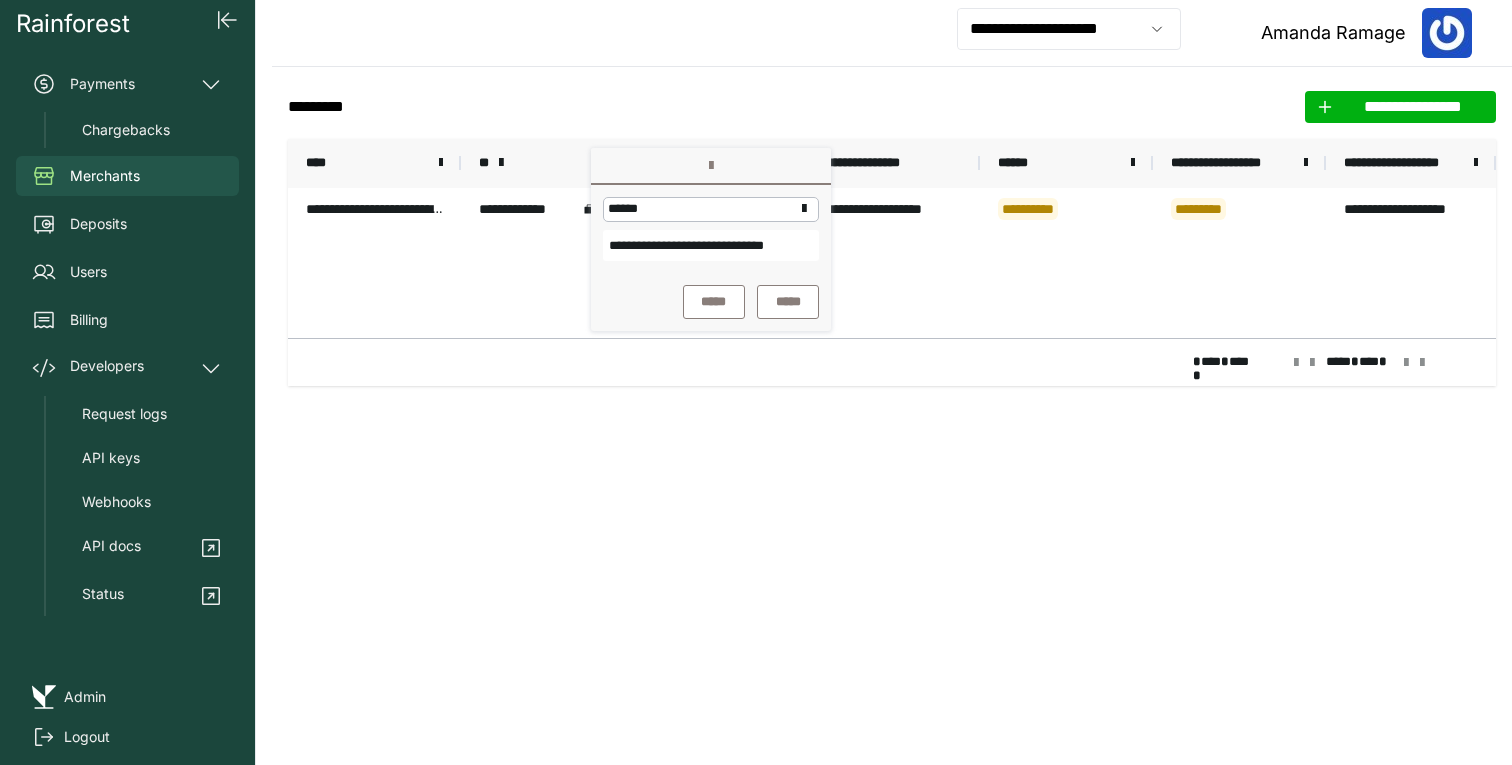 click on "[FIRST] [LAST]" at bounding box center (892, 33) 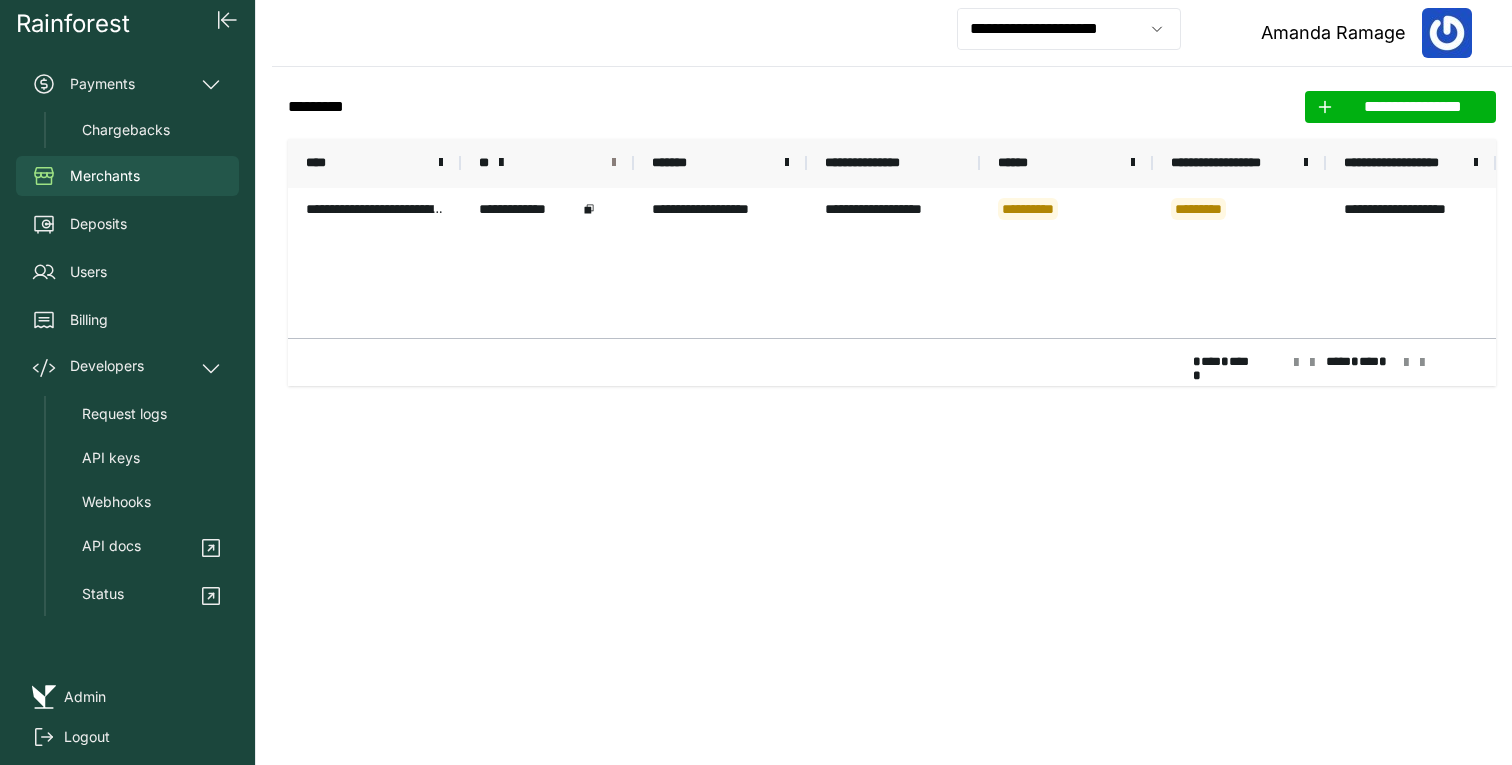 click at bounding box center (614, 163) 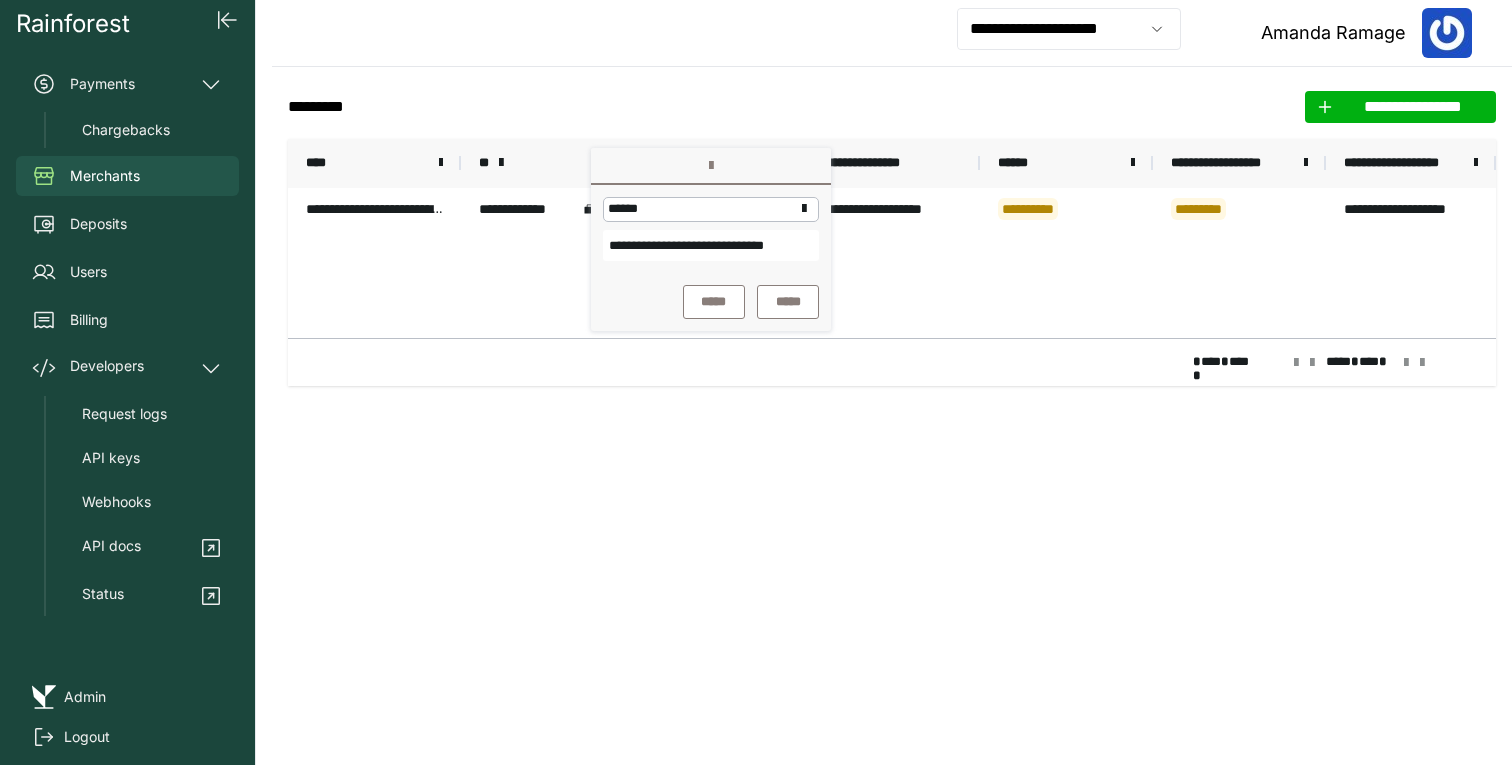 click on "**********" at bounding box center (711, 245) 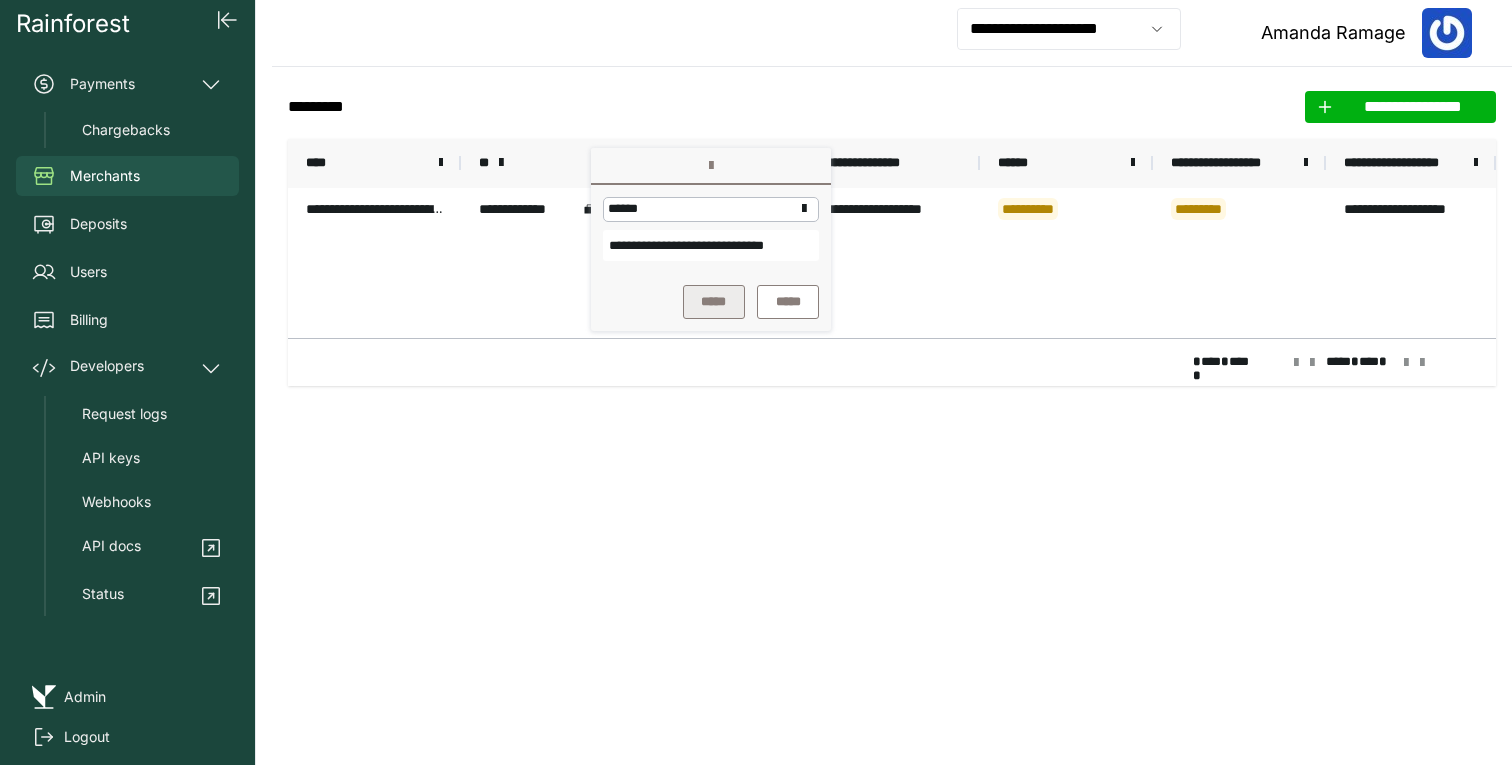 type on "**********" 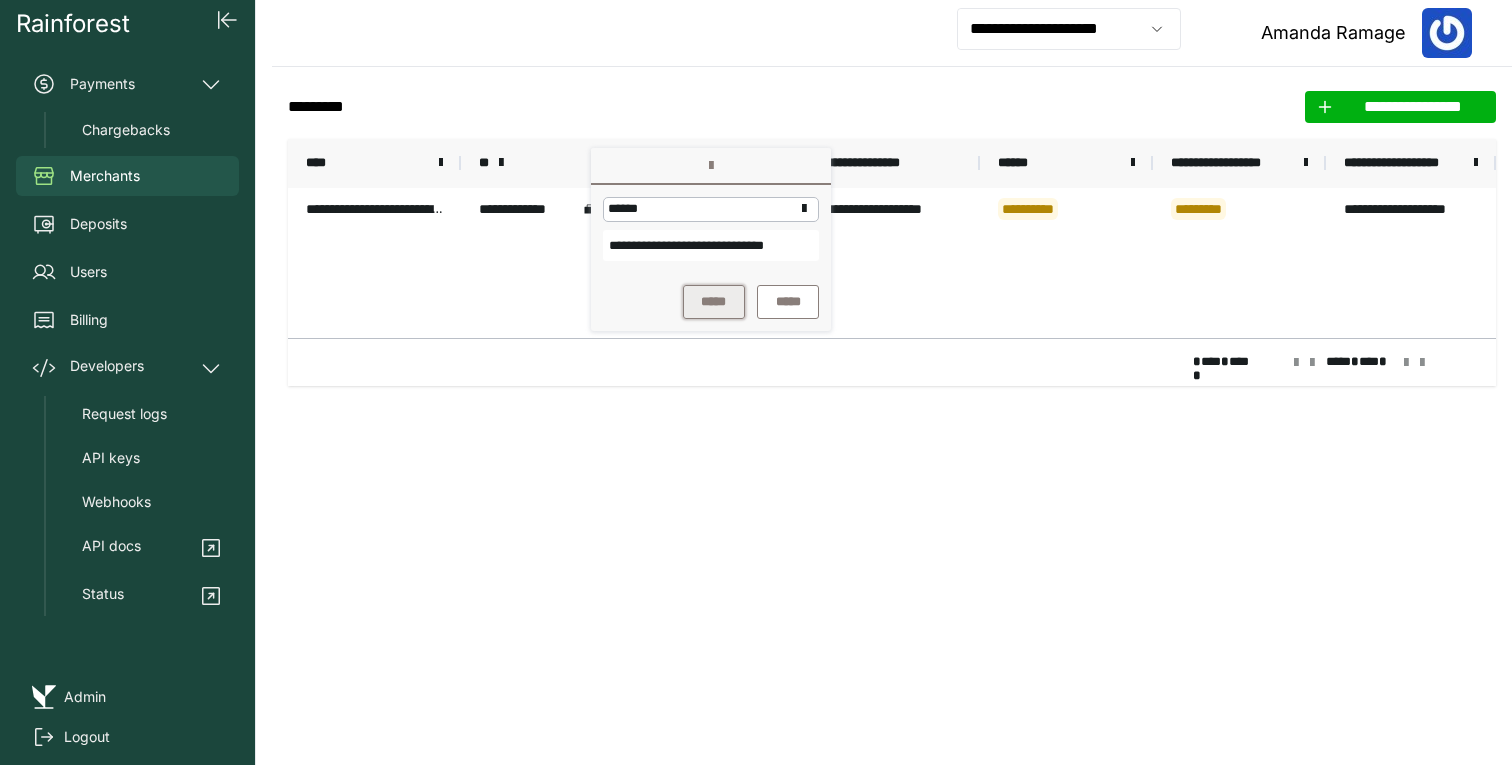 scroll, scrollTop: 0, scrollLeft: 0, axis: both 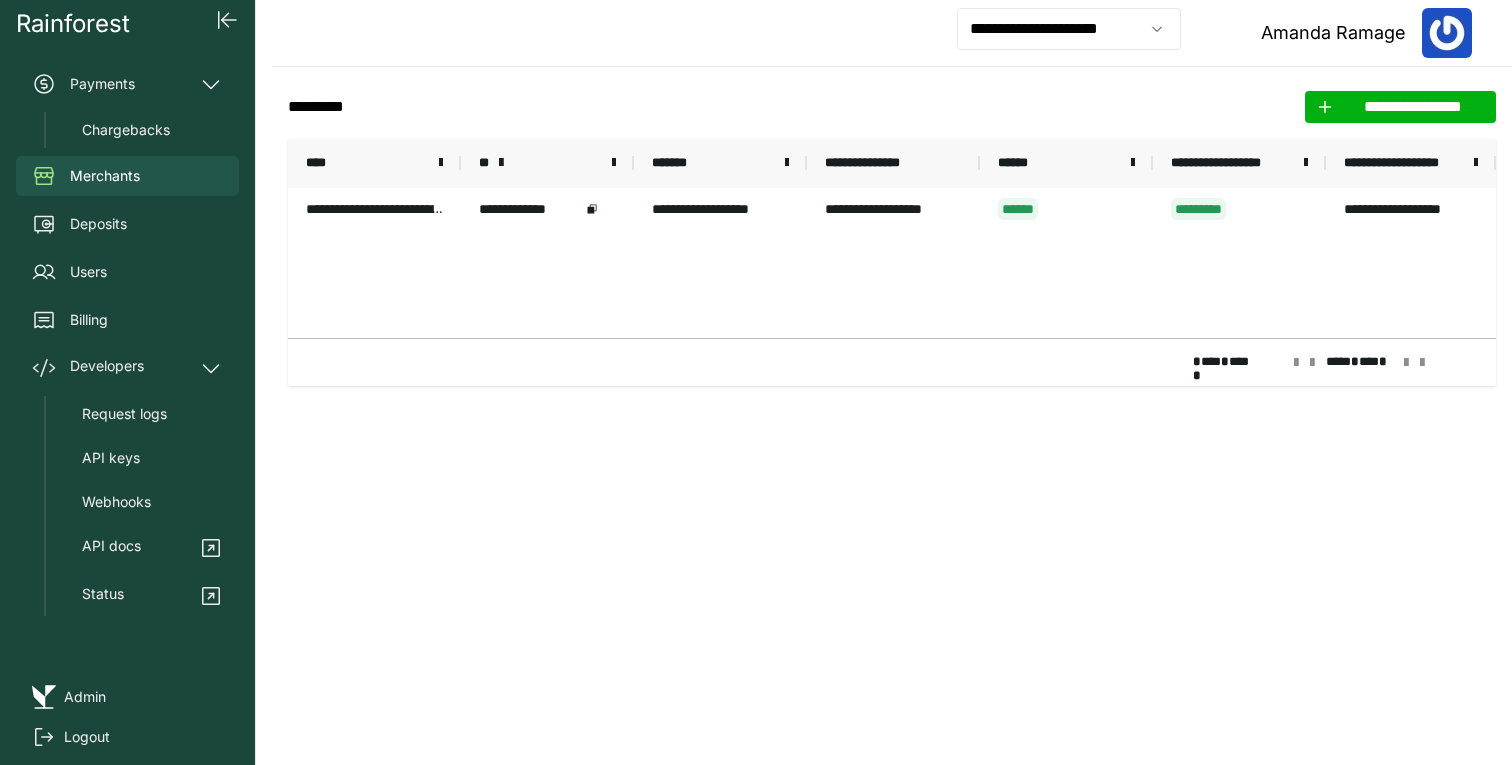 click on "**********" 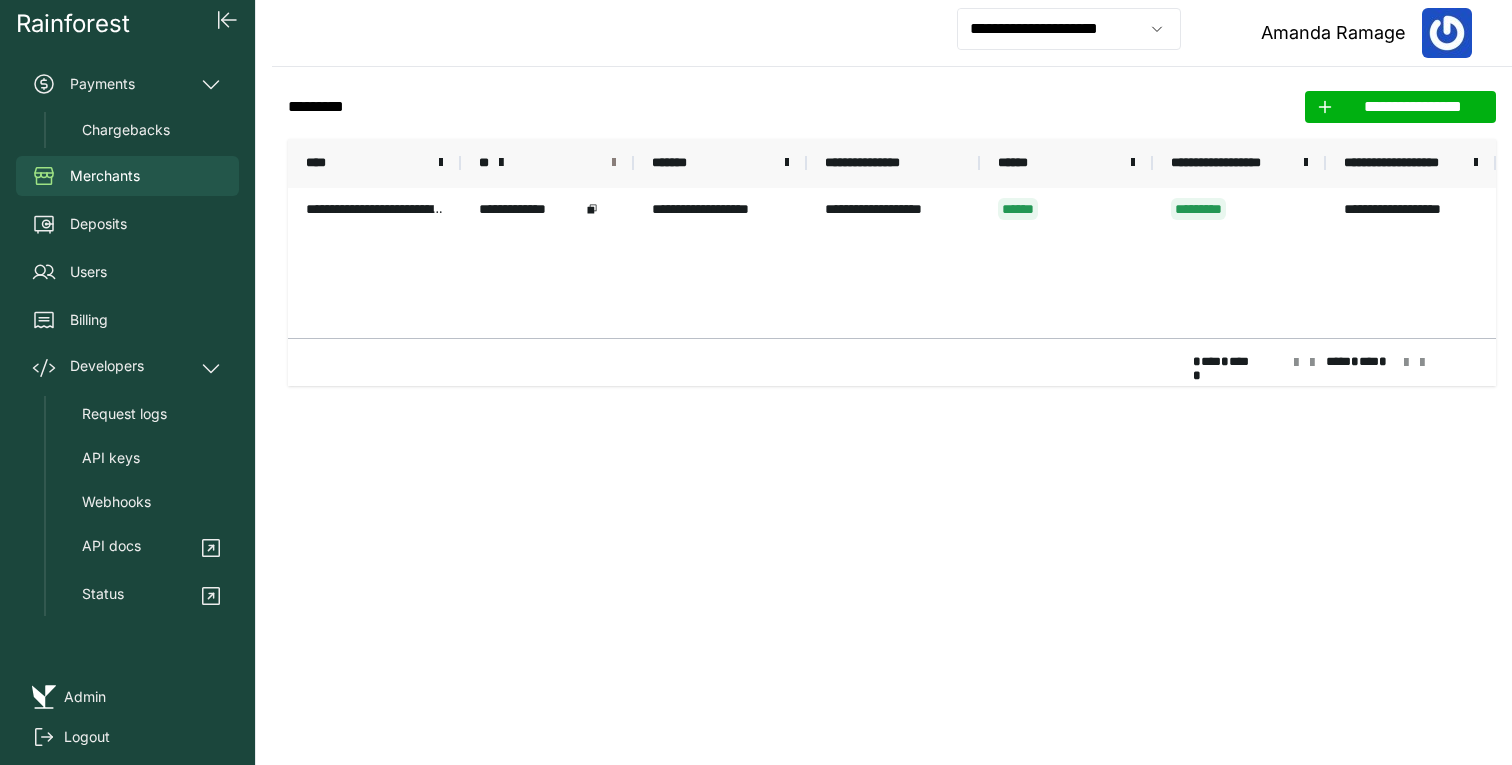 click at bounding box center [614, 163] 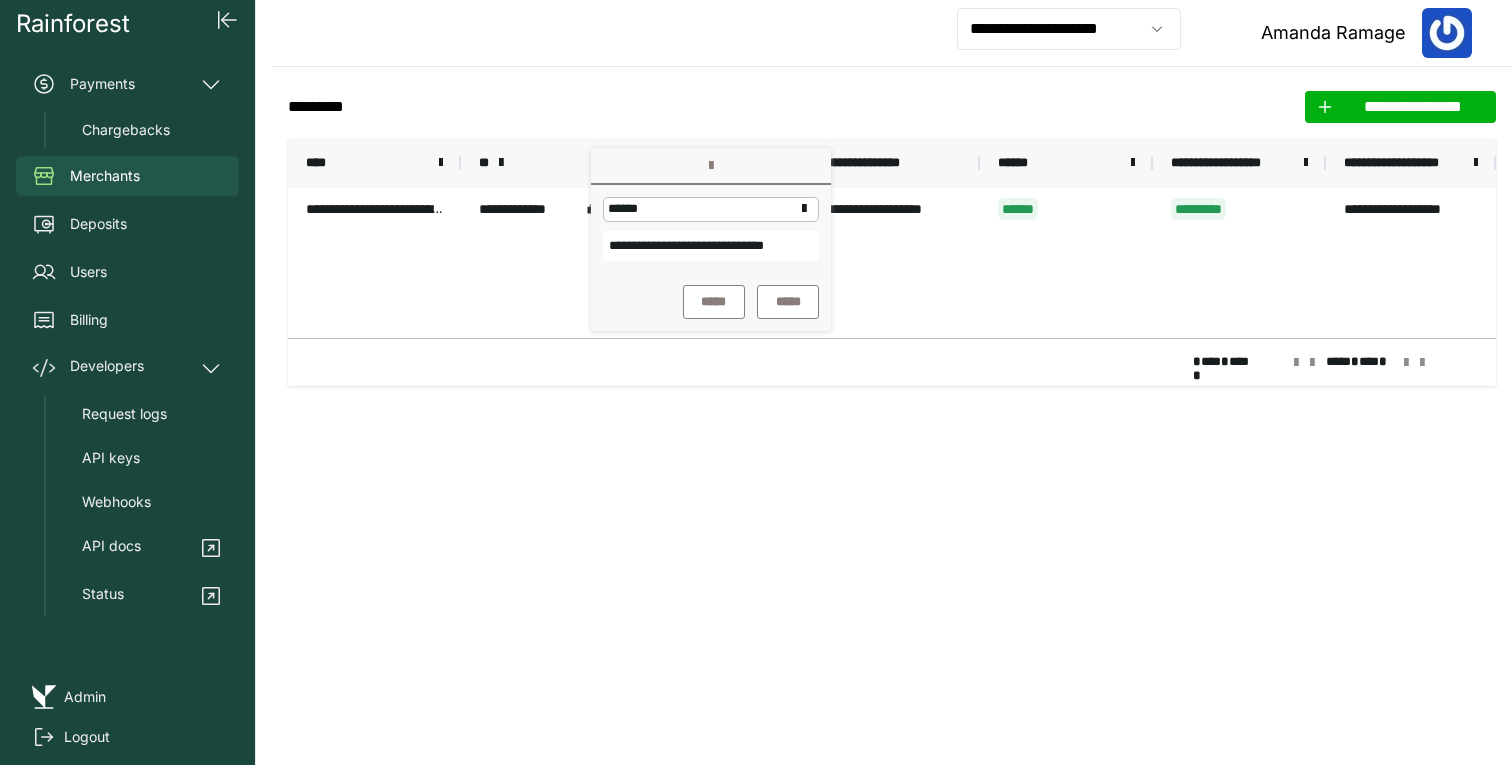 scroll, scrollTop: 0, scrollLeft: 39, axis: horizontal 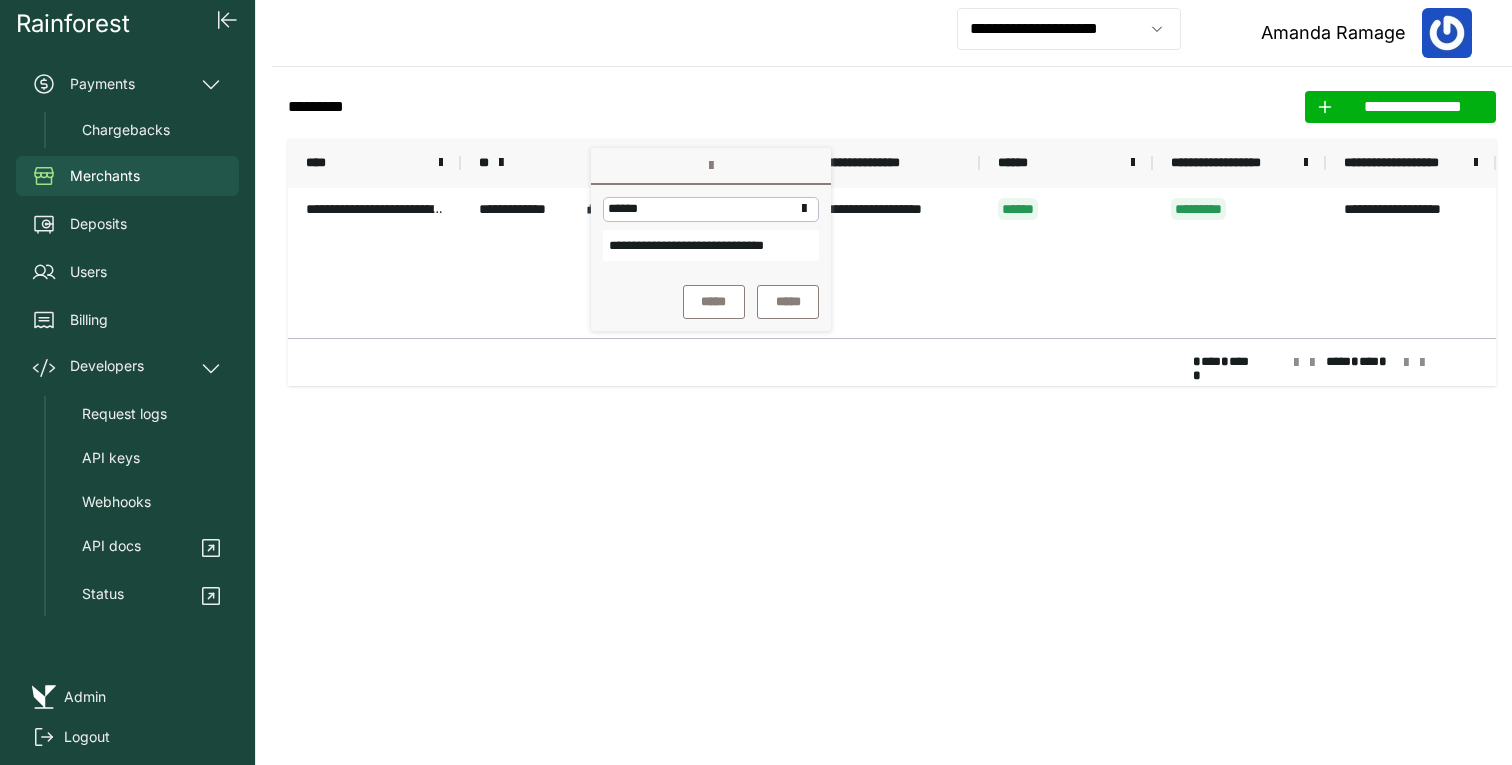 click on "**********" at bounding box center (711, 229) 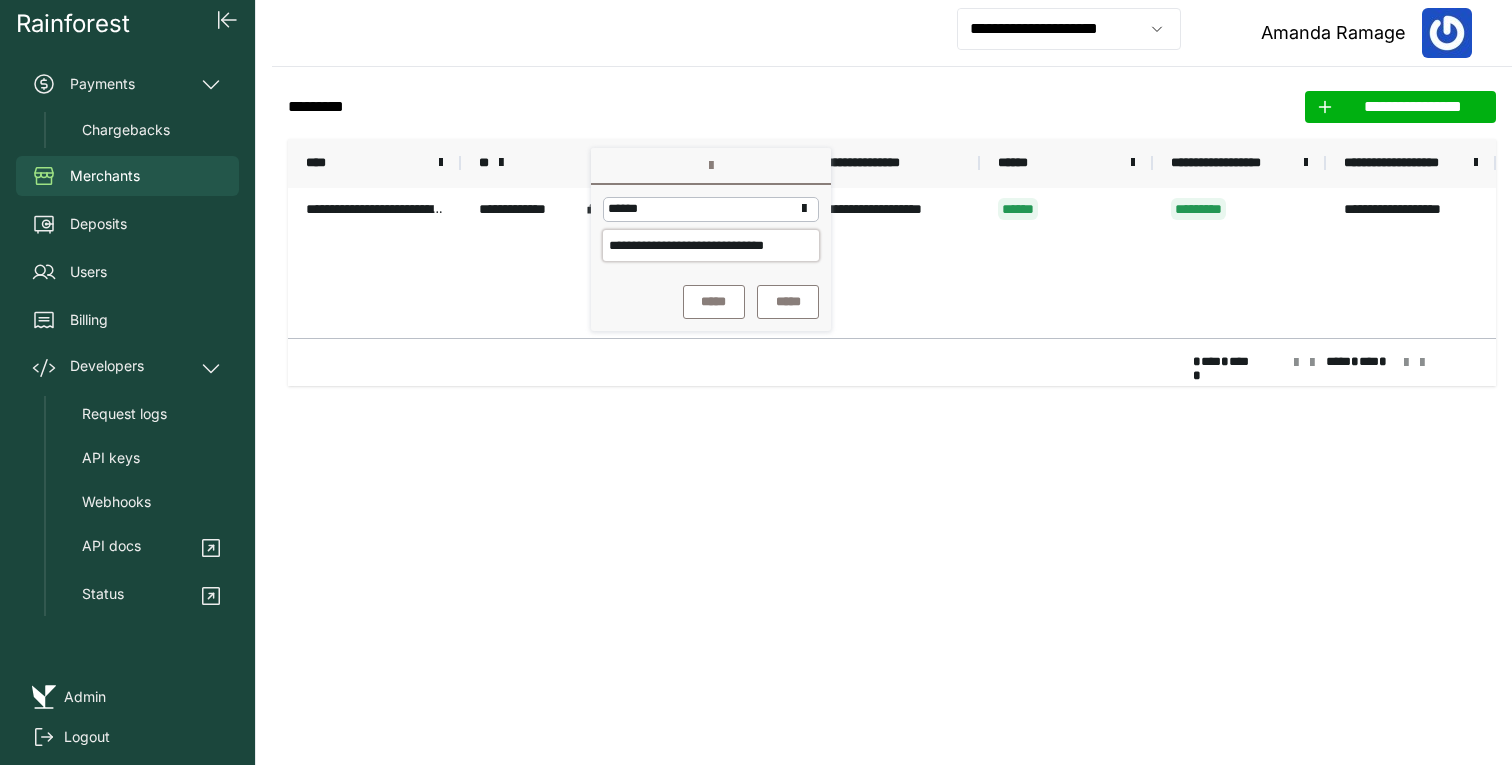 click on "**********" at bounding box center (711, 245) 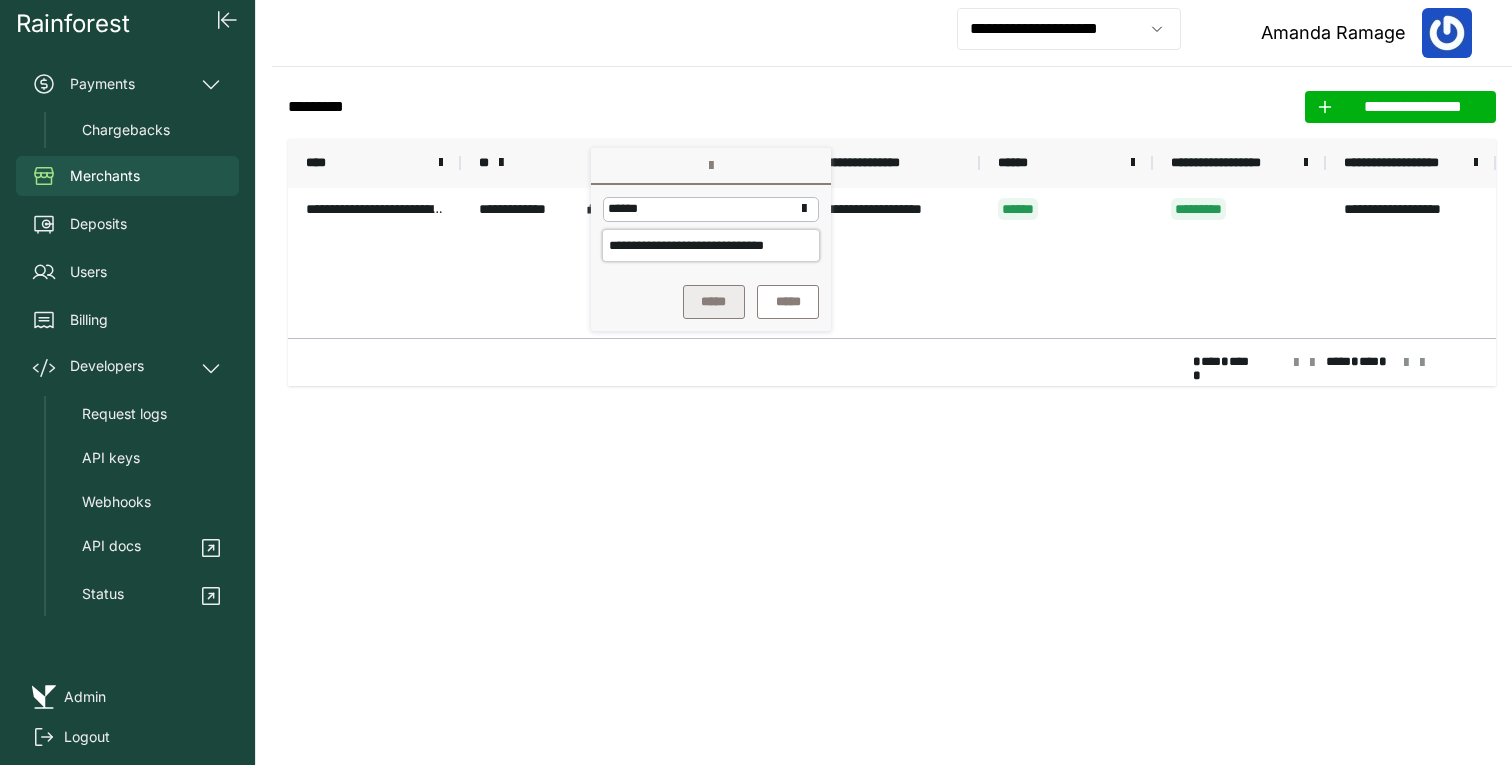 type on "**********" 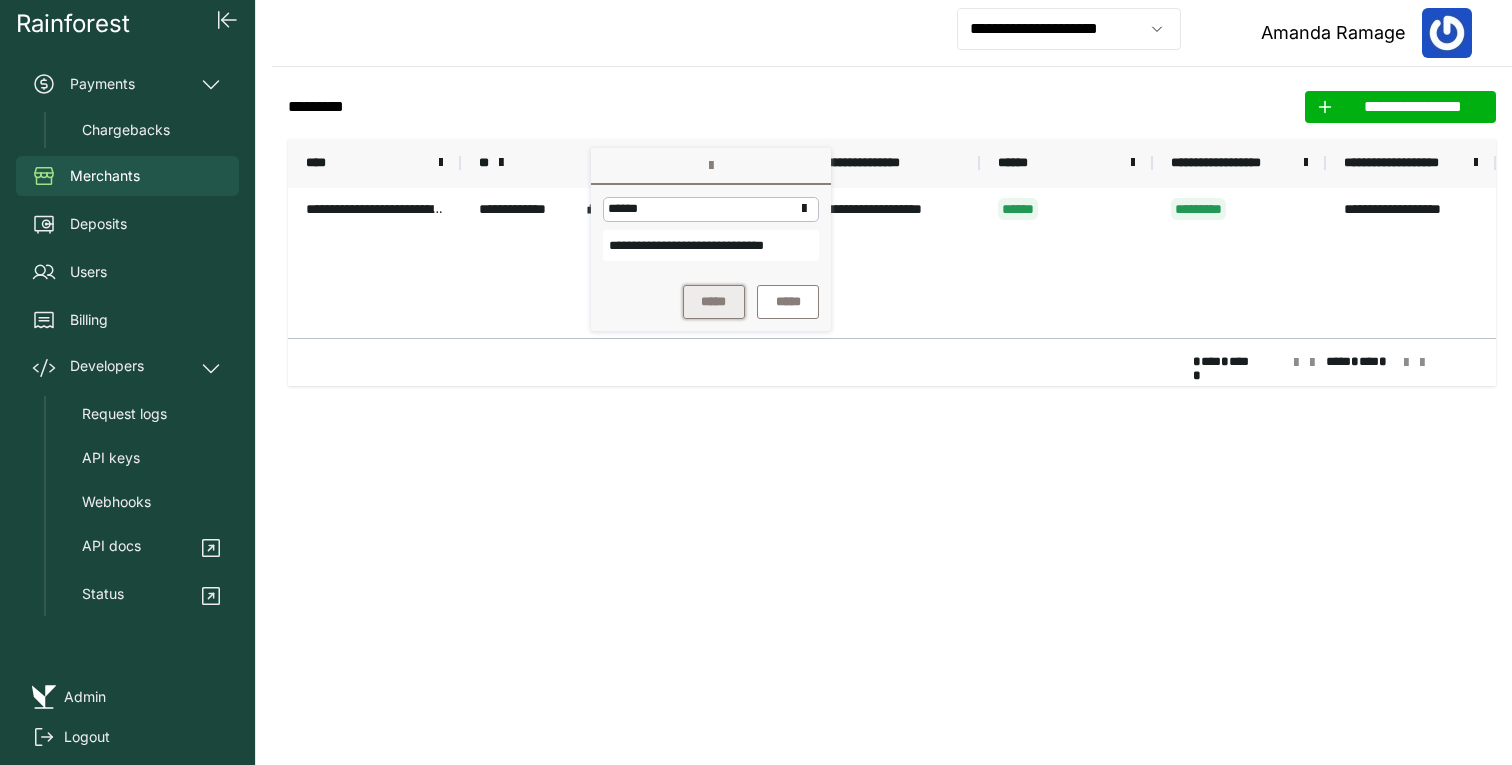scroll, scrollTop: 0, scrollLeft: 0, axis: both 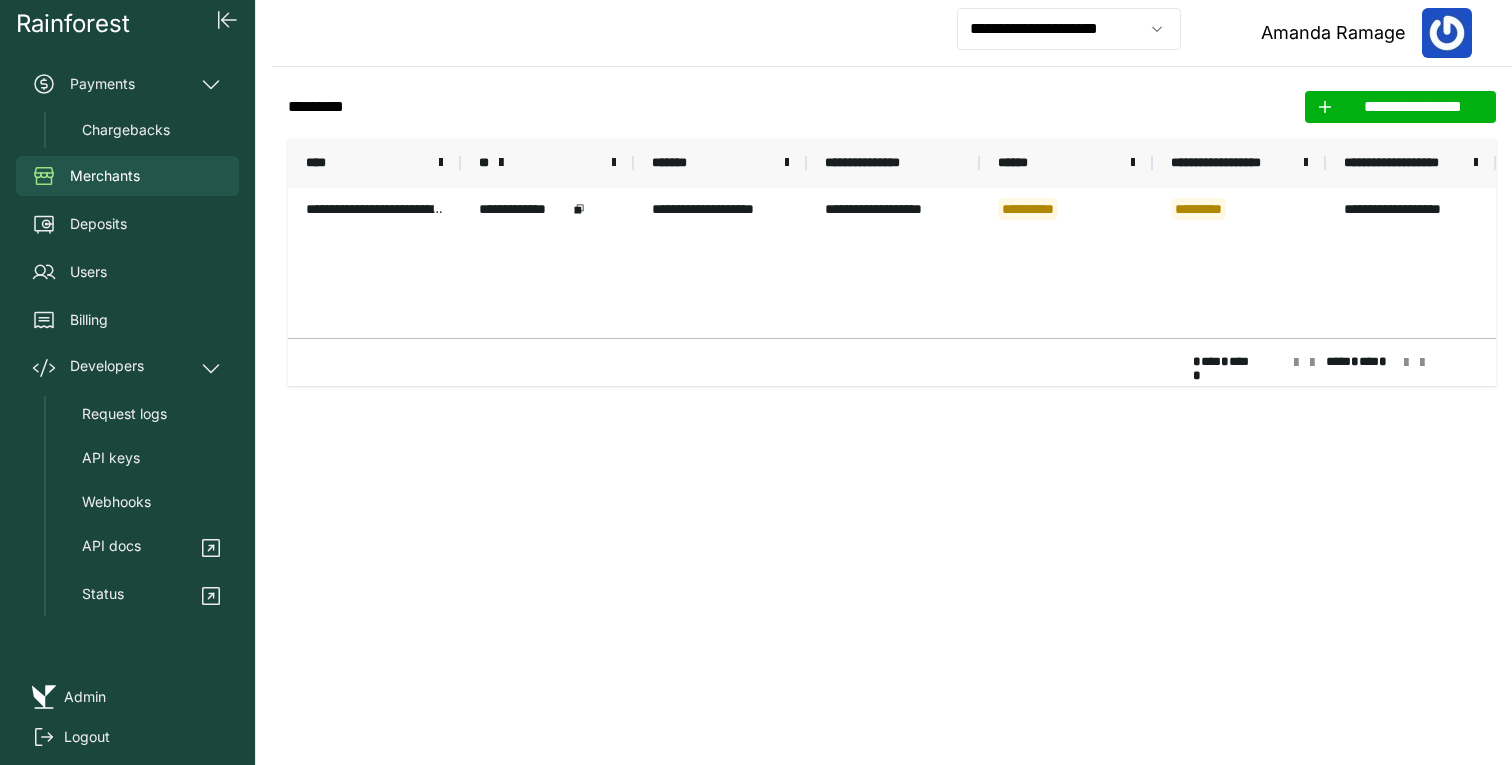 click on "**********" 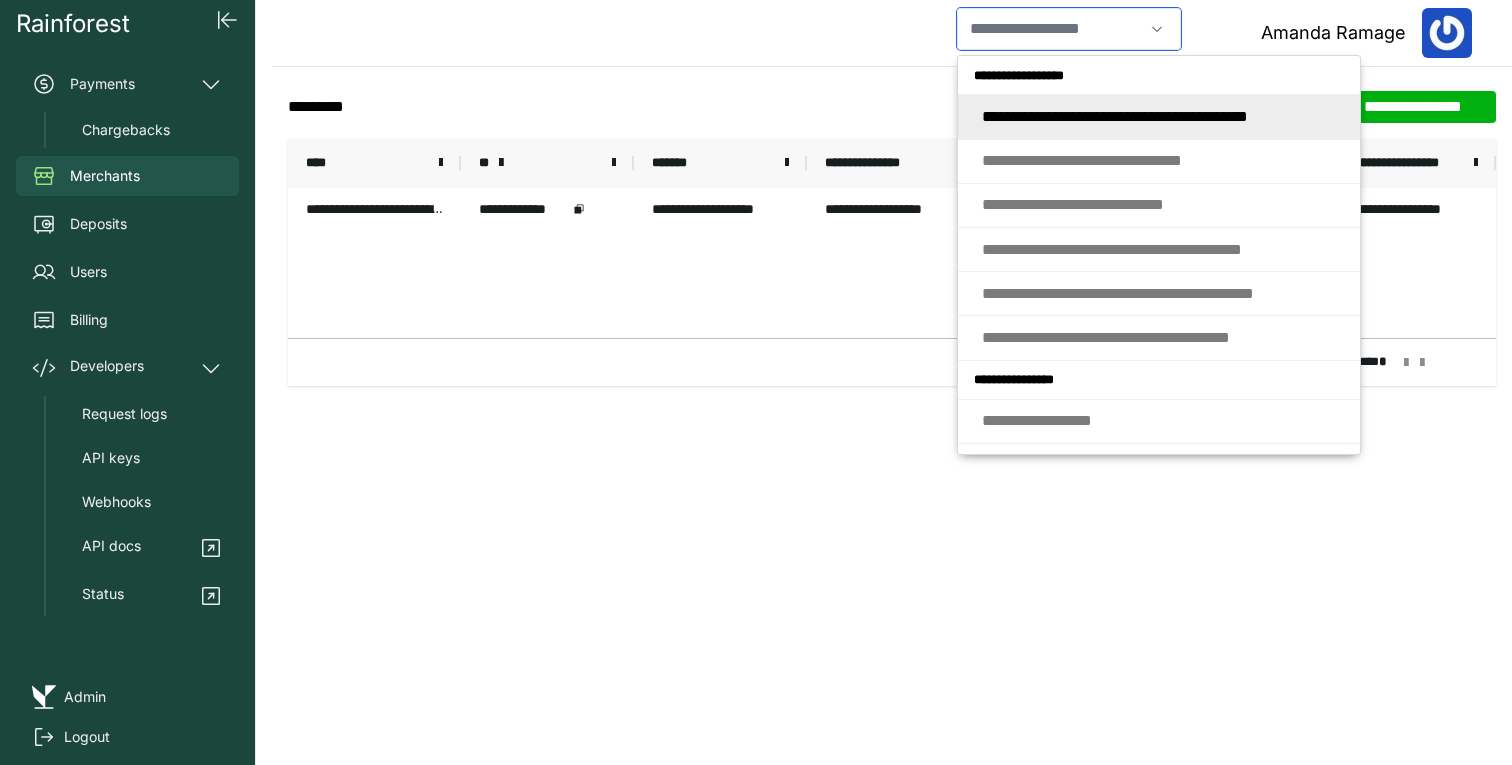 click at bounding box center (1050, 29) 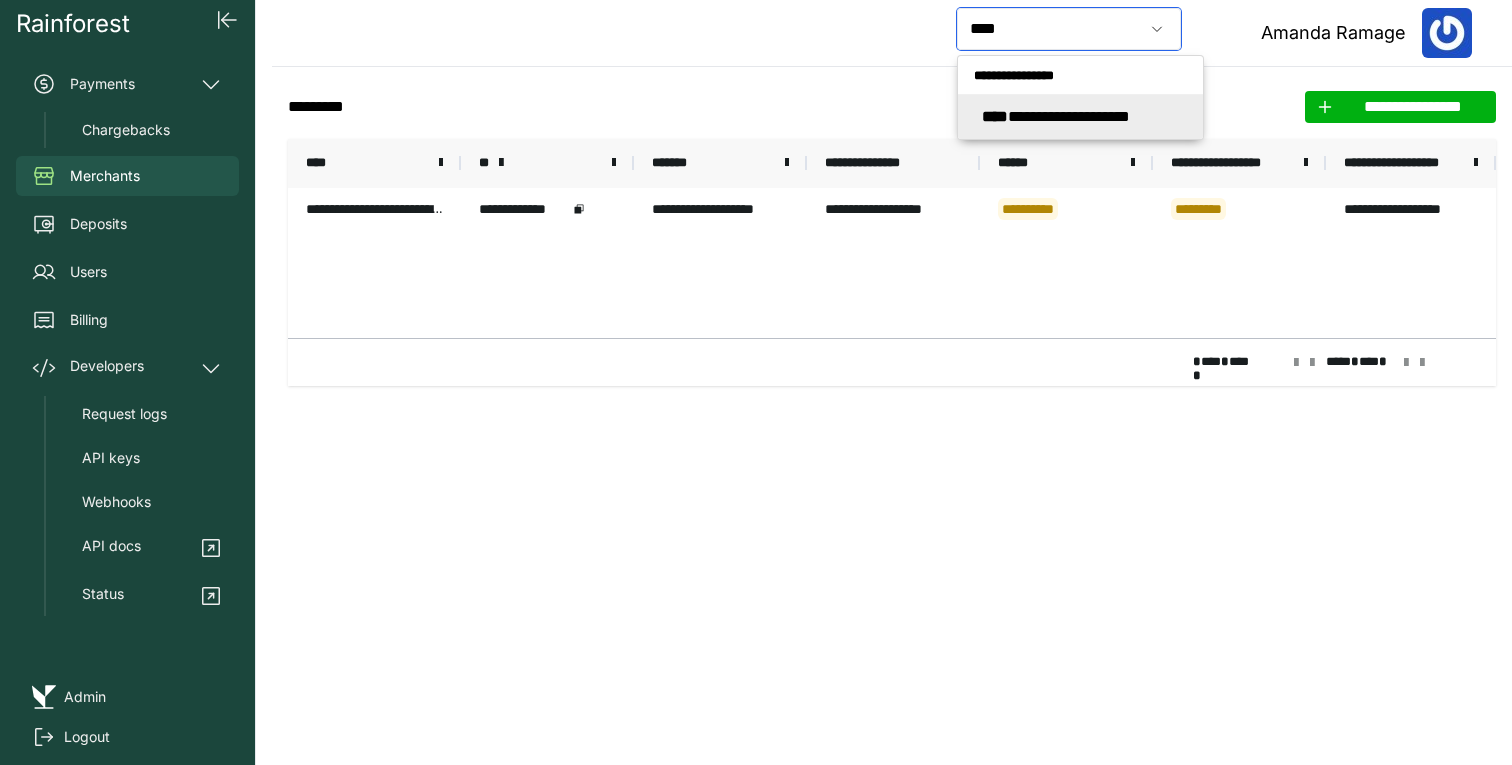 click on "**********" 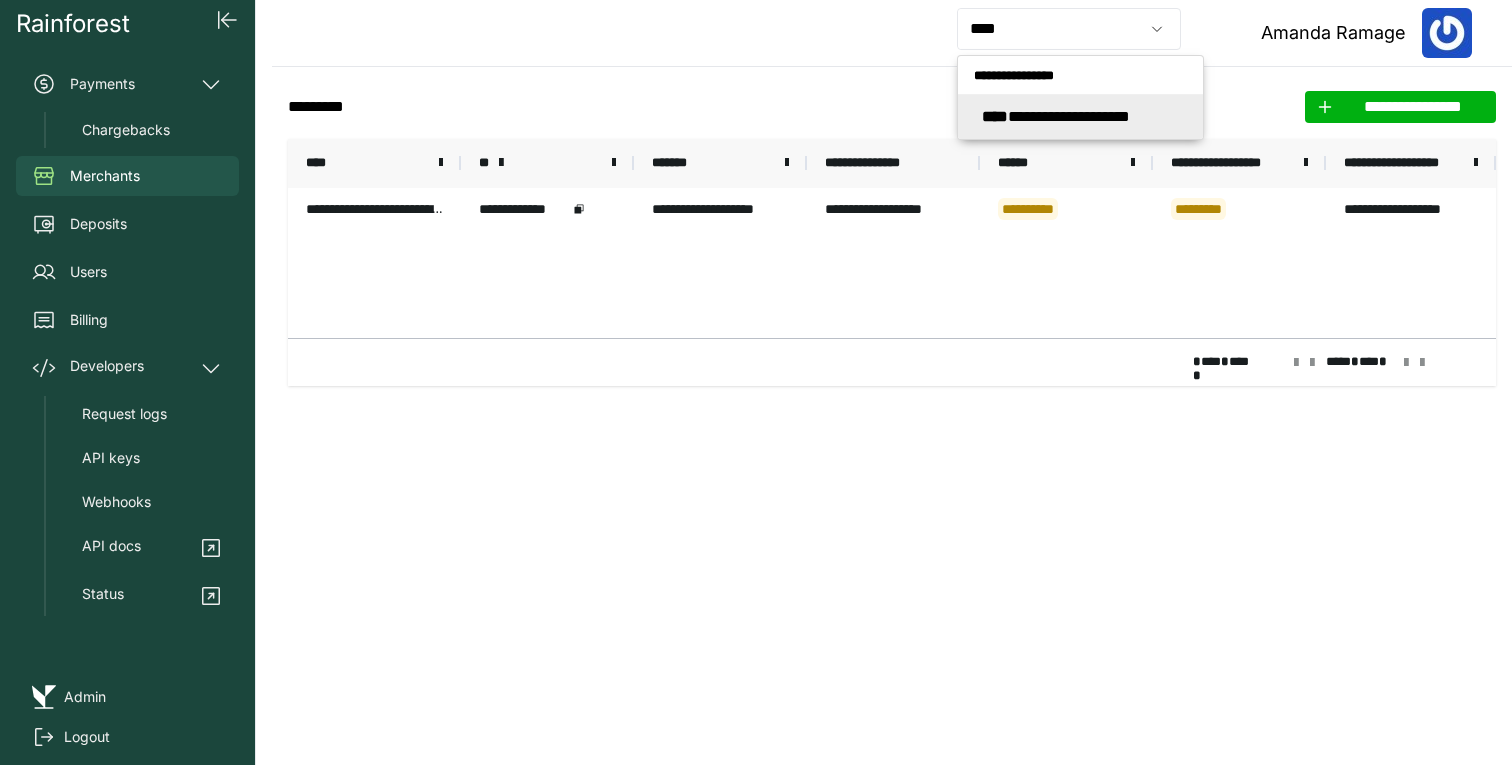 type on "**********" 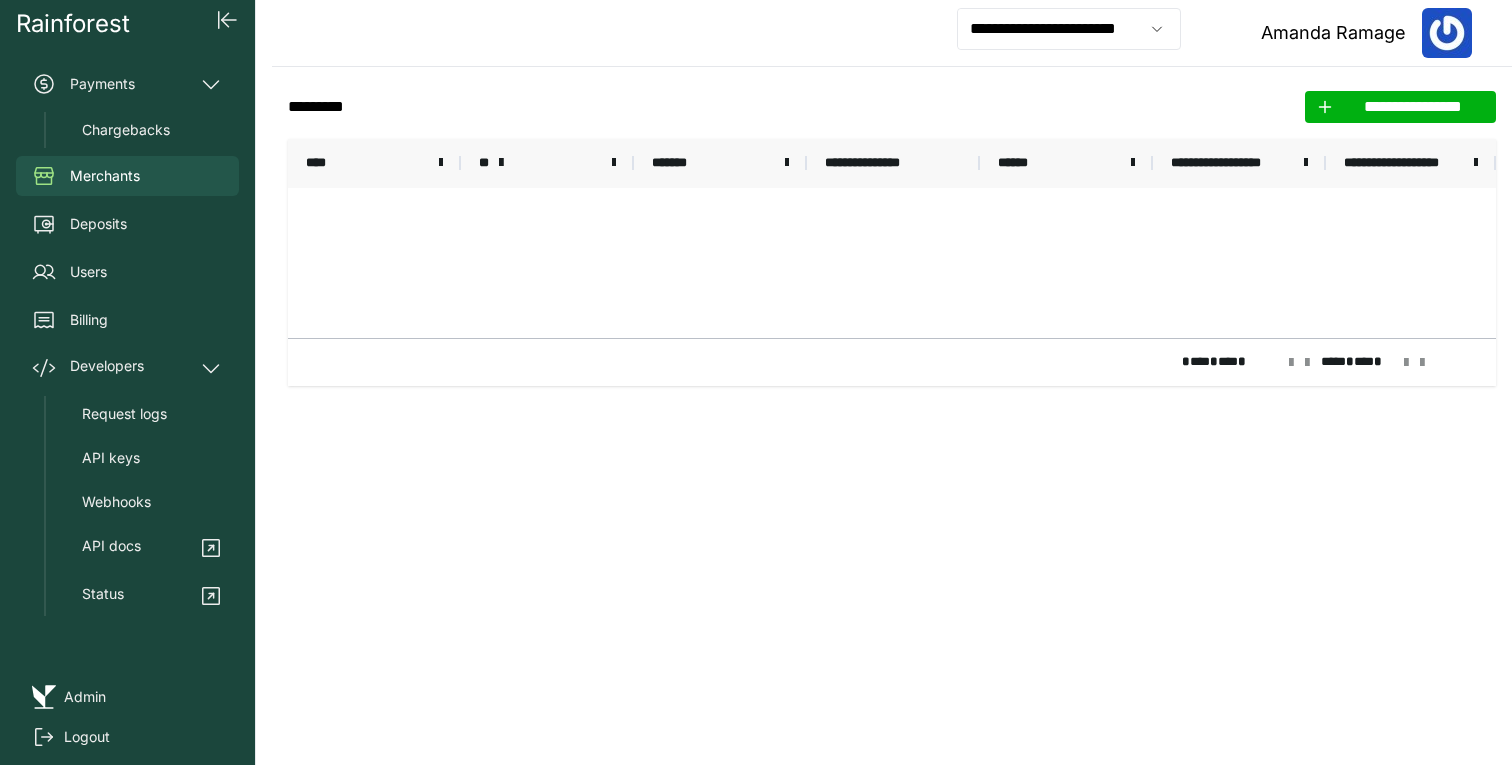click on "**" at bounding box center [547, 163] 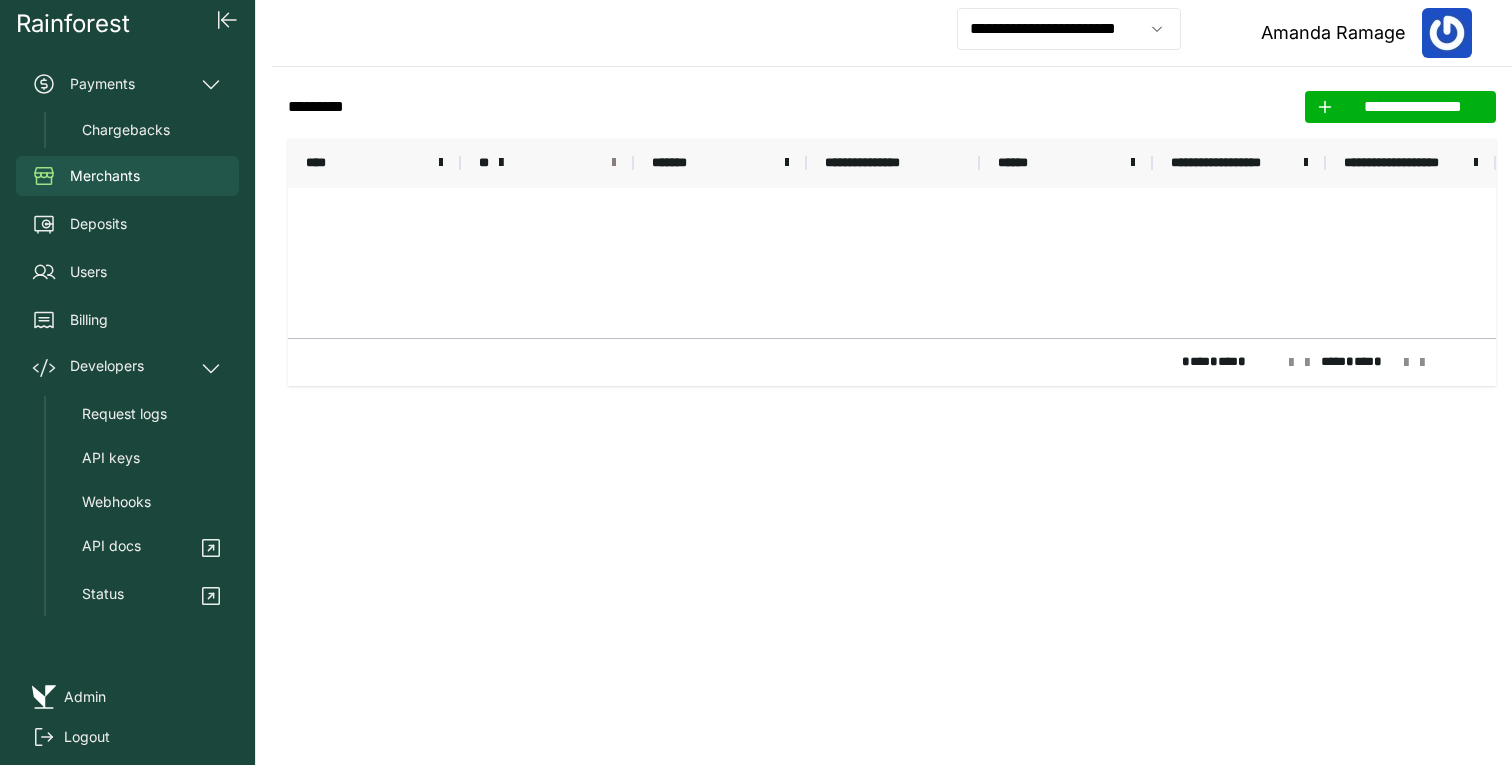 click at bounding box center (614, 163) 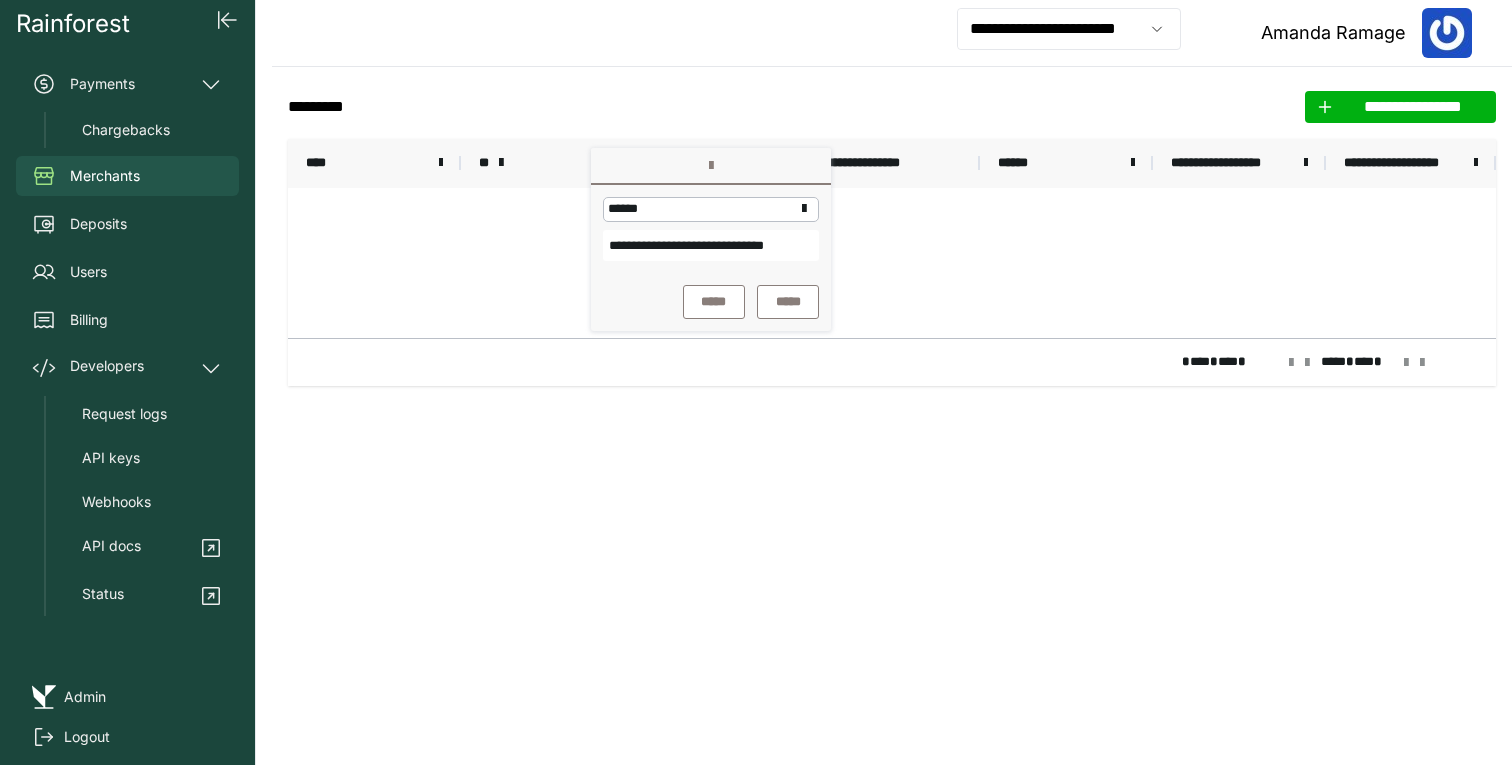 click on "**********" at bounding box center (711, 245) 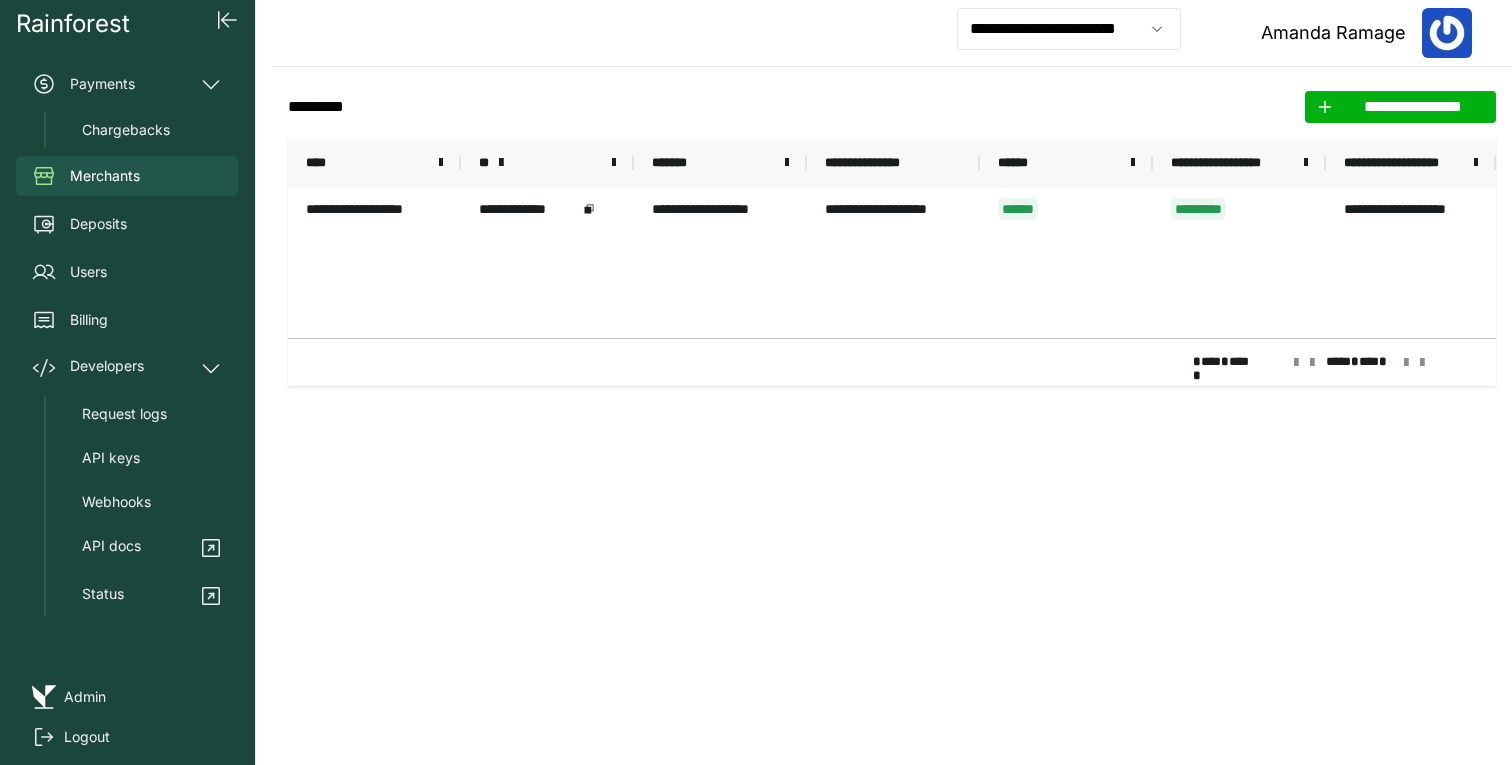 click on "**********" 